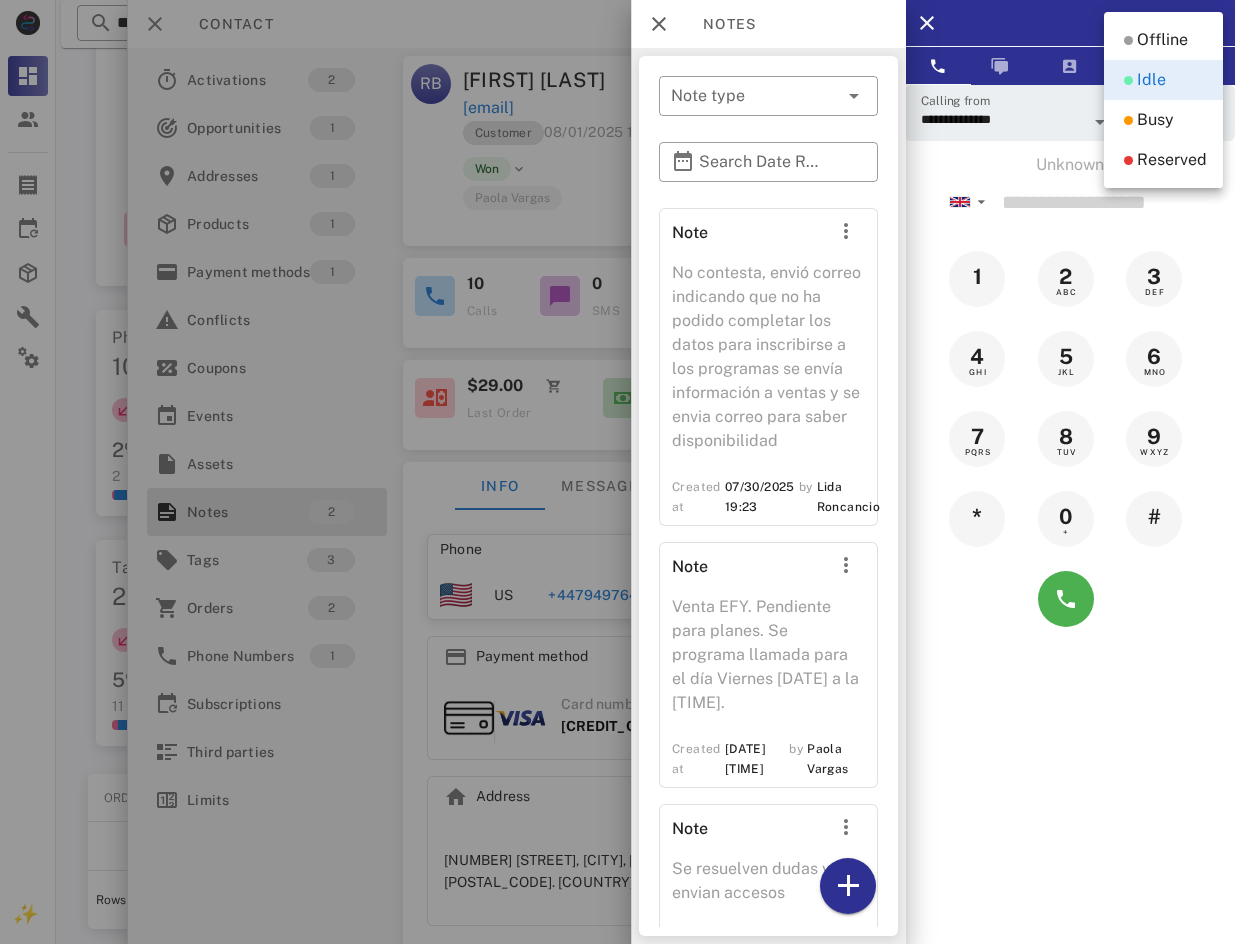 scroll, scrollTop: 0, scrollLeft: 0, axis: both 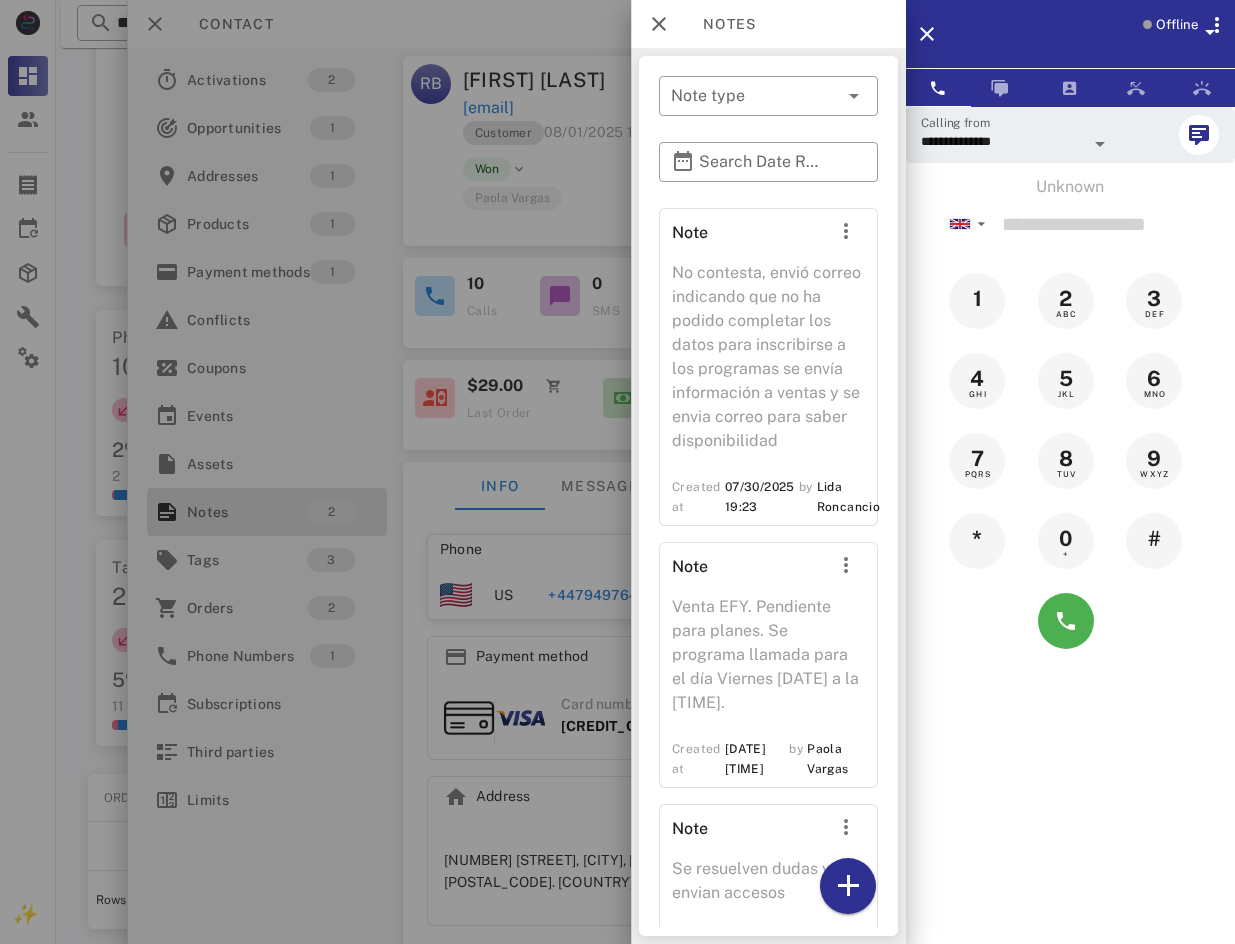 click on "Offline" at bounding box center (1177, 25) 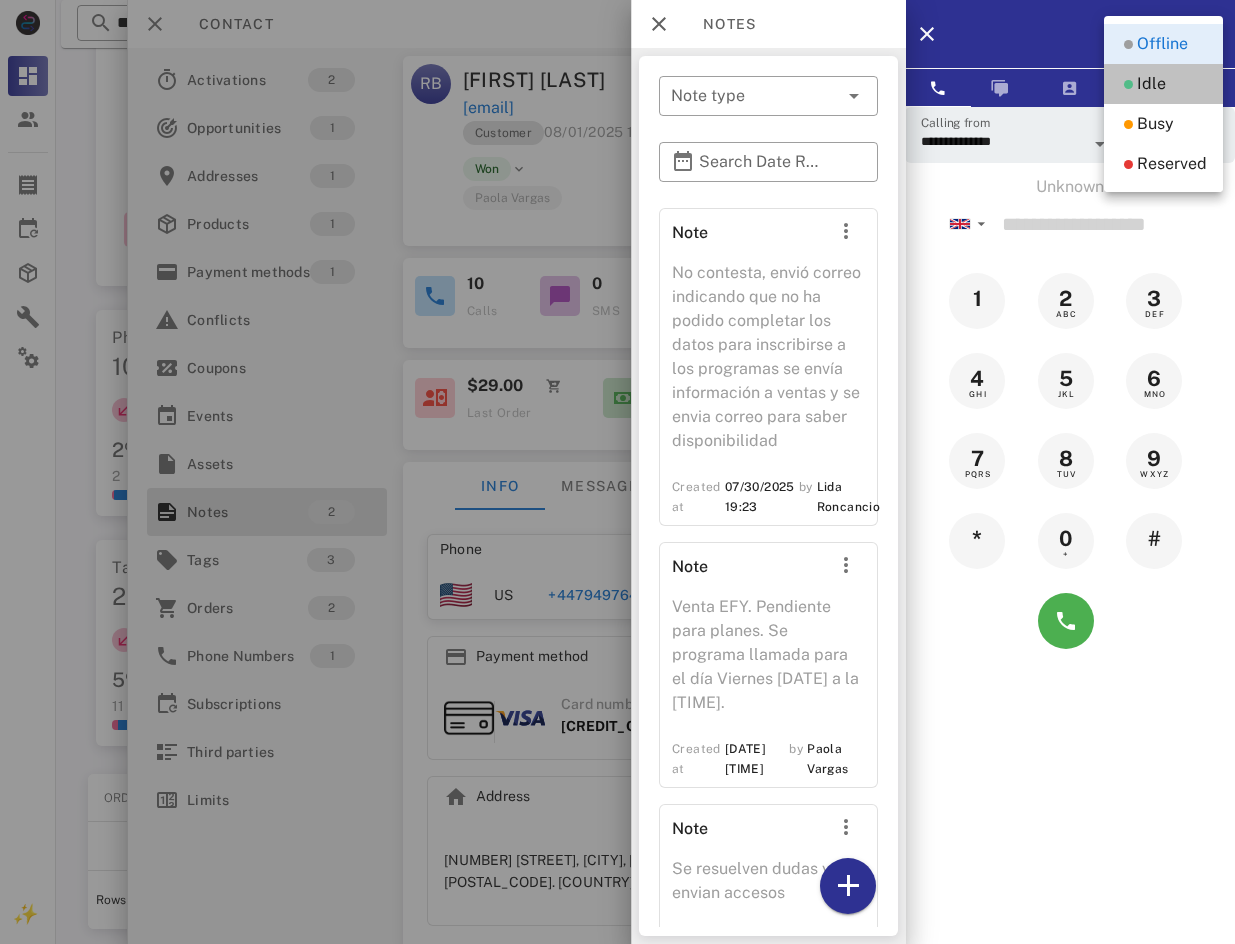 click on "Idle" at bounding box center [1163, 84] 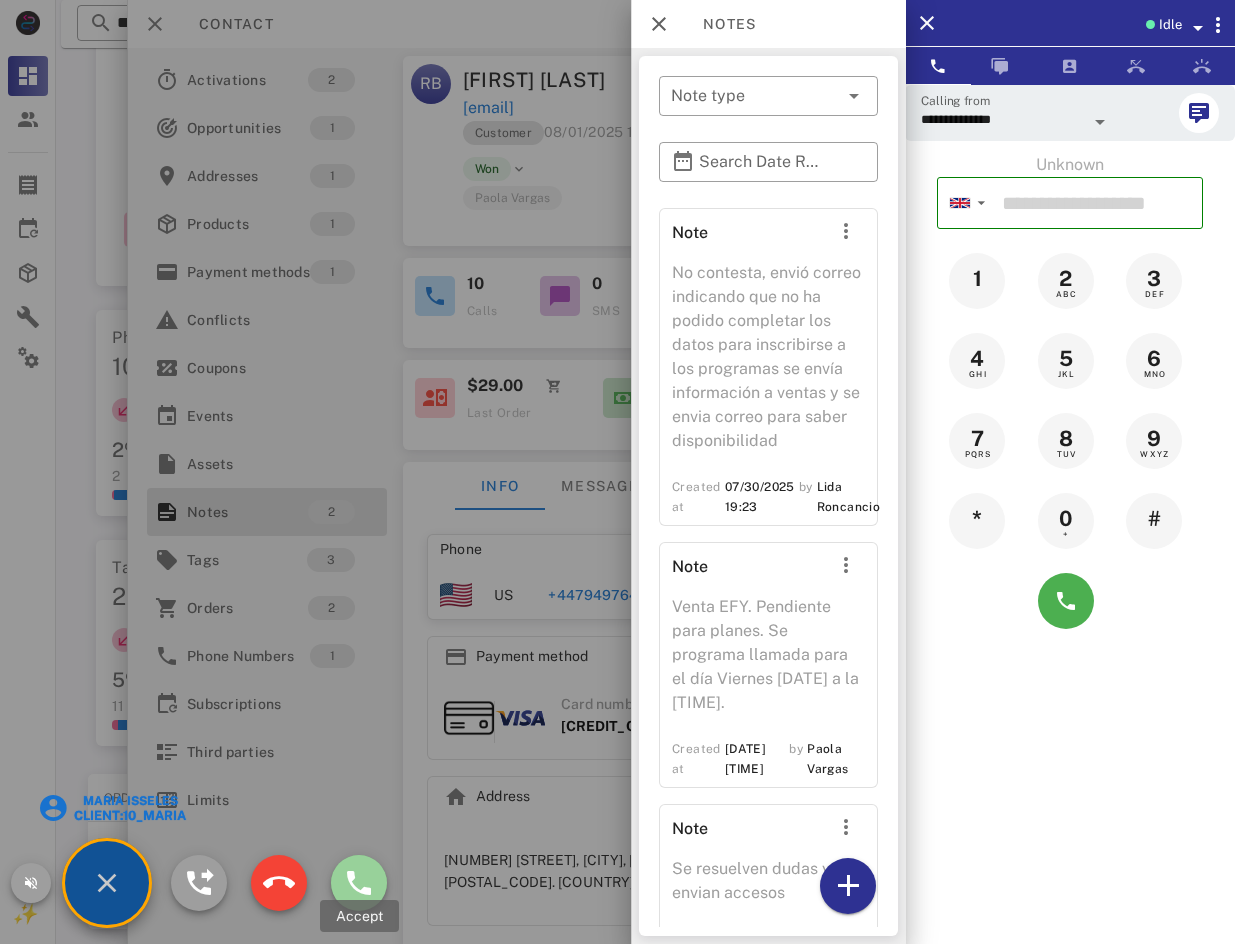 click at bounding box center [359, 883] 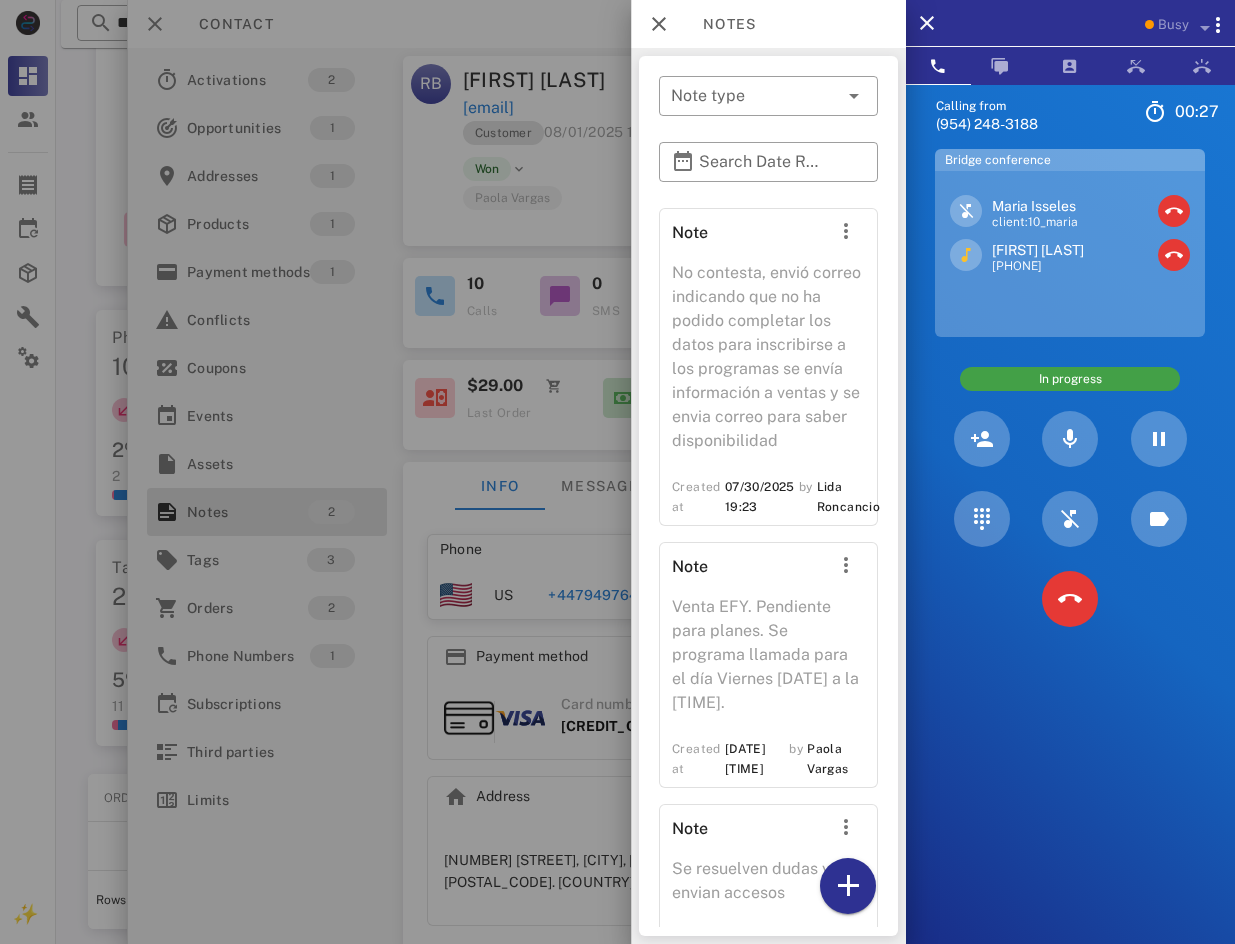 scroll, scrollTop: 79, scrollLeft: 0, axis: vertical 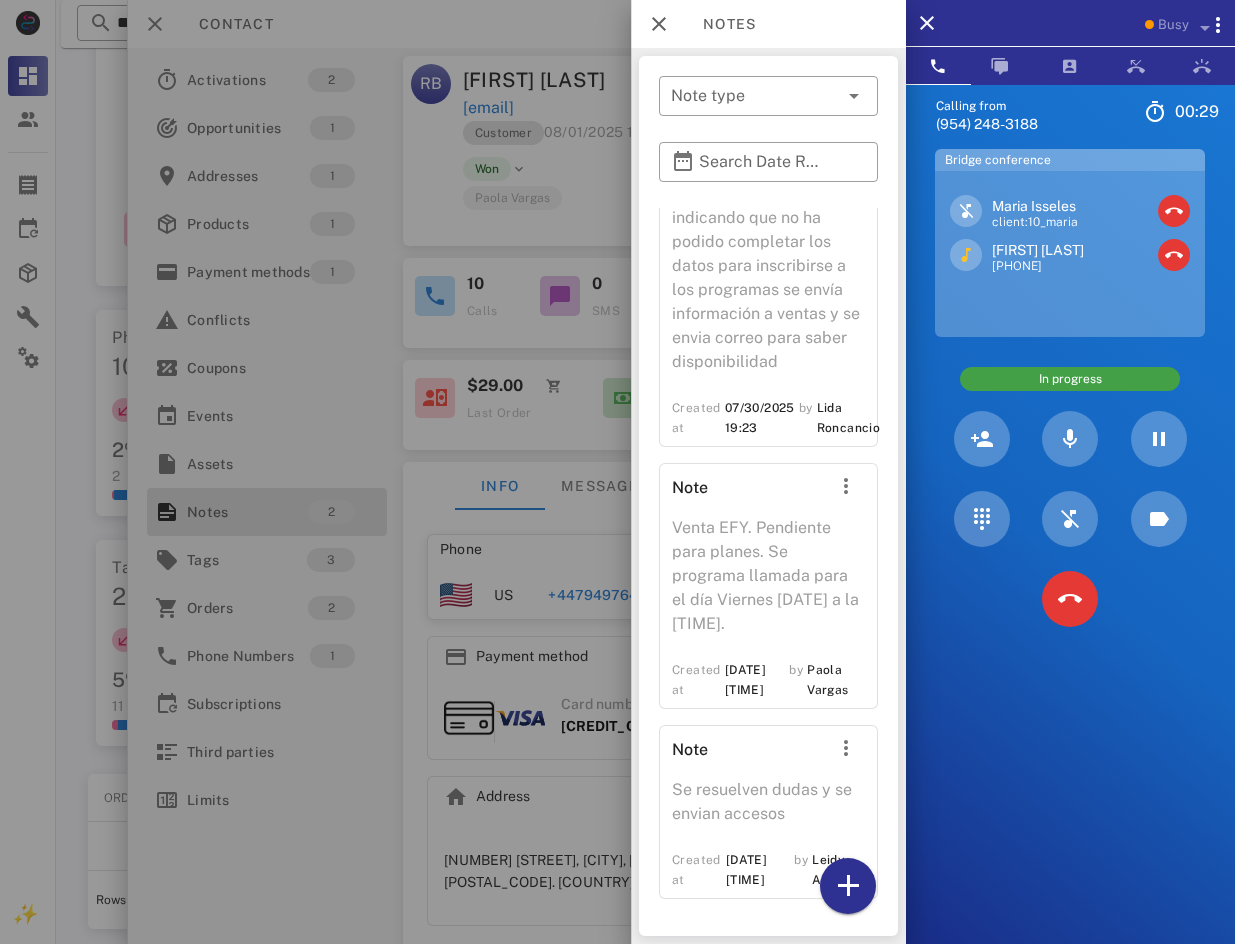click at bounding box center [617, 472] 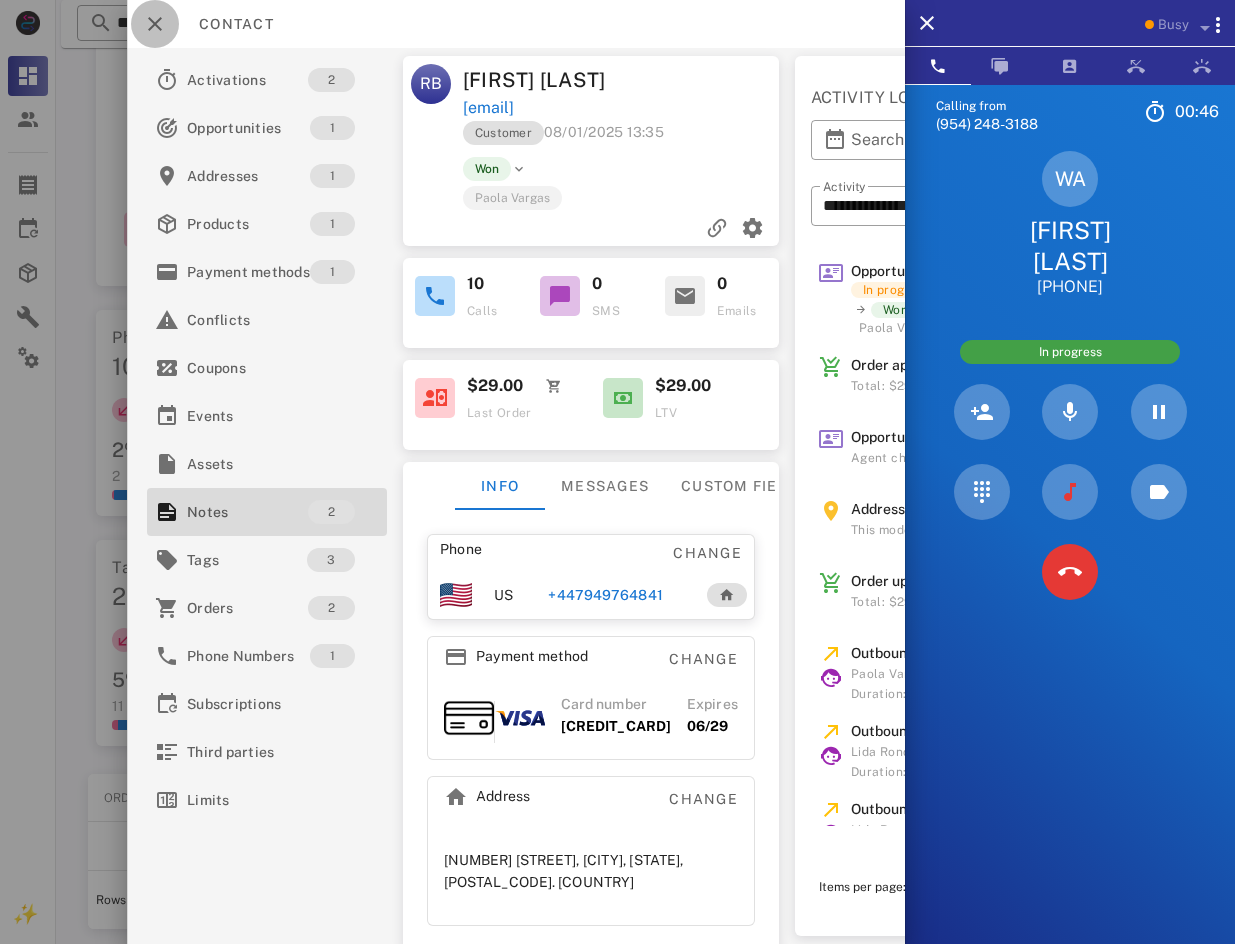 drag, startPoint x: 163, startPoint y: 7, endPoint x: 408, endPoint y: 25, distance: 245.66034 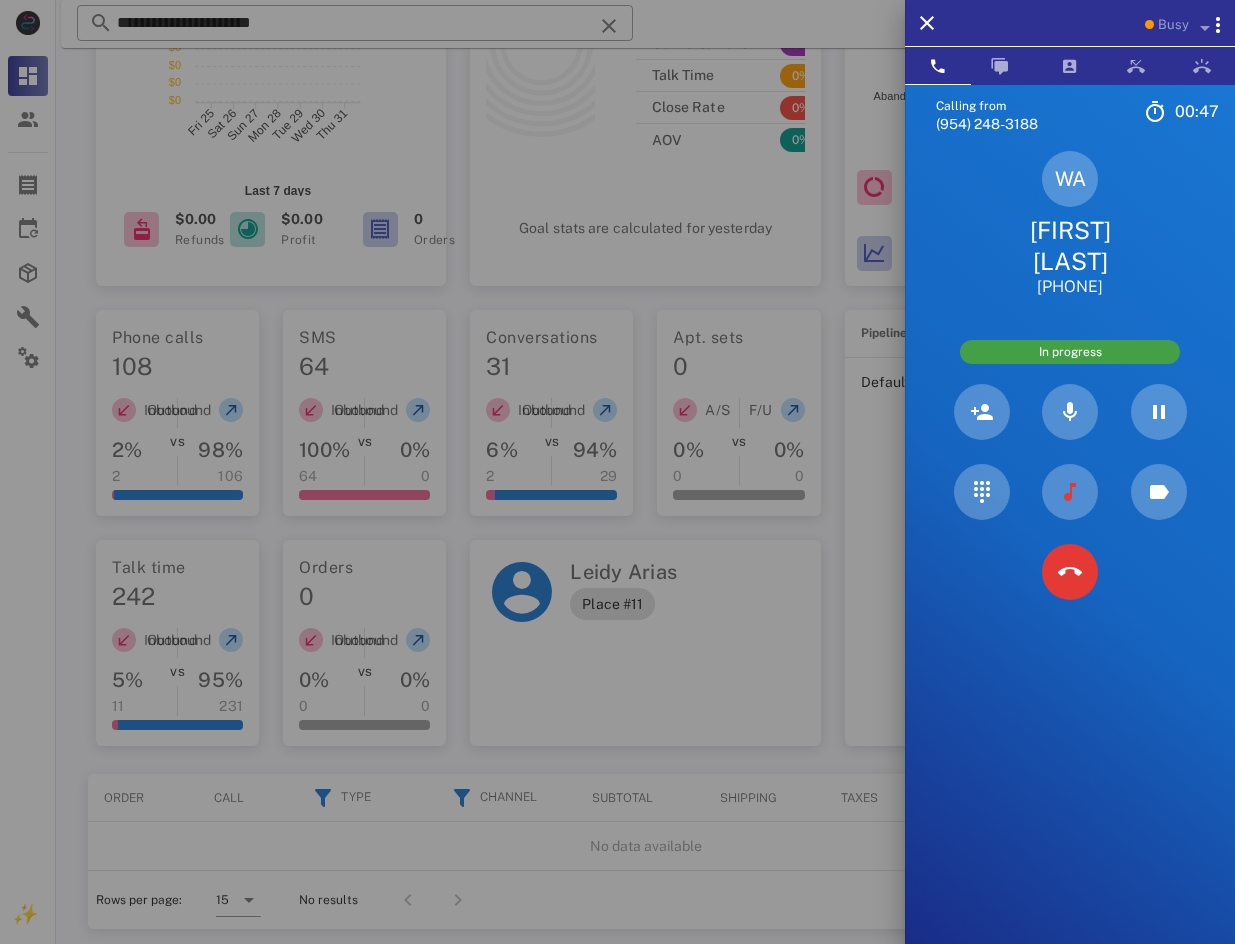 click on "[FIRST] [LAST]" at bounding box center (1070, 246) 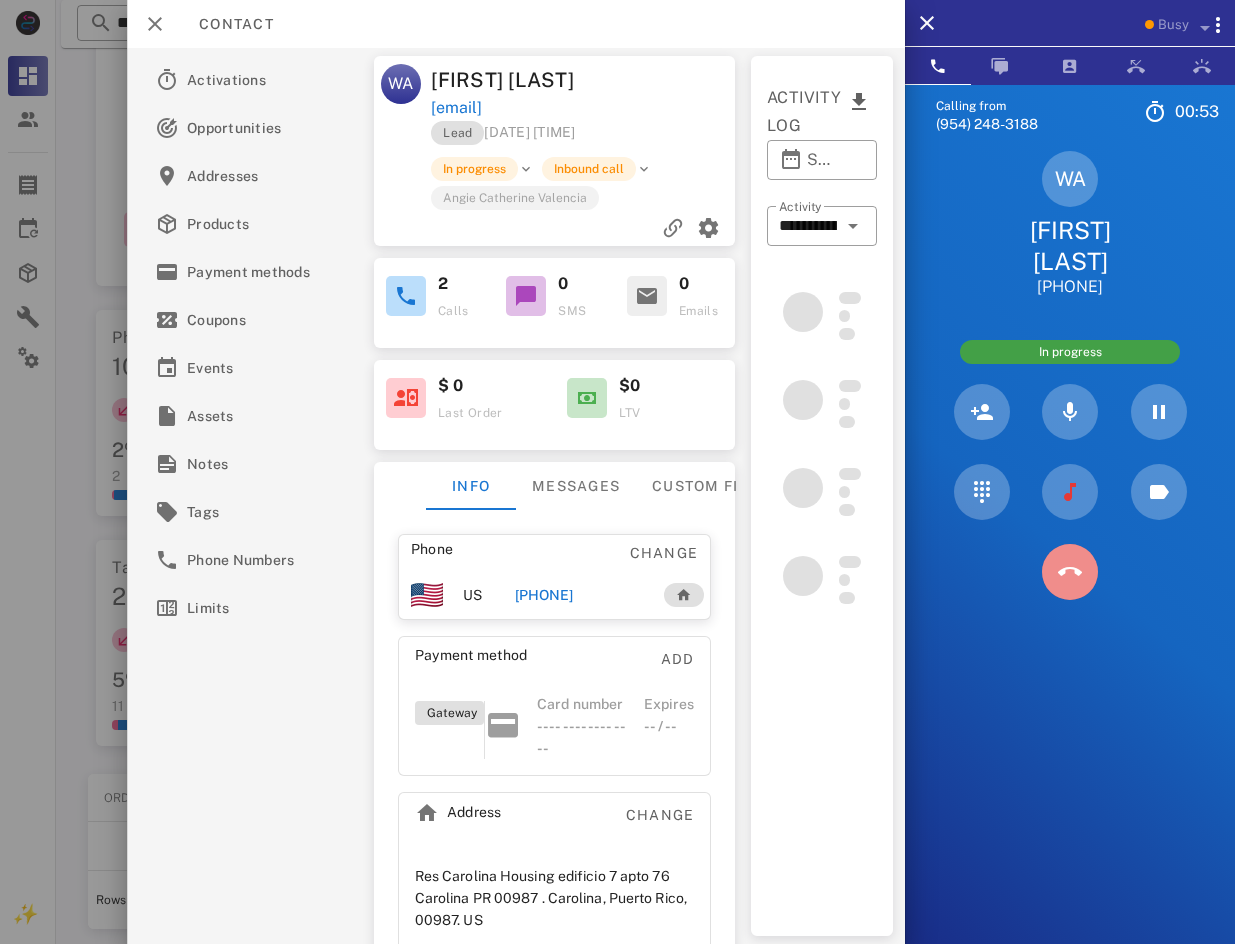 click at bounding box center [1070, 572] 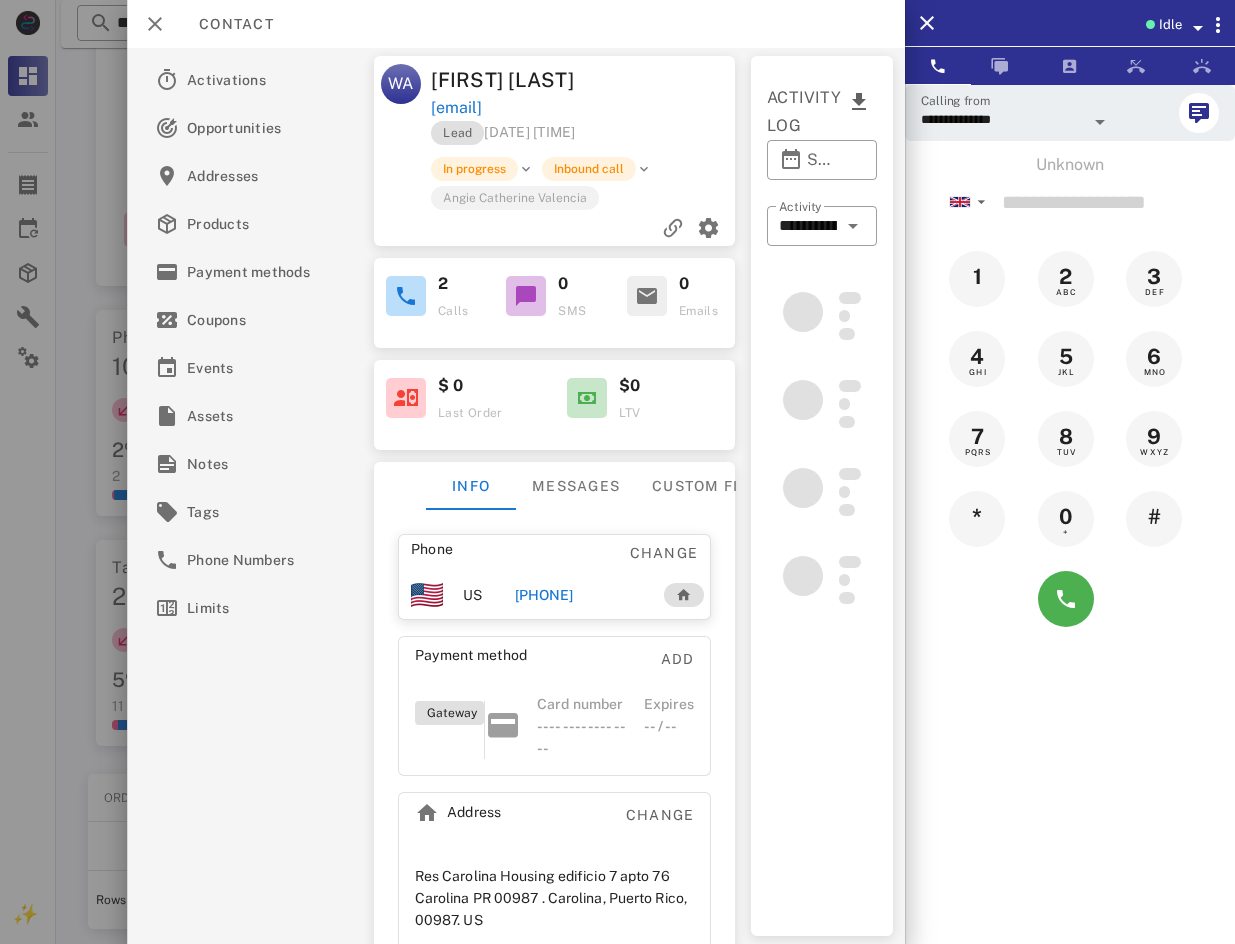 click on "[PHONE]" at bounding box center [544, 595] 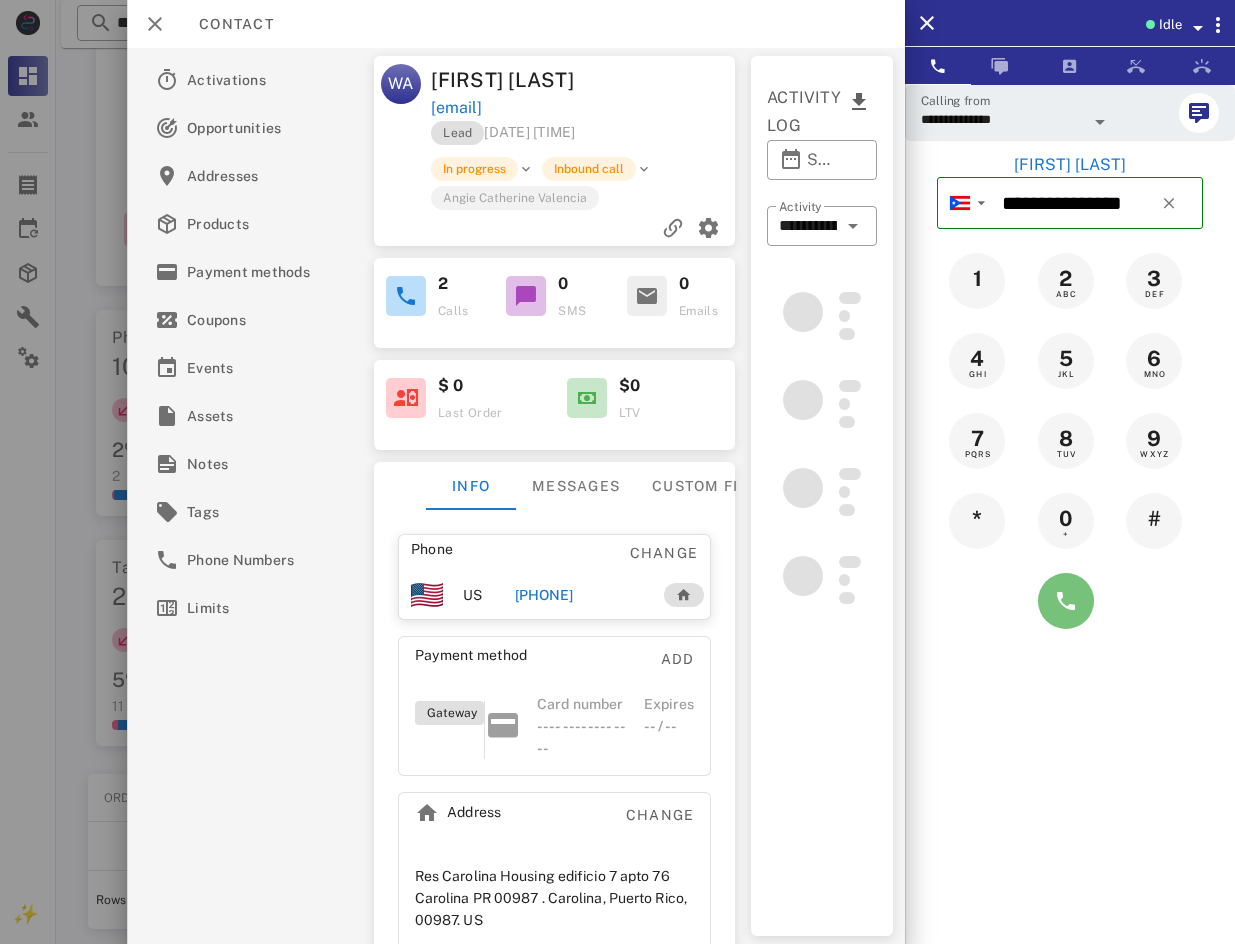 click at bounding box center [1066, 601] 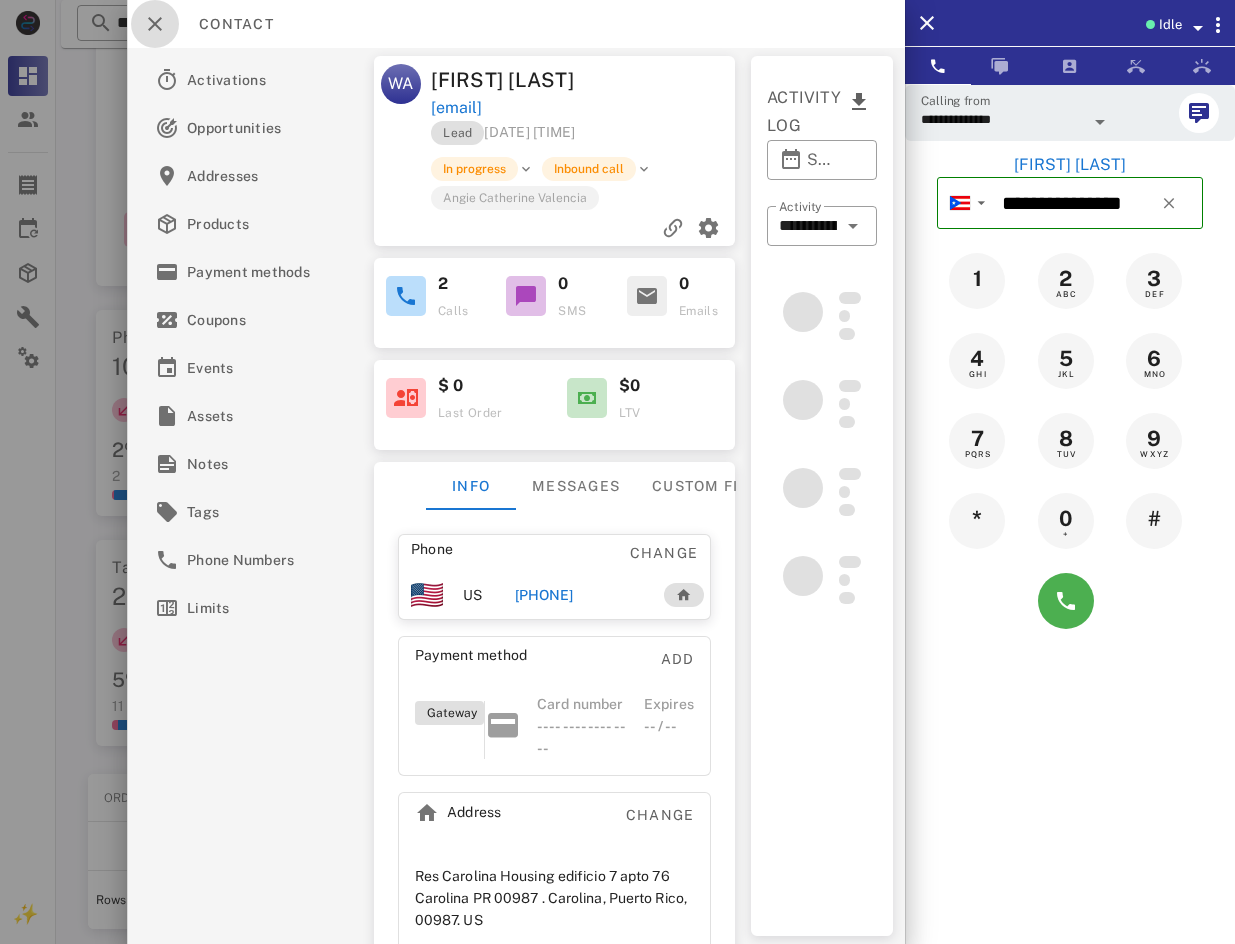 click at bounding box center (155, 24) 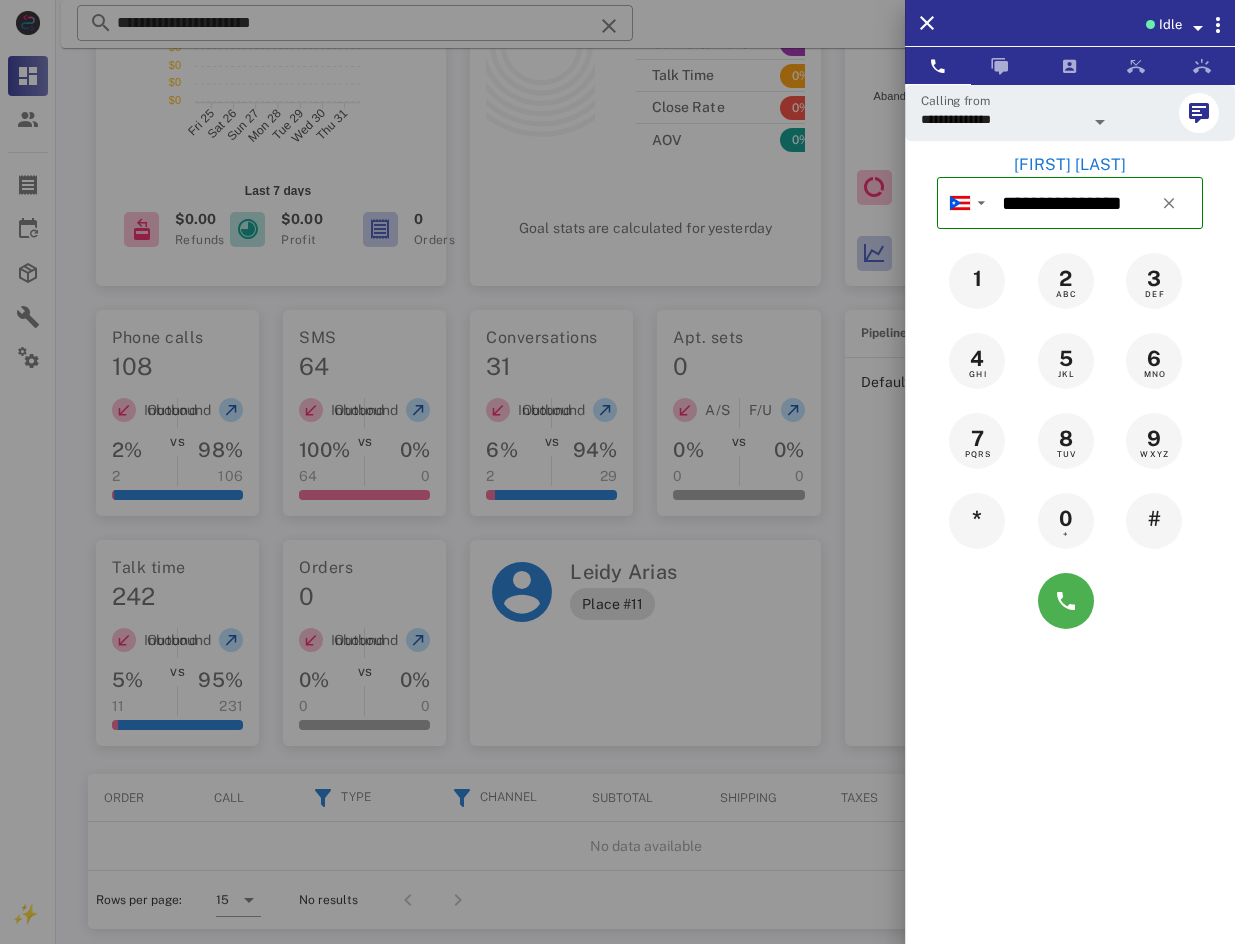 click on "[FIRST] [LAST]" at bounding box center [1070, 165] 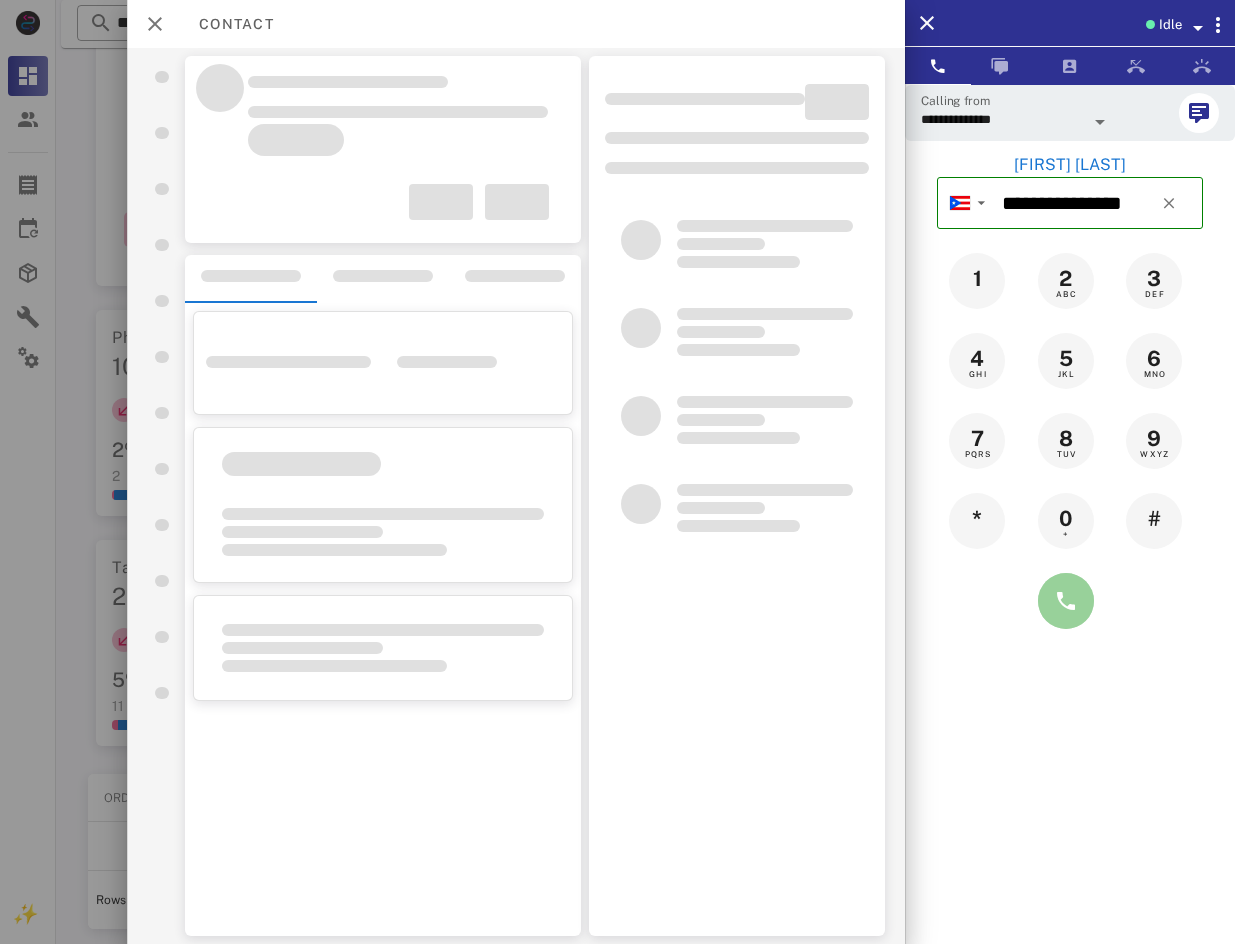 click at bounding box center [1066, 601] 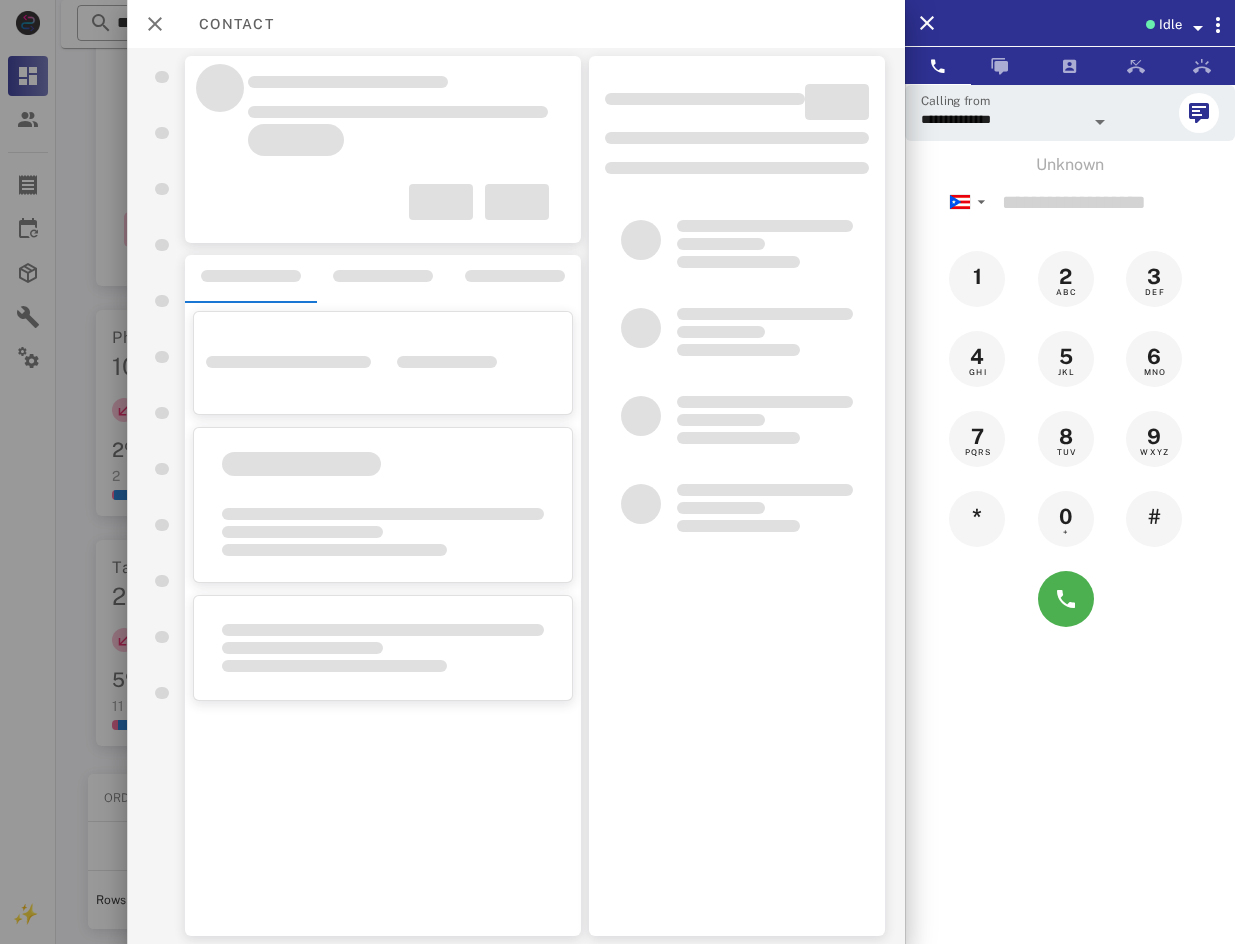 click on "**********" at bounding box center (1070, 556) 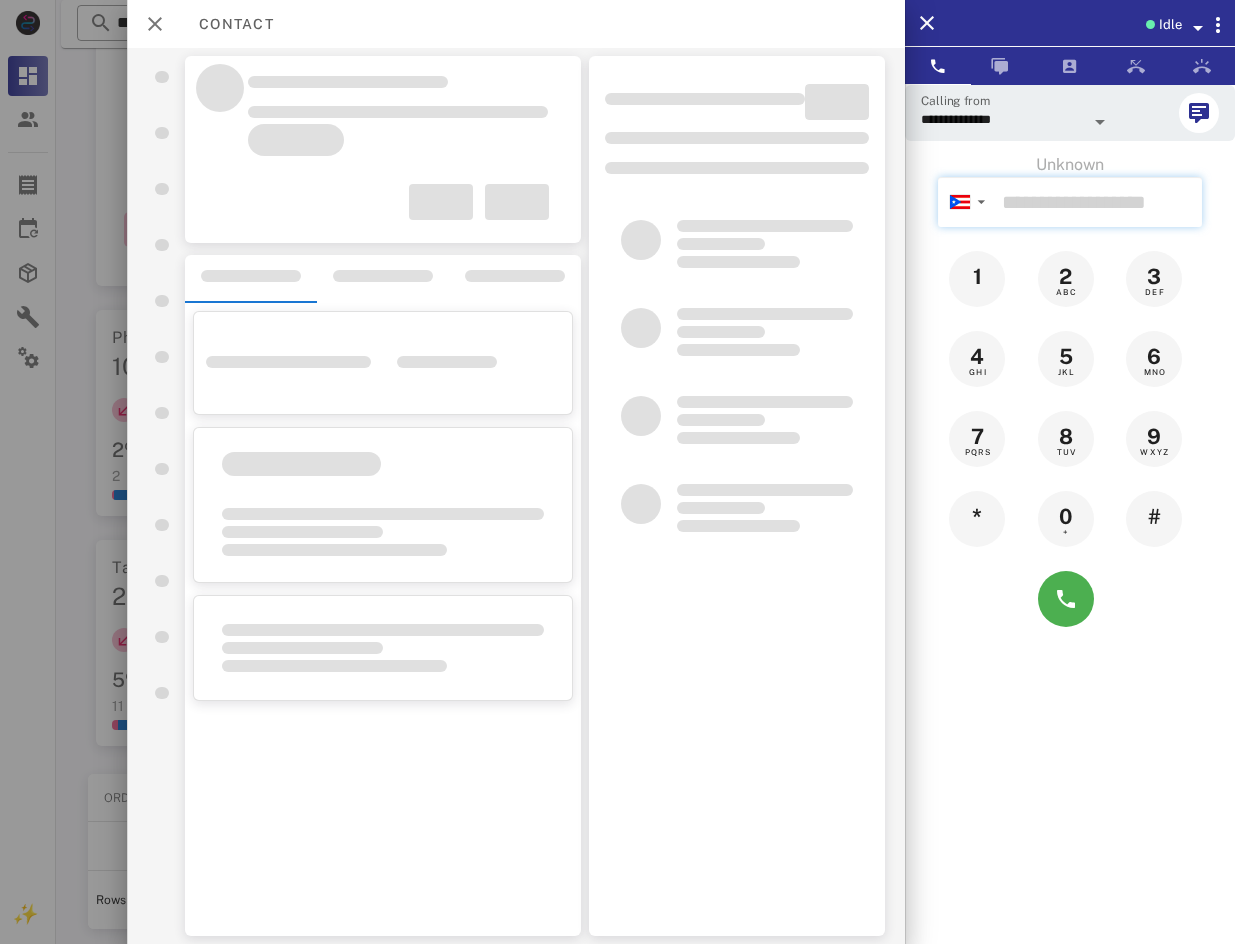 click at bounding box center (1098, 202) 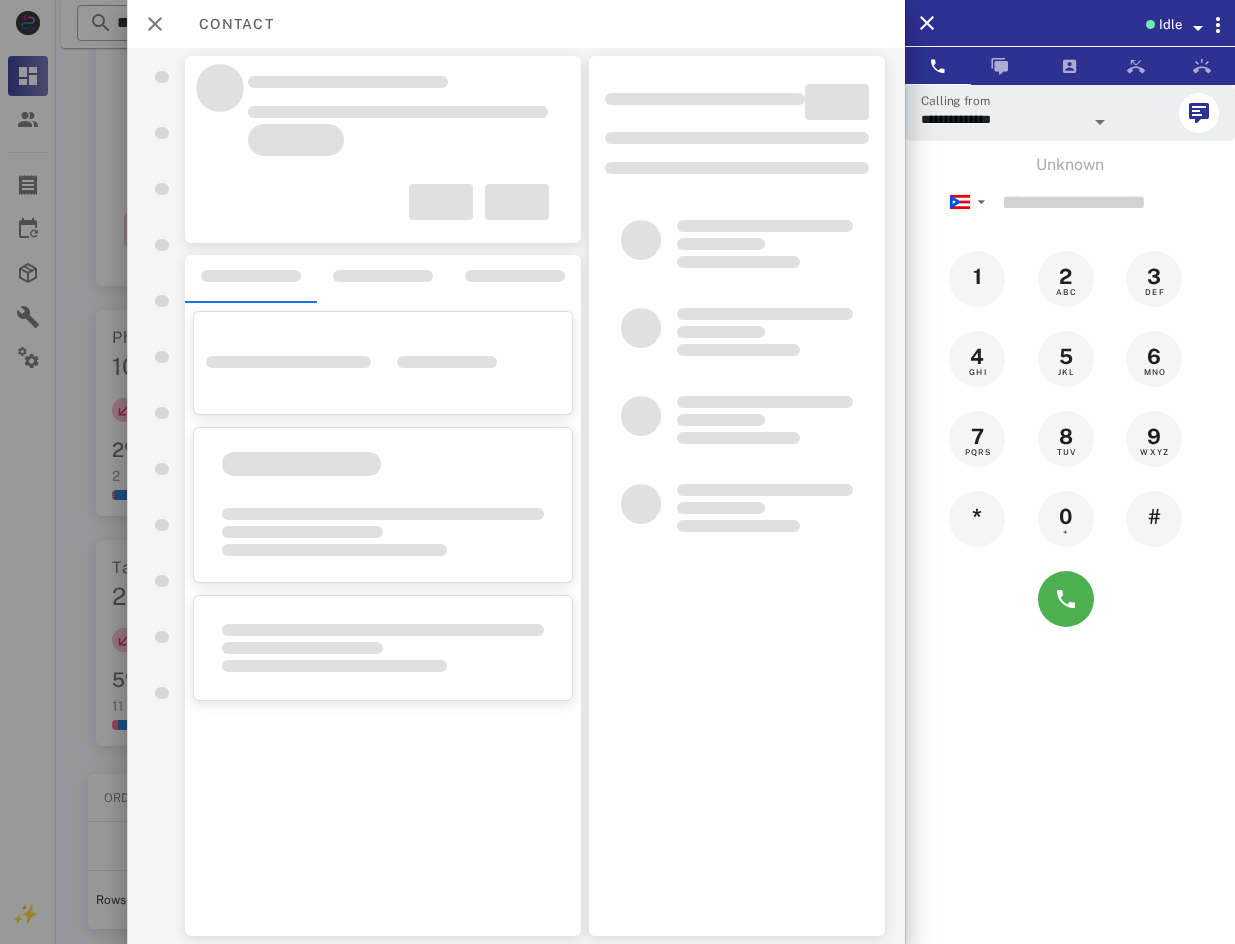 click at bounding box center (479, 201) 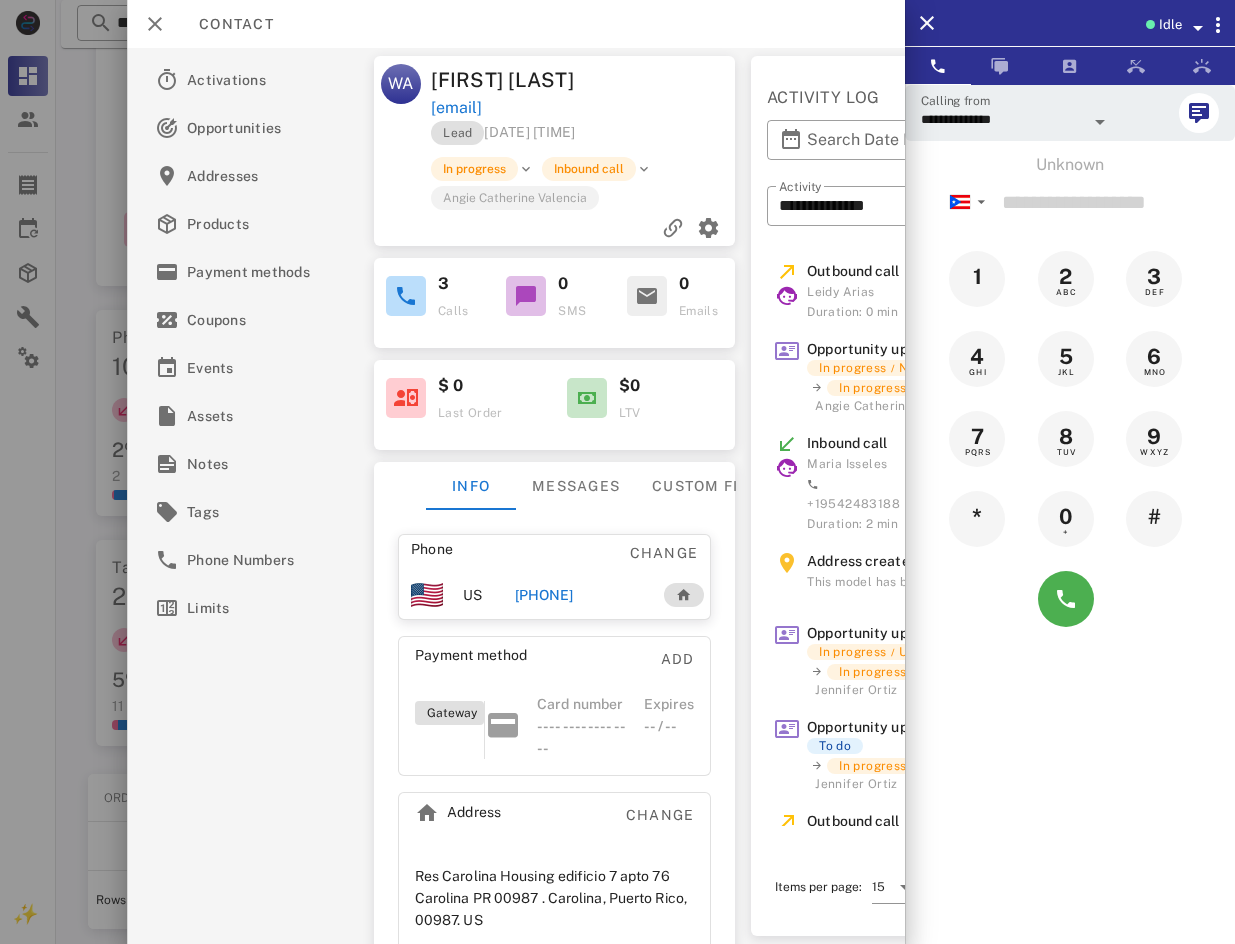 click on "[PHONE]" at bounding box center [544, 595] 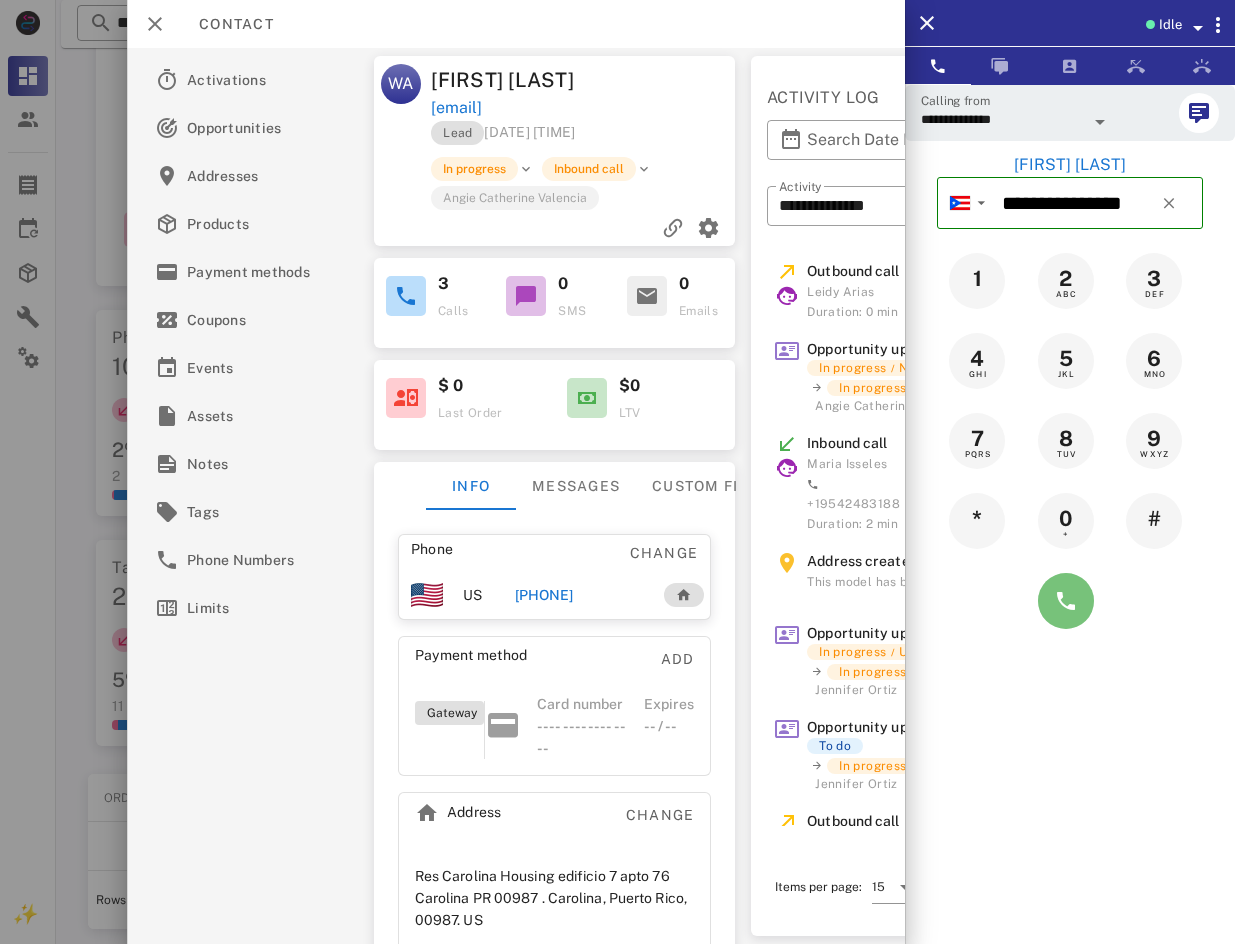 click at bounding box center (1066, 601) 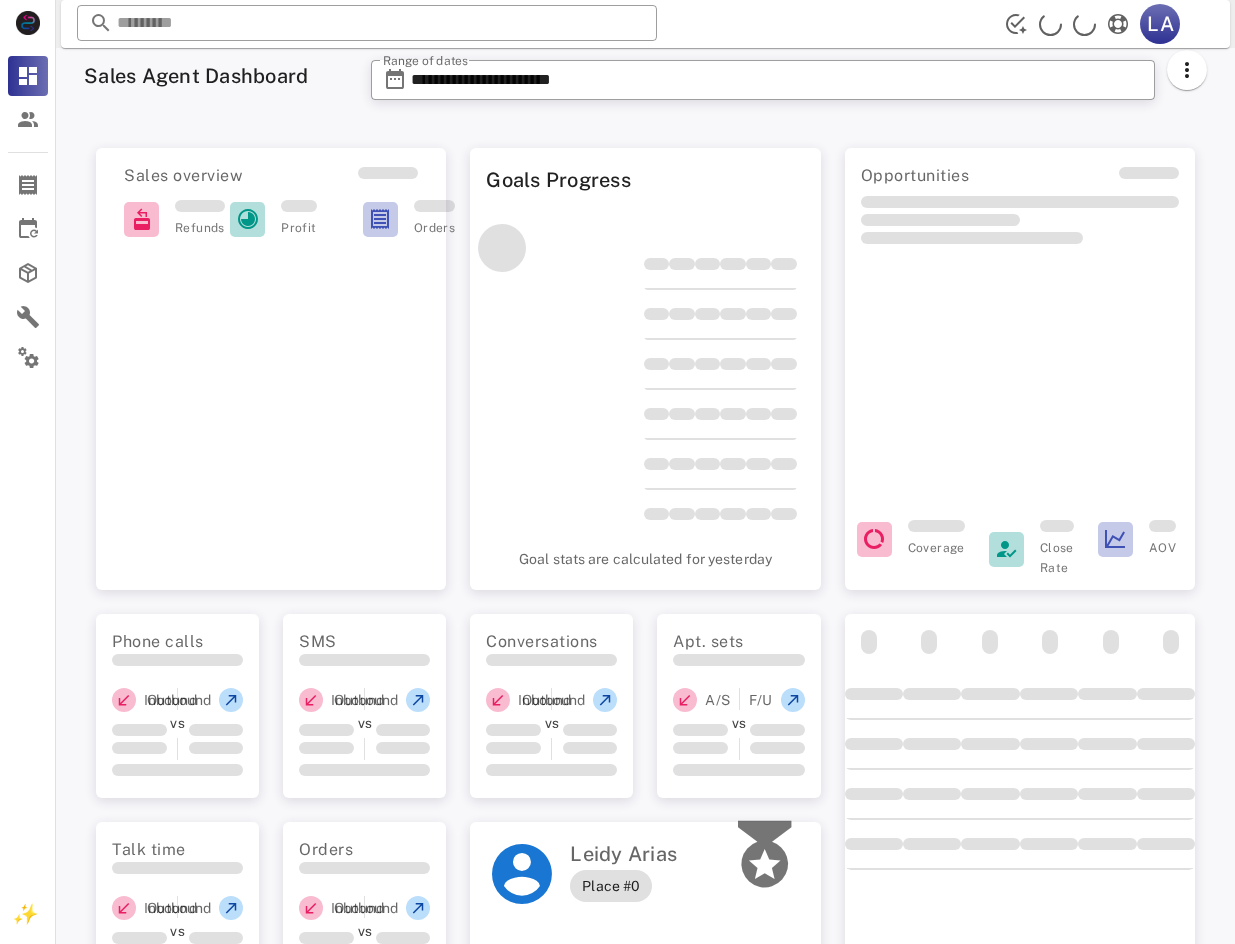 click at bounding box center (367, 23) 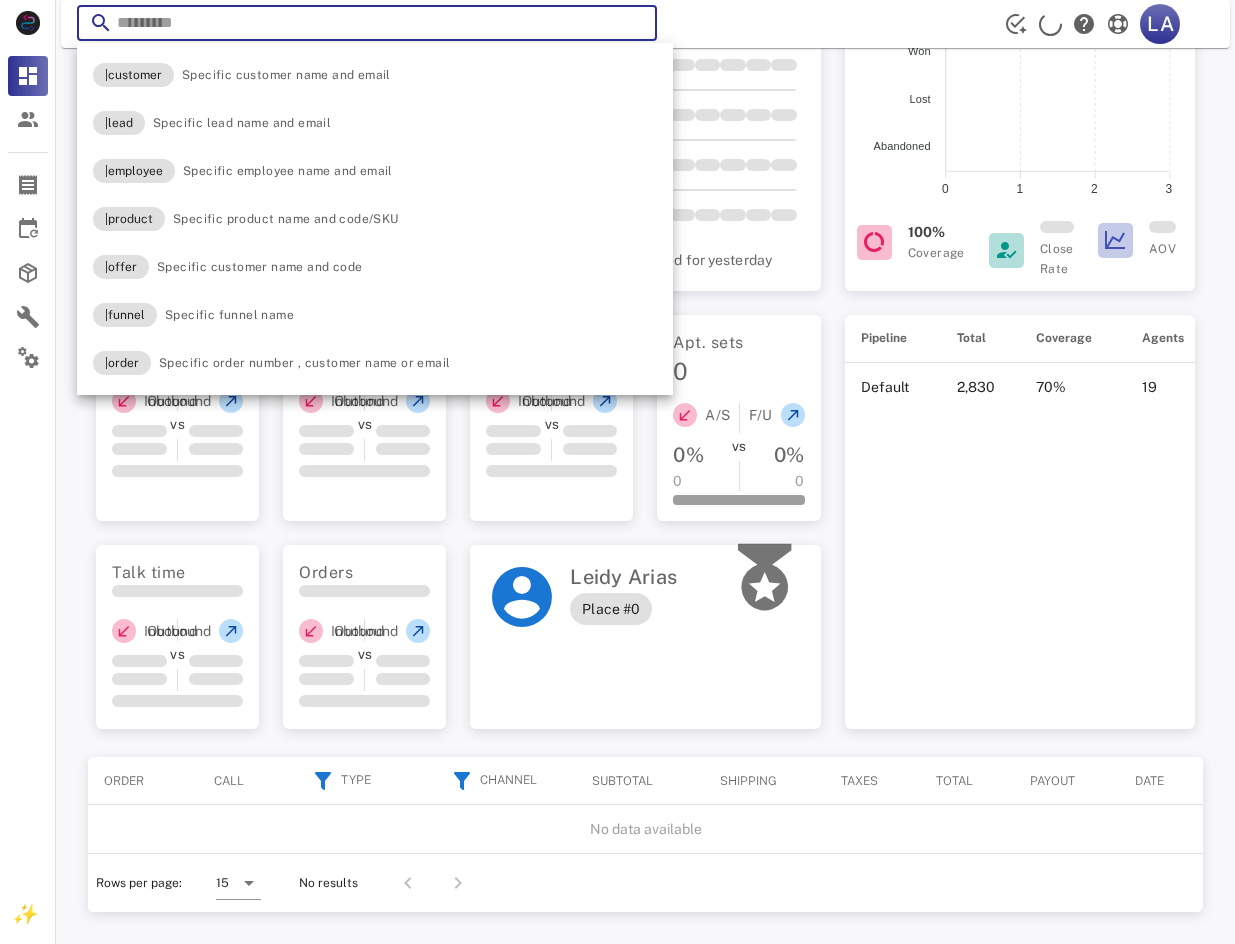 scroll, scrollTop: 299, scrollLeft: 0, axis: vertical 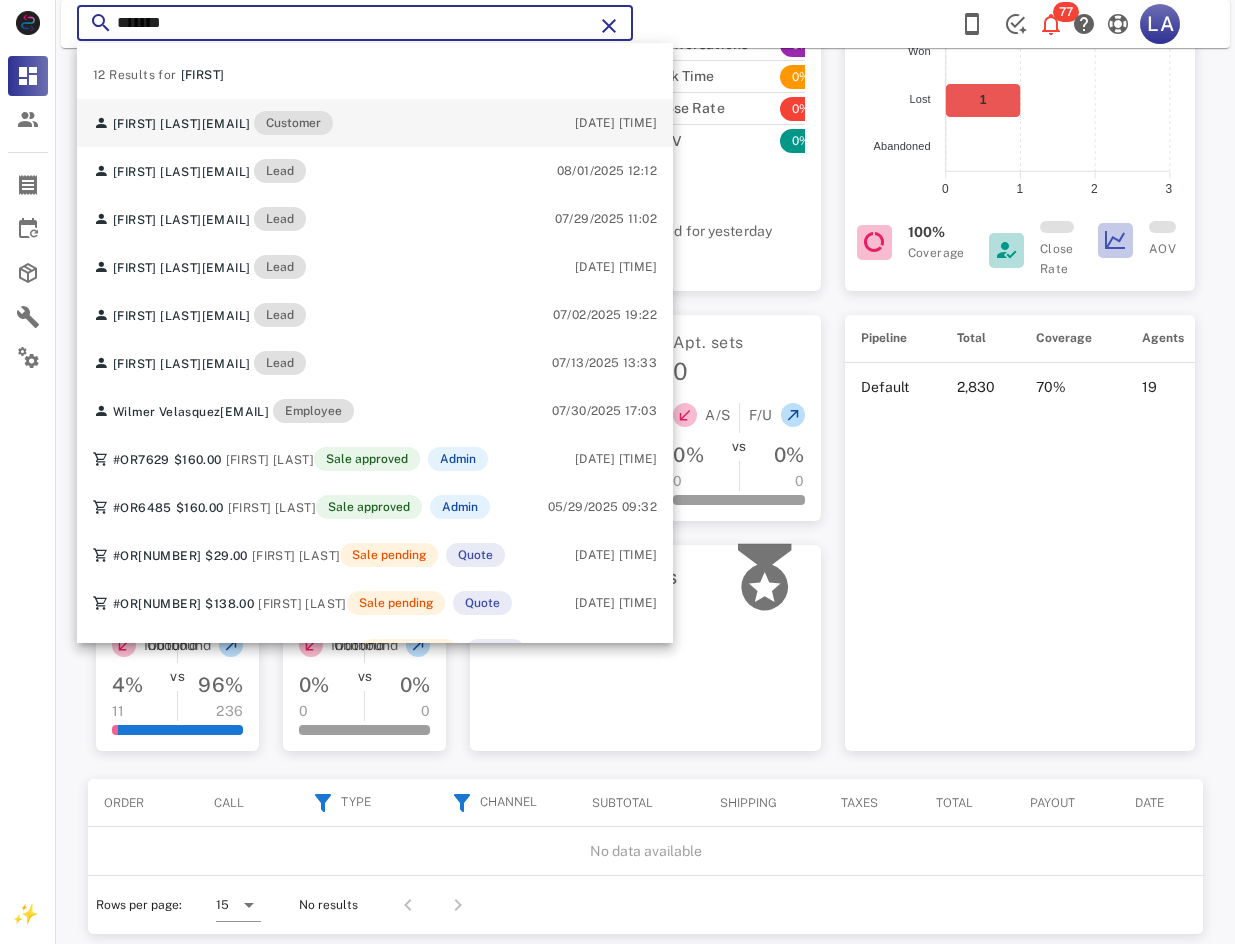 type on "*******" 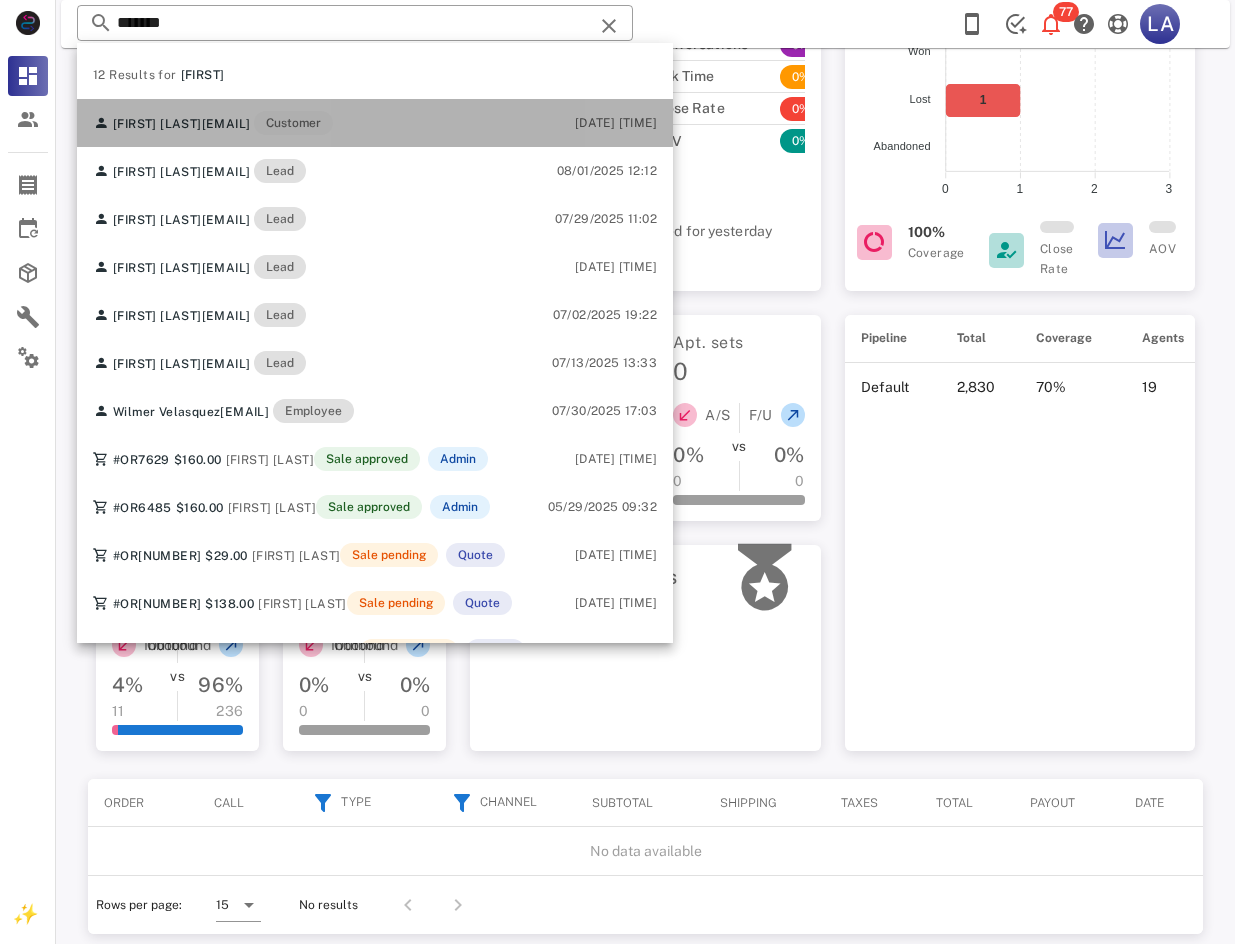 click on "[EMAIL]" at bounding box center [226, 124] 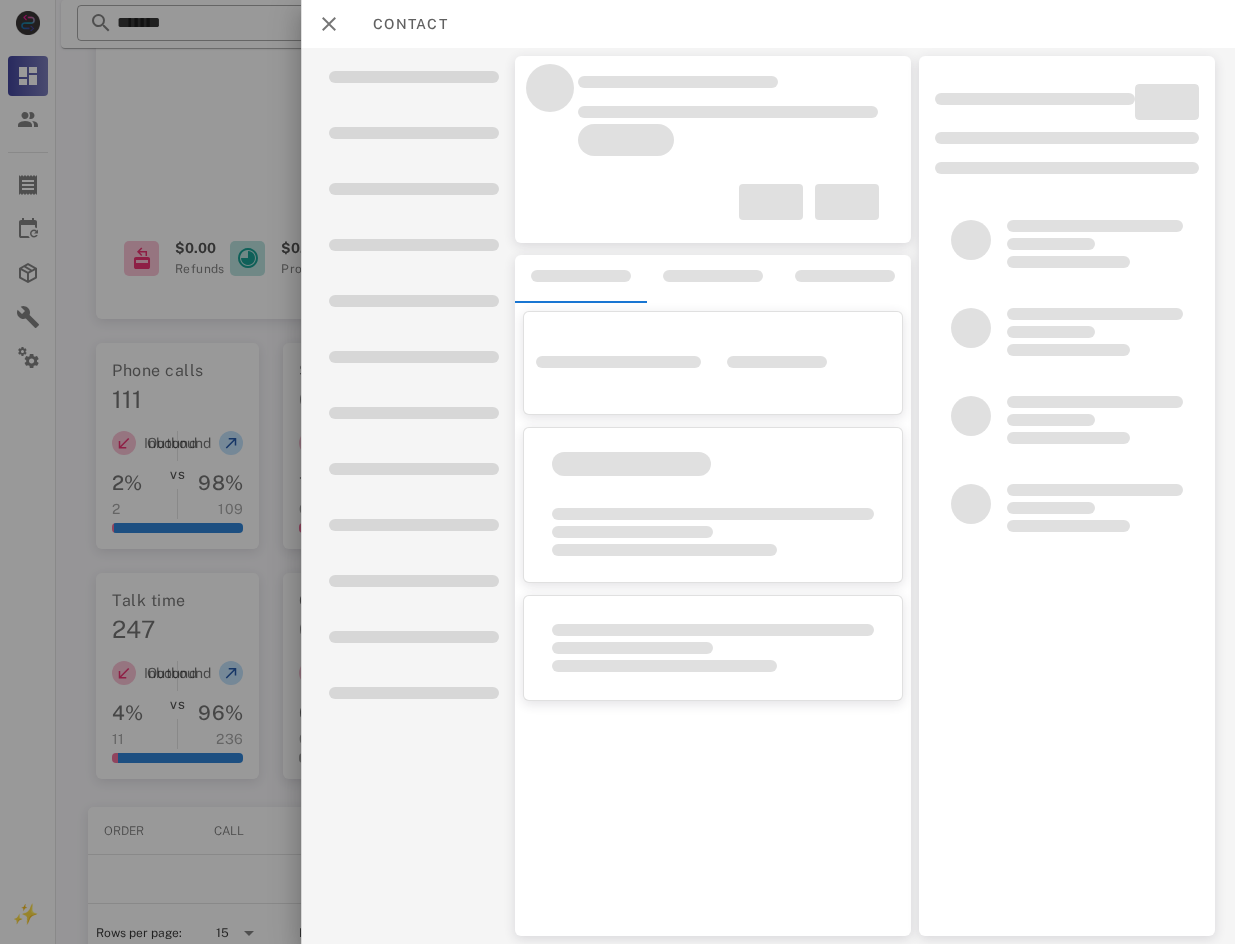 scroll, scrollTop: 299, scrollLeft: 0, axis: vertical 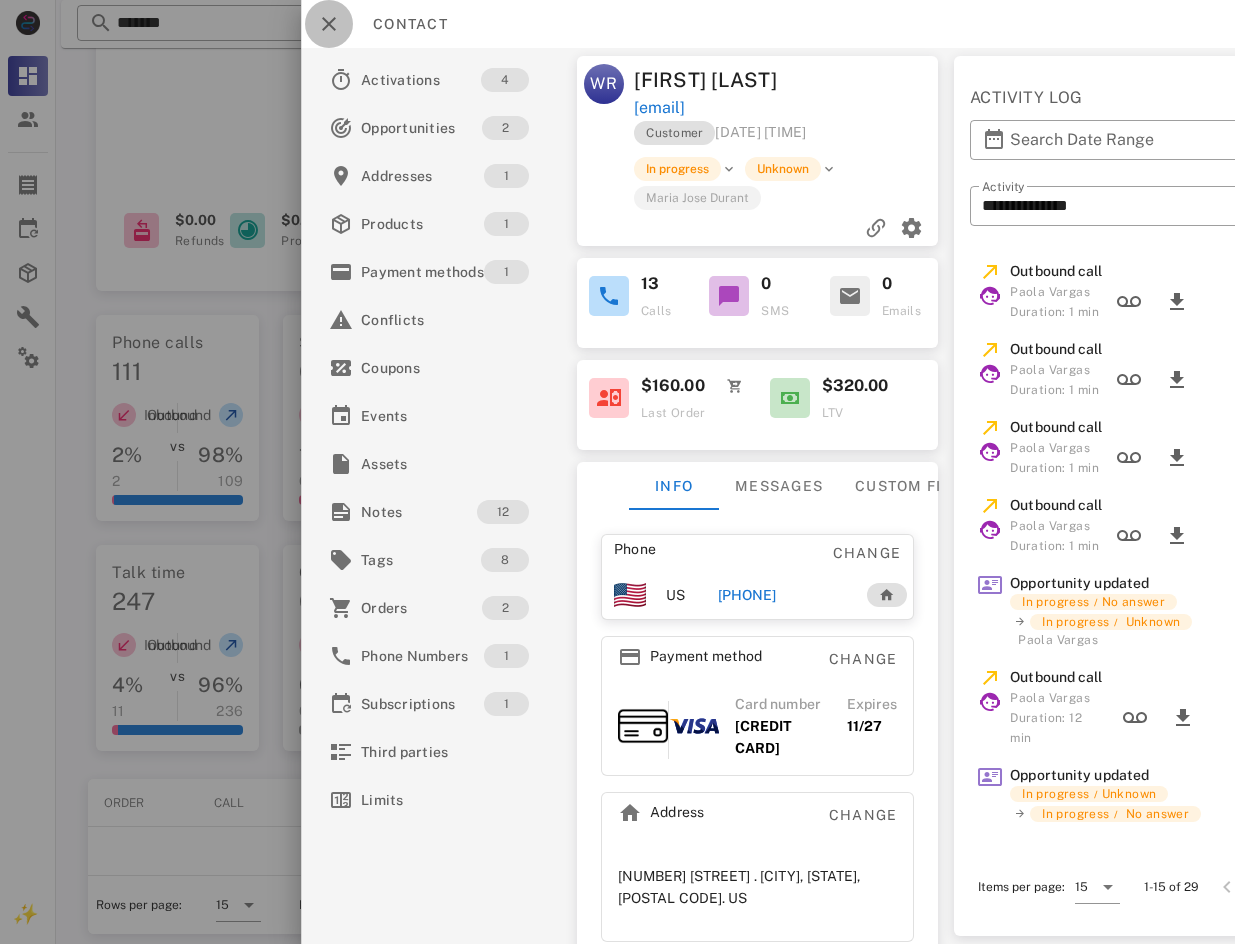 click at bounding box center [329, 24] 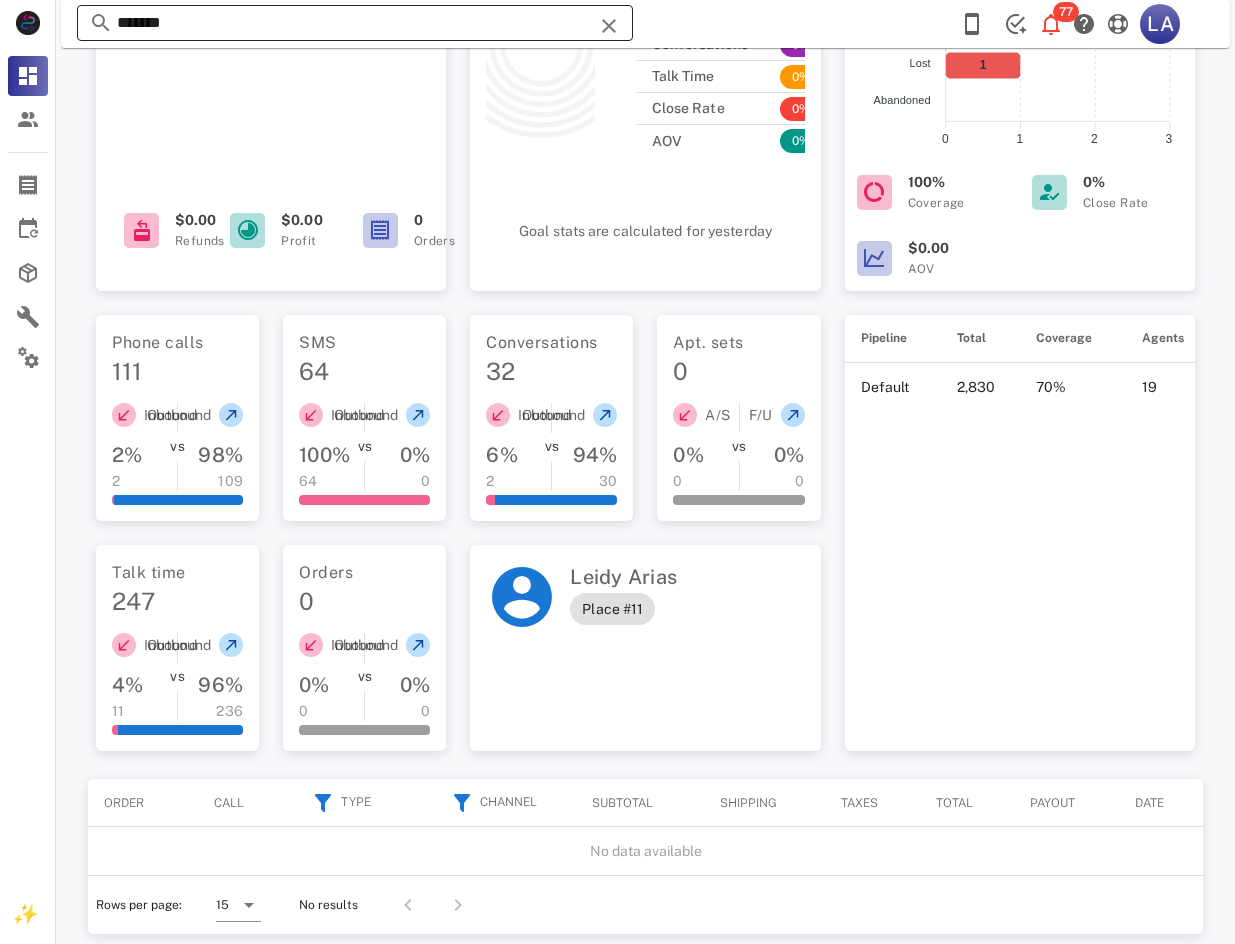 click on "*******" at bounding box center [355, 23] 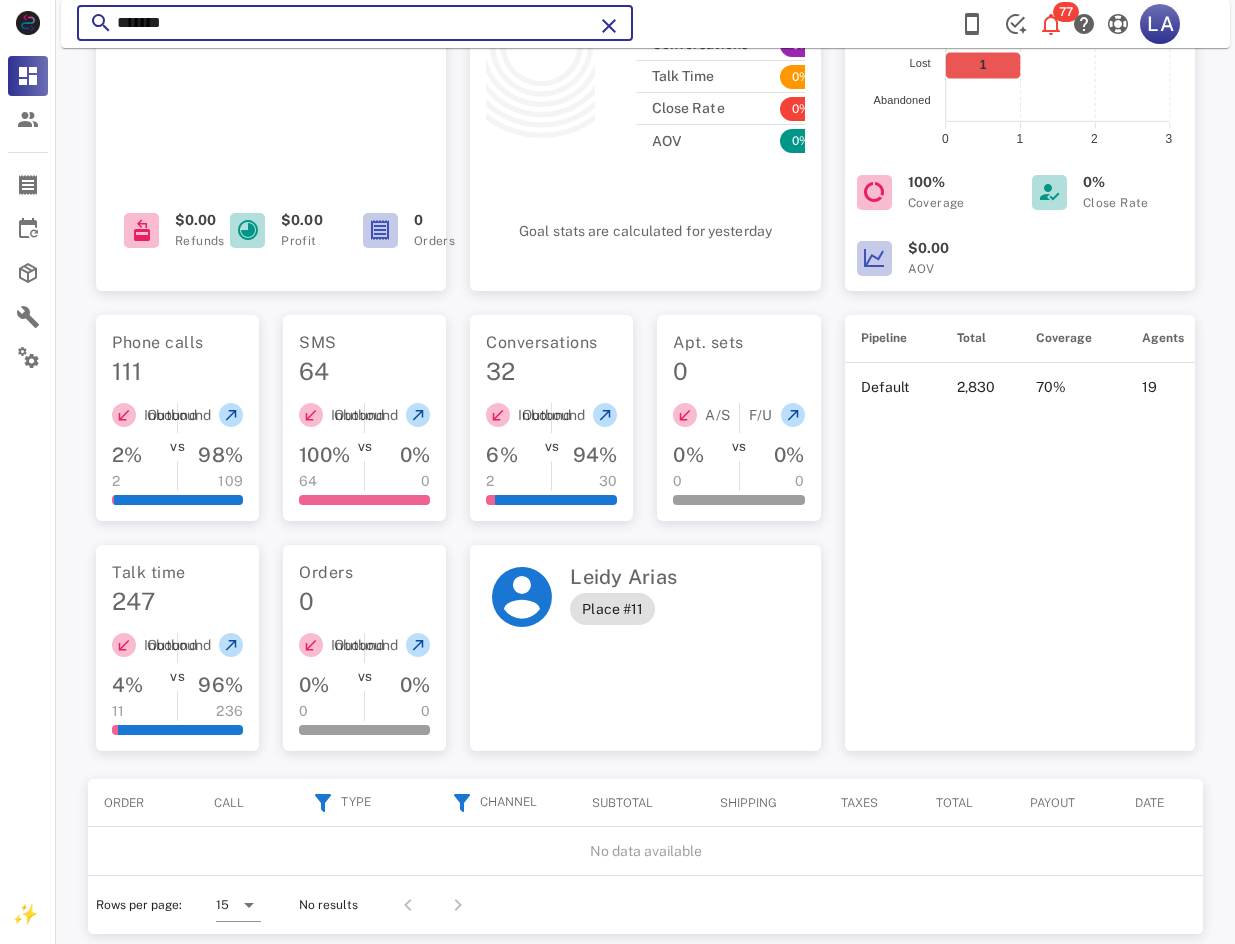 click on "*******" at bounding box center (355, 23) 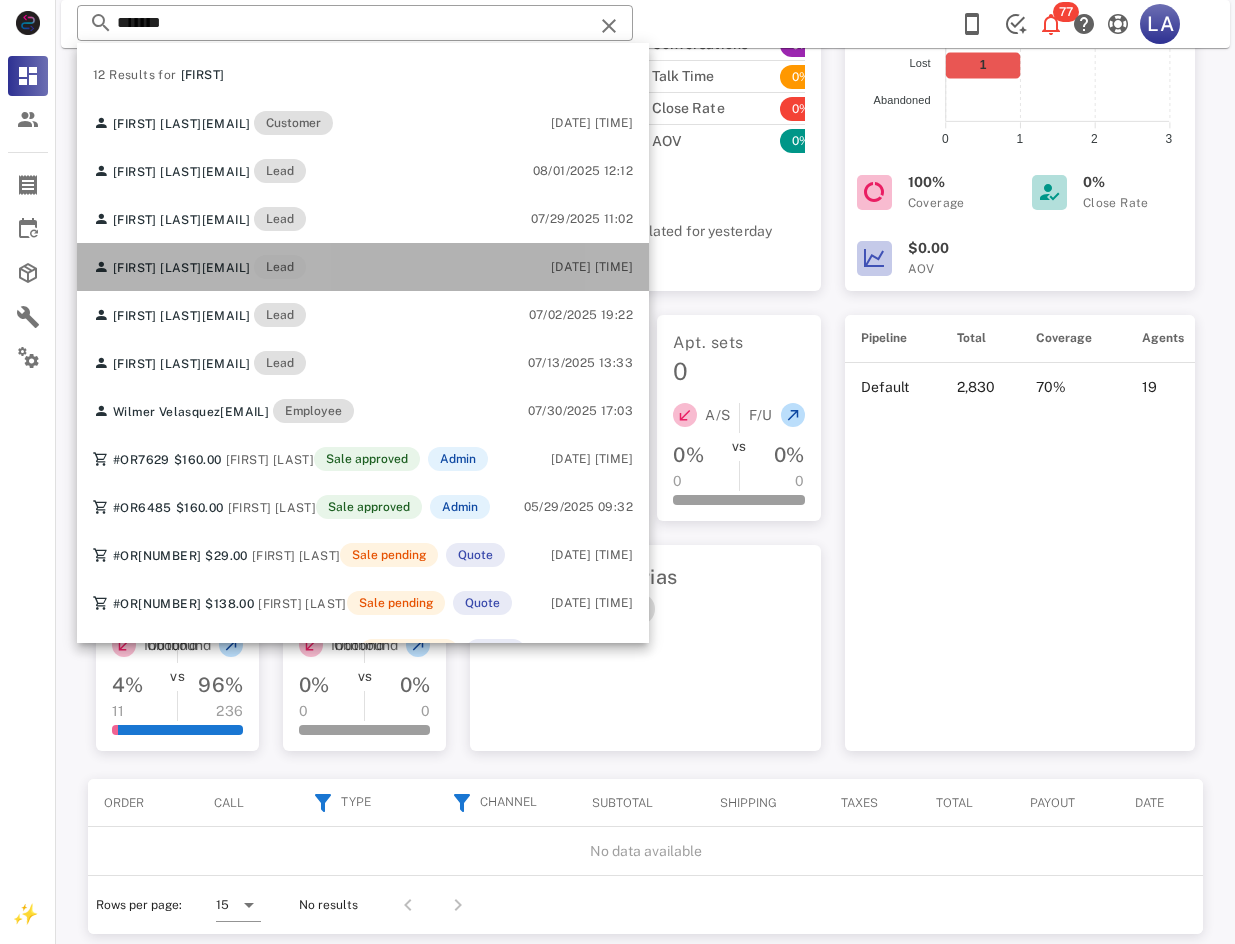 click on "[FIRST] [LAST]   [EMAIL]   Lead" at bounding box center (199, 267) 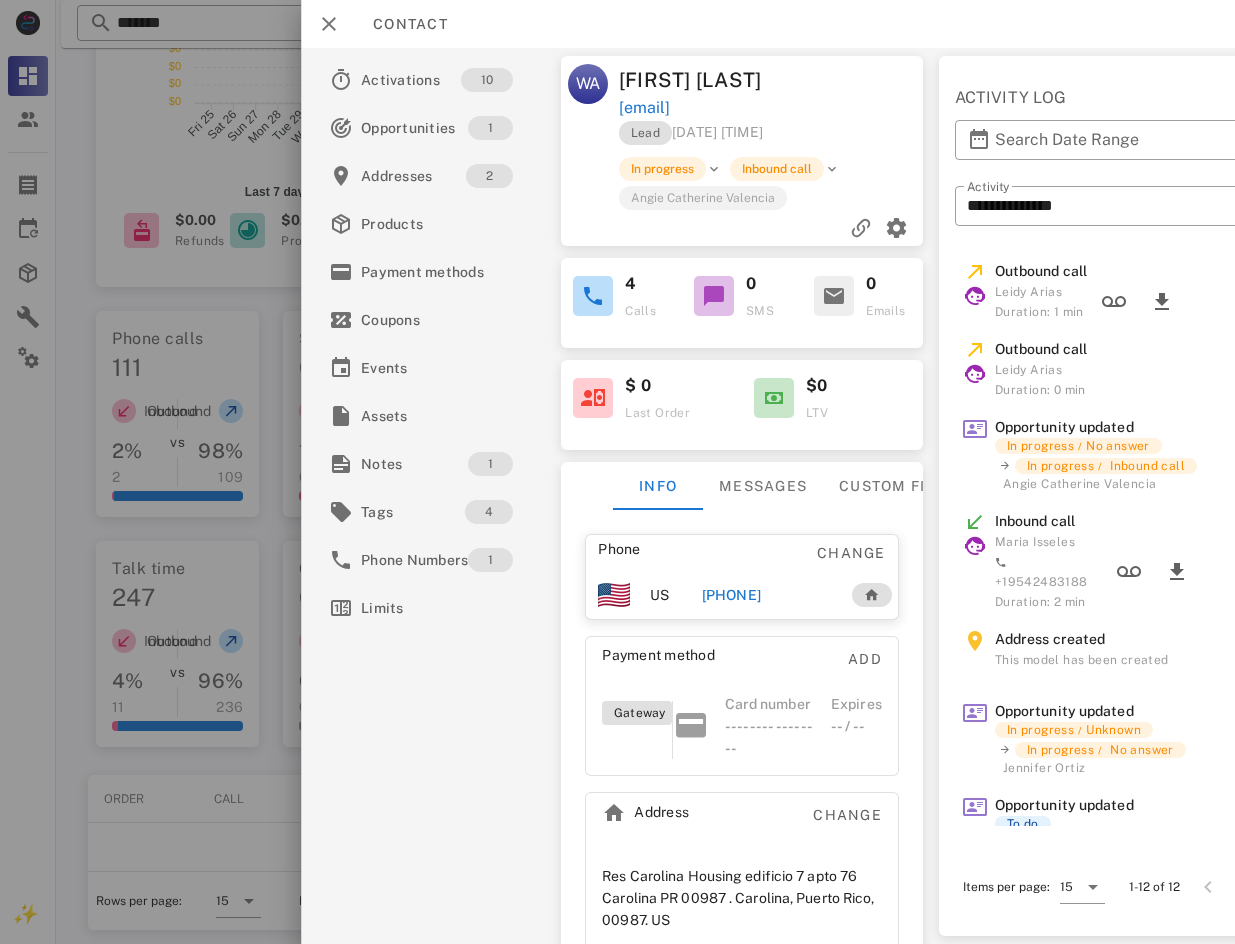 click on "[PHONE]" at bounding box center [731, 595] 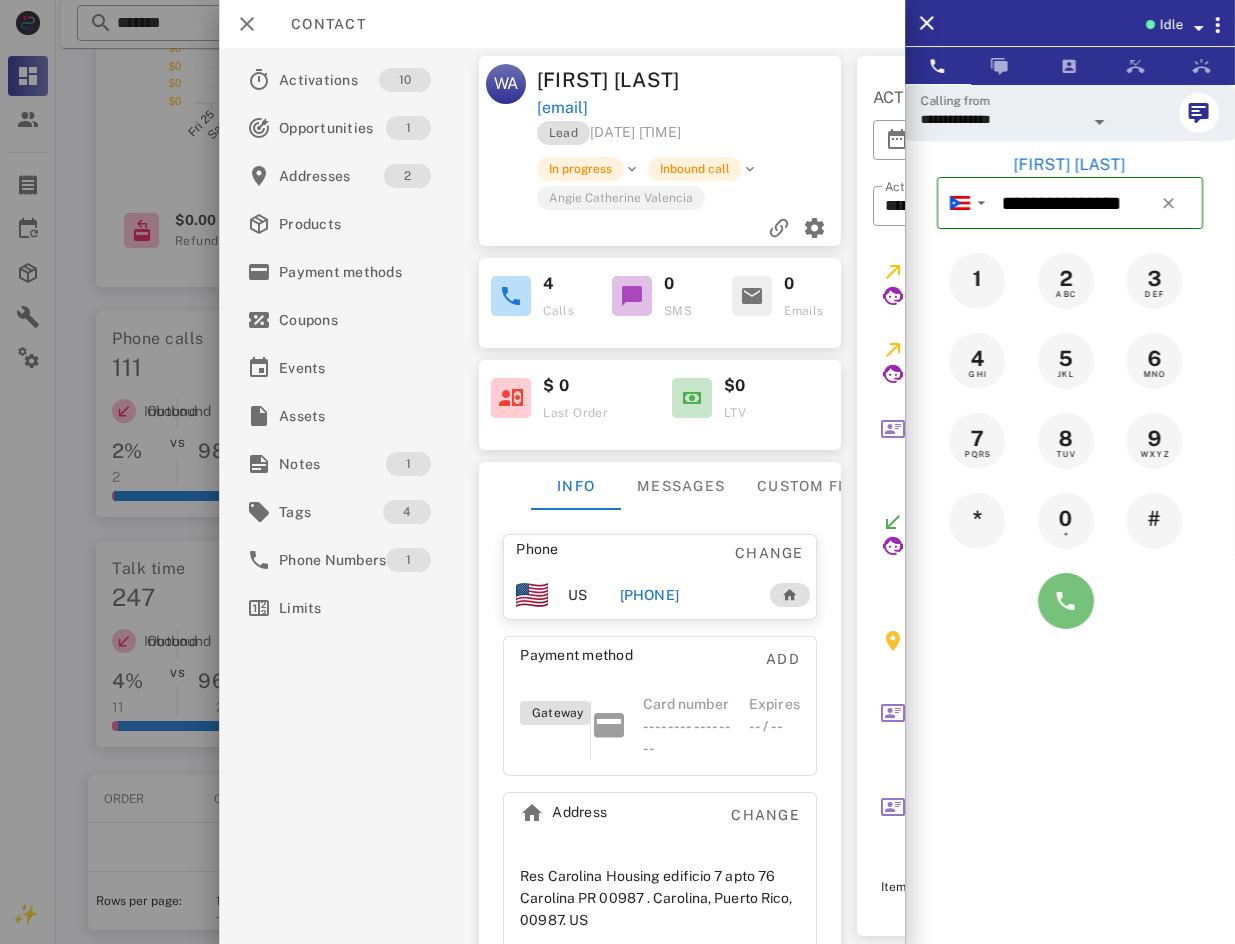 click at bounding box center [1066, 601] 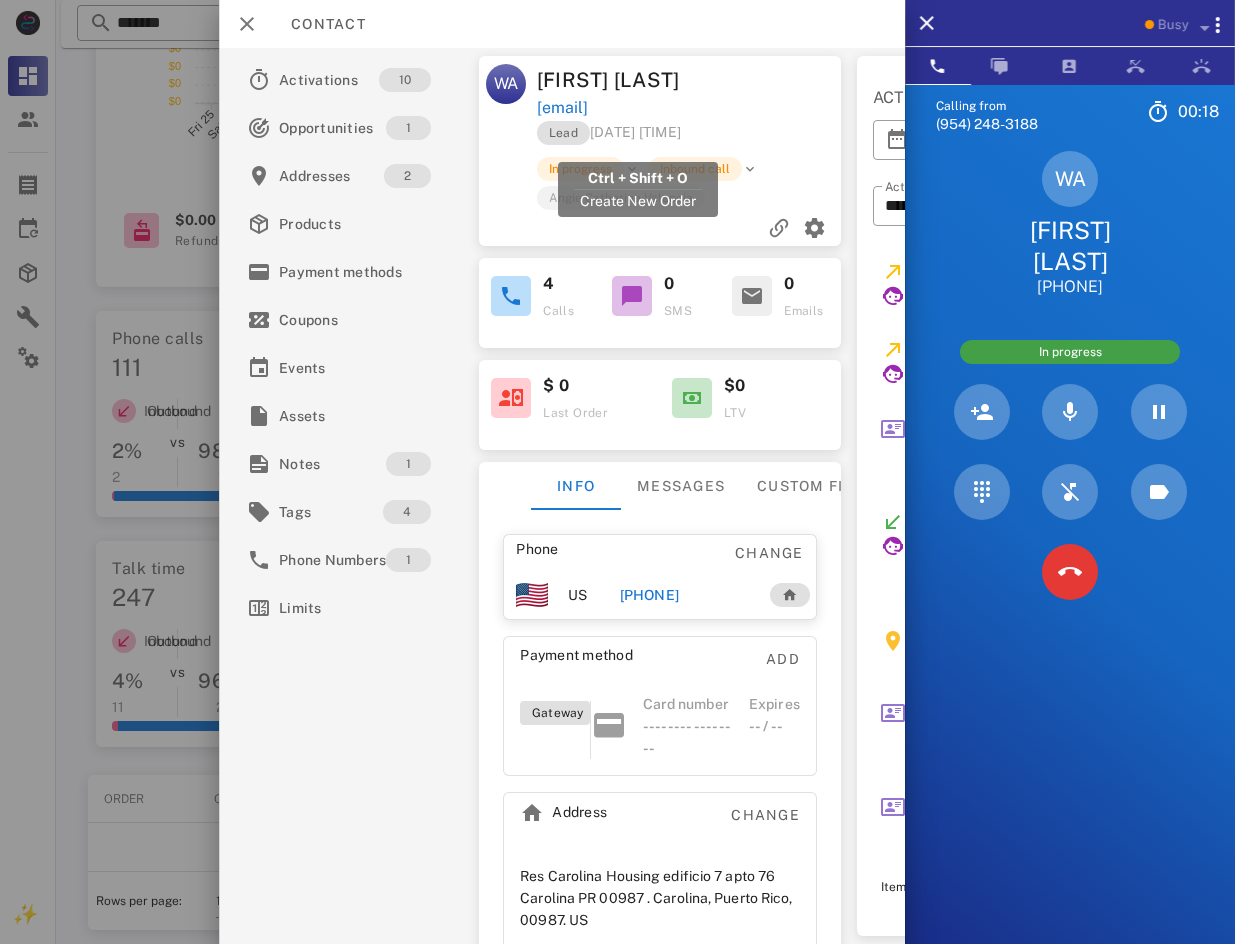 drag, startPoint x: 635, startPoint y: 137, endPoint x: 539, endPoint y: 139, distance: 96.02083 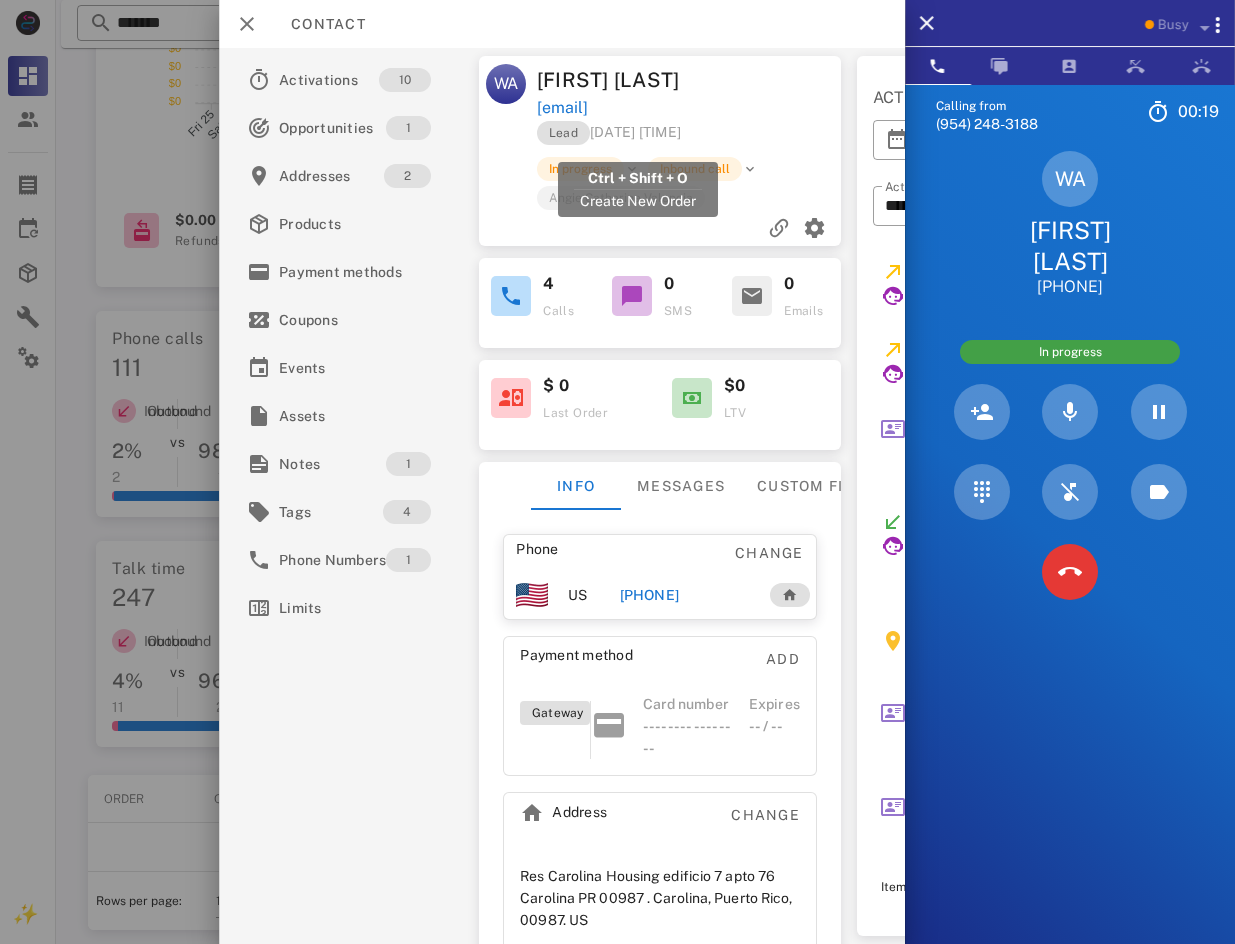 copy on "[EMAIL]" 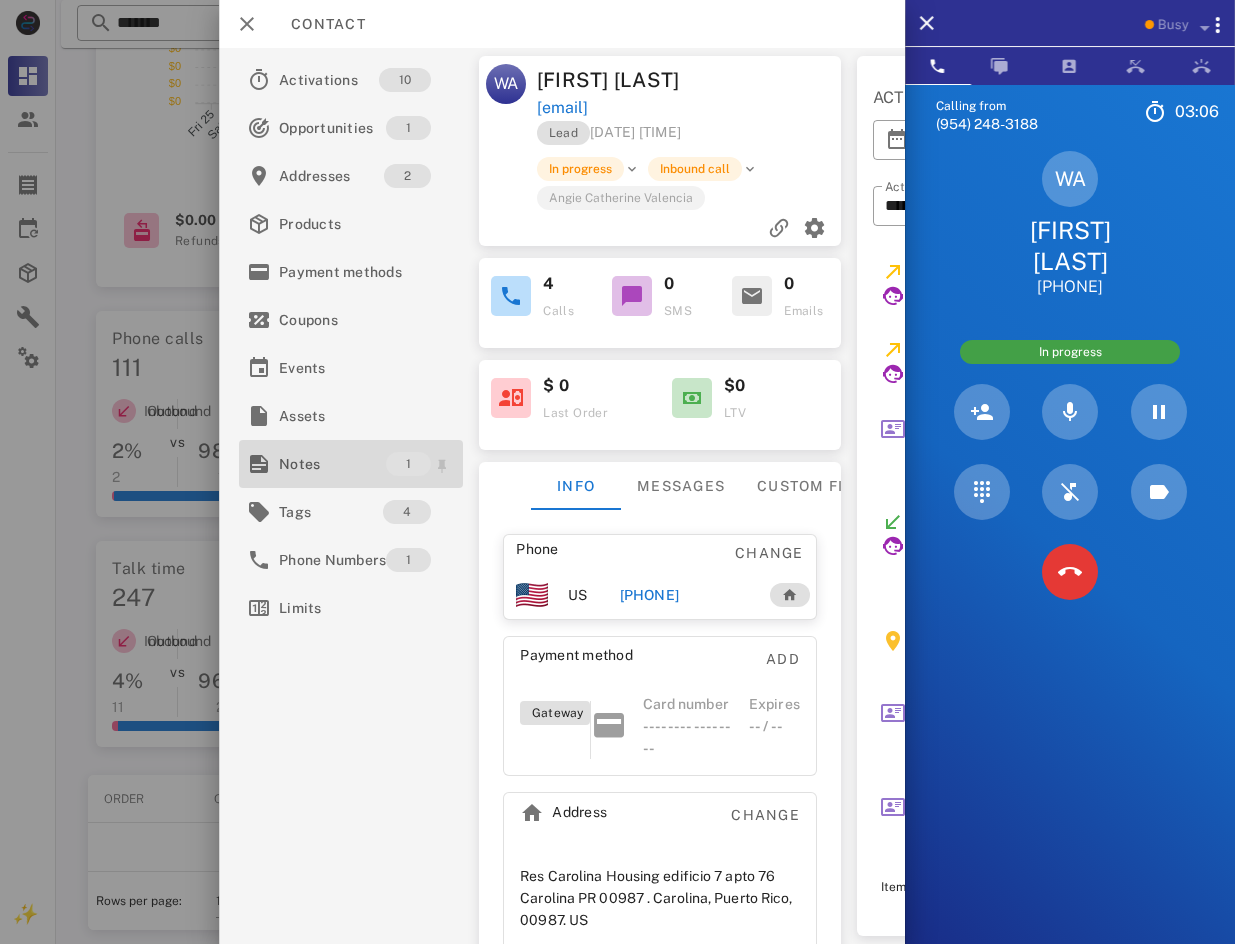 click on "Notes  1" at bounding box center [351, 464] 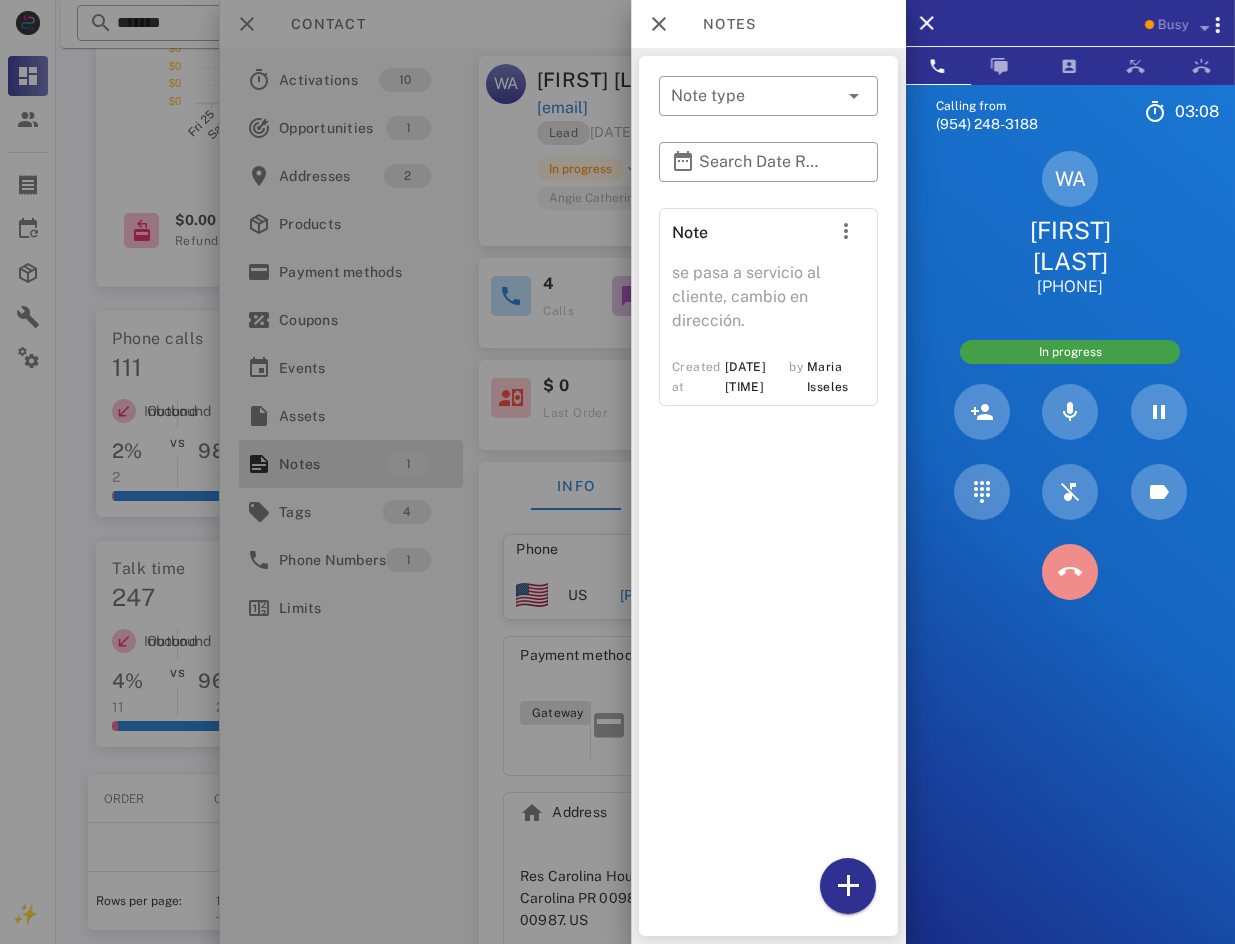 click at bounding box center (1070, 572) 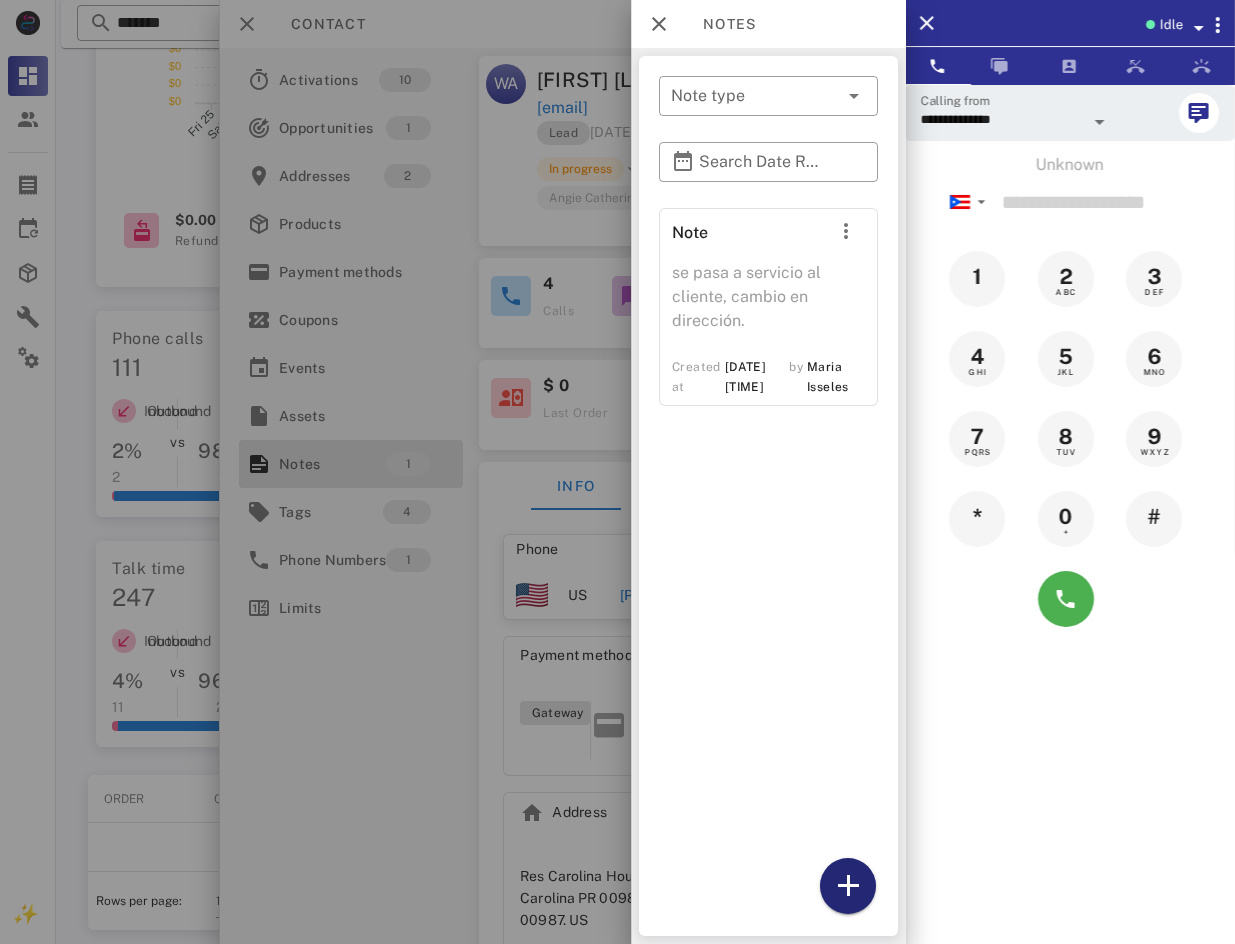 click at bounding box center (847, 886) 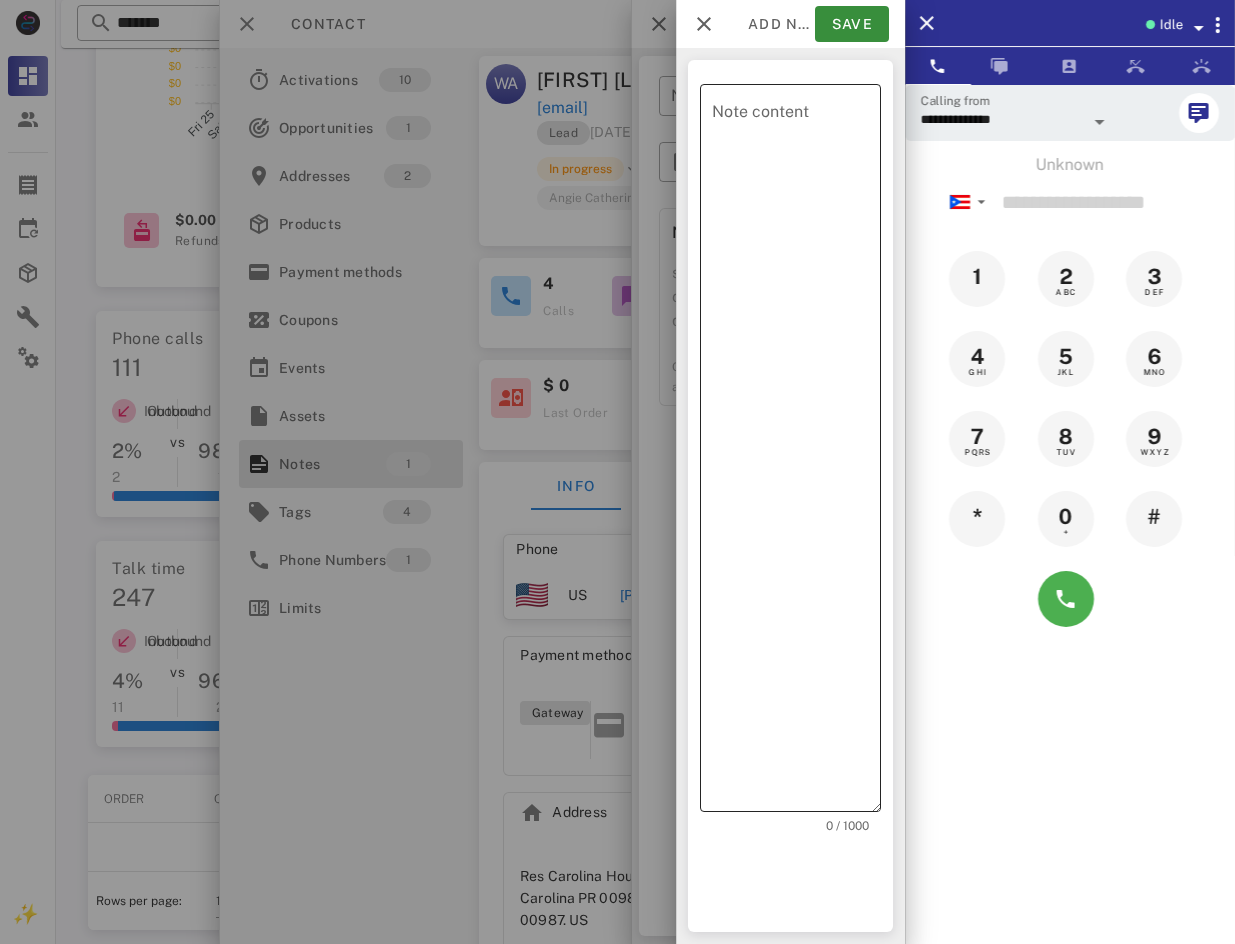 click on "Note content" at bounding box center (796, 453) 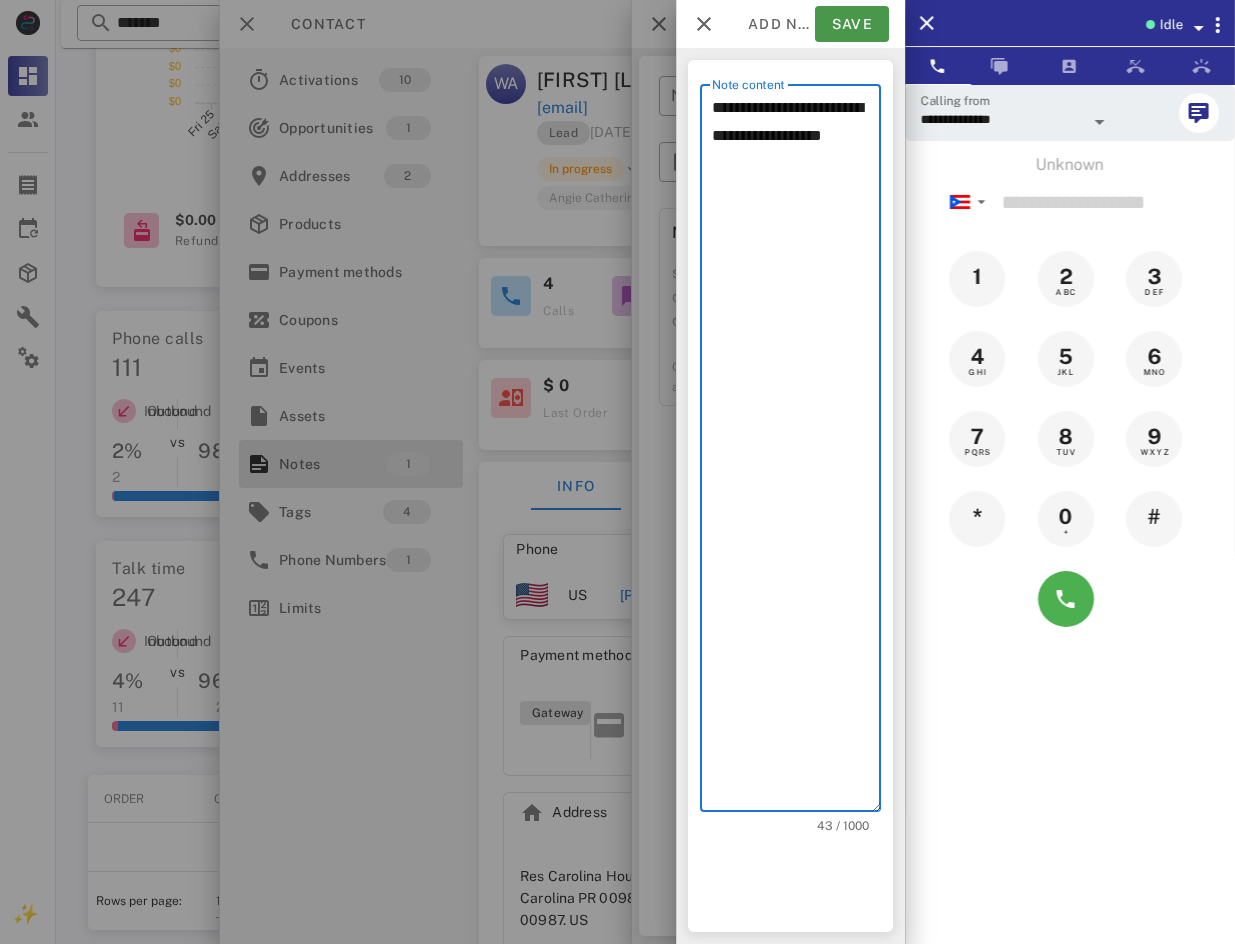 type on "**********" 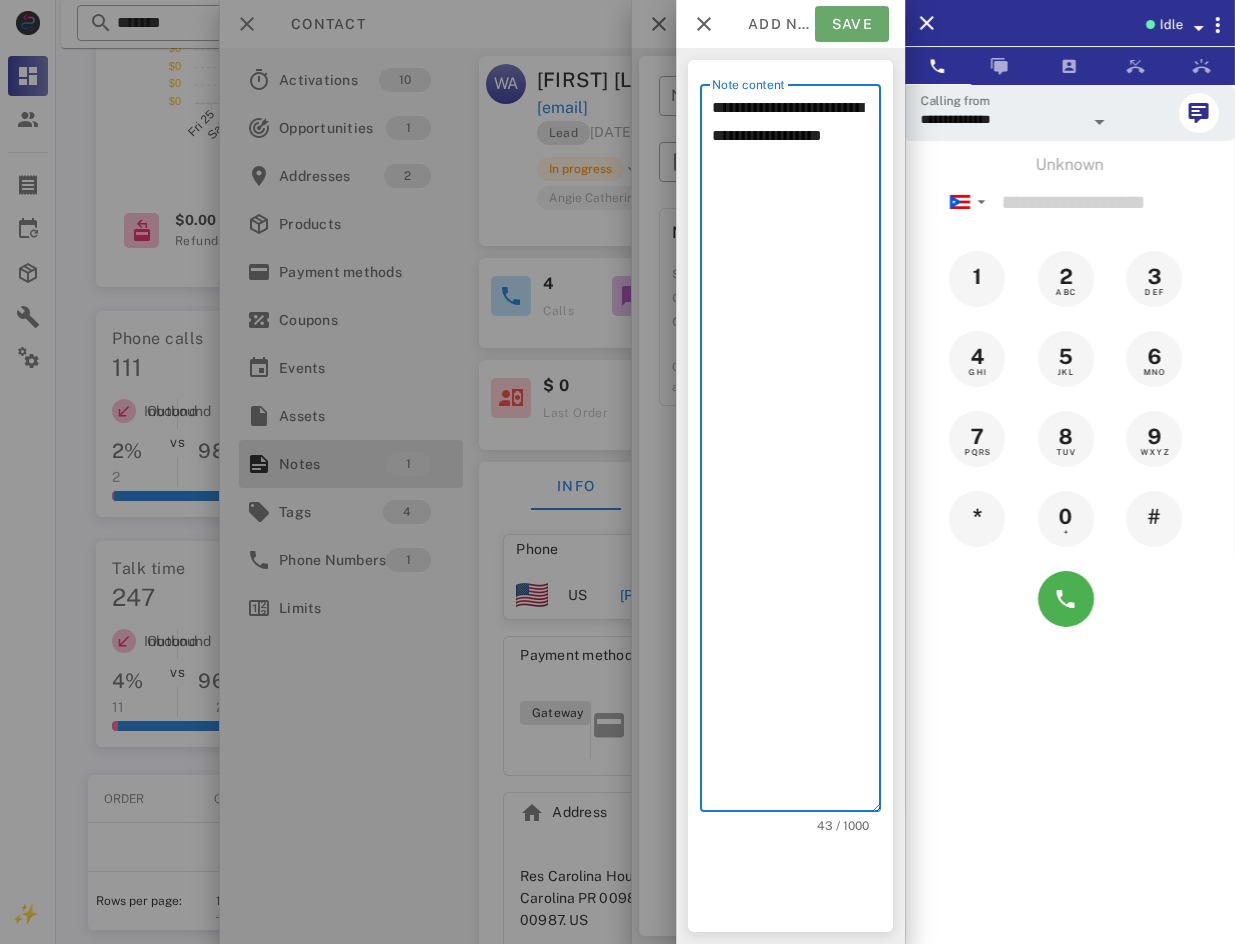 click on "Save" at bounding box center (852, 24) 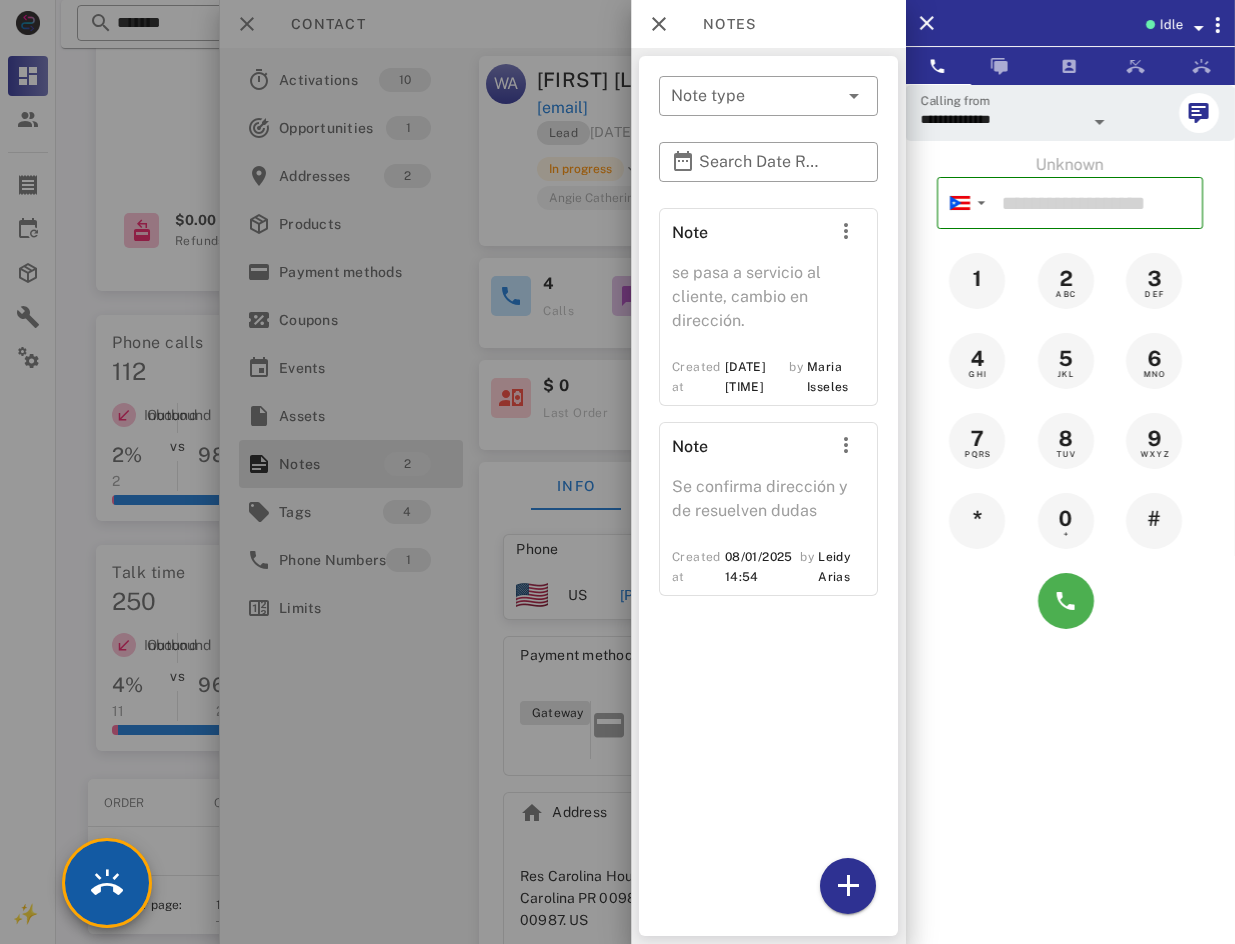 click at bounding box center (107, 883) 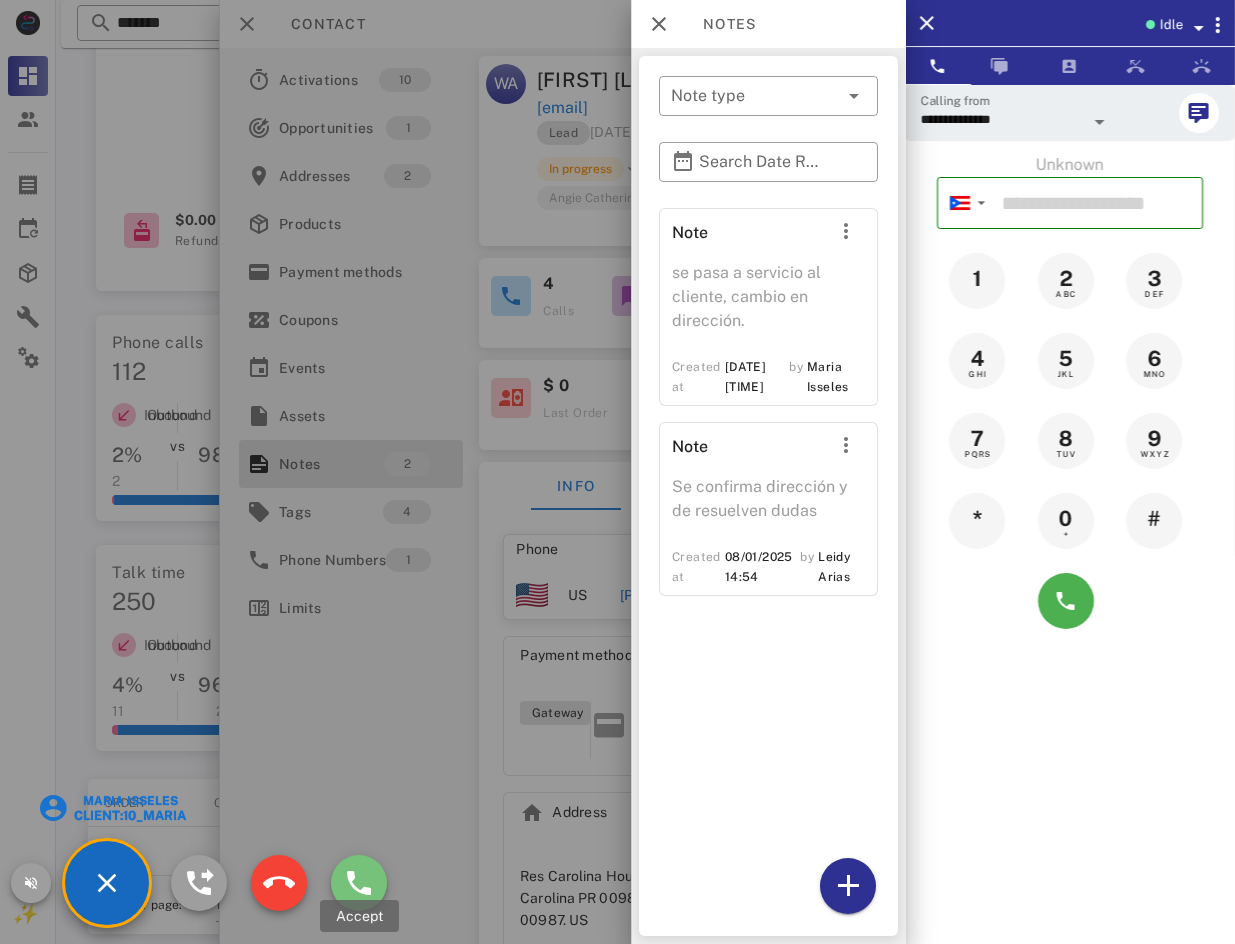 click at bounding box center [359, 883] 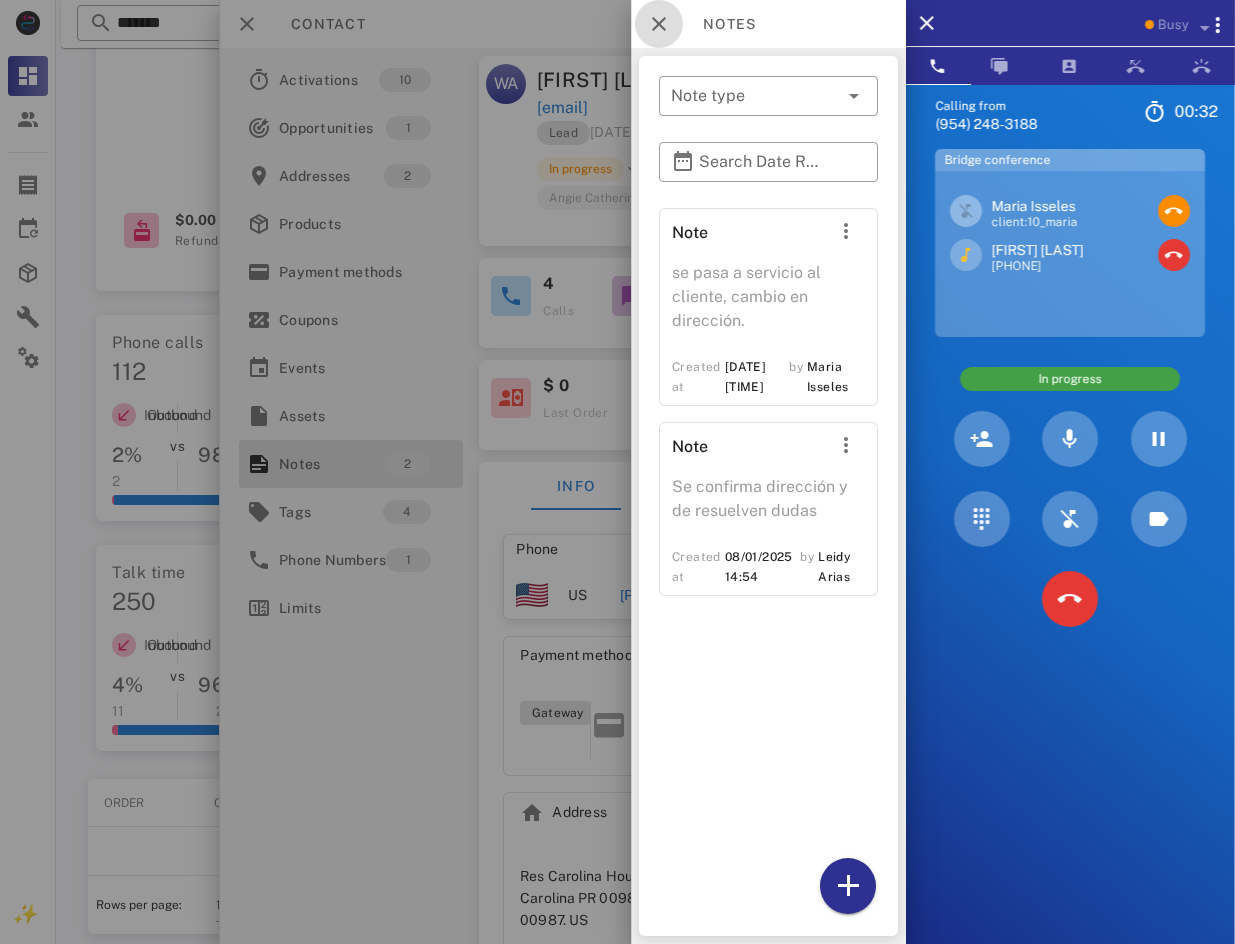 drag, startPoint x: 659, startPoint y: 41, endPoint x: 541, endPoint y: 0, distance: 124.919975 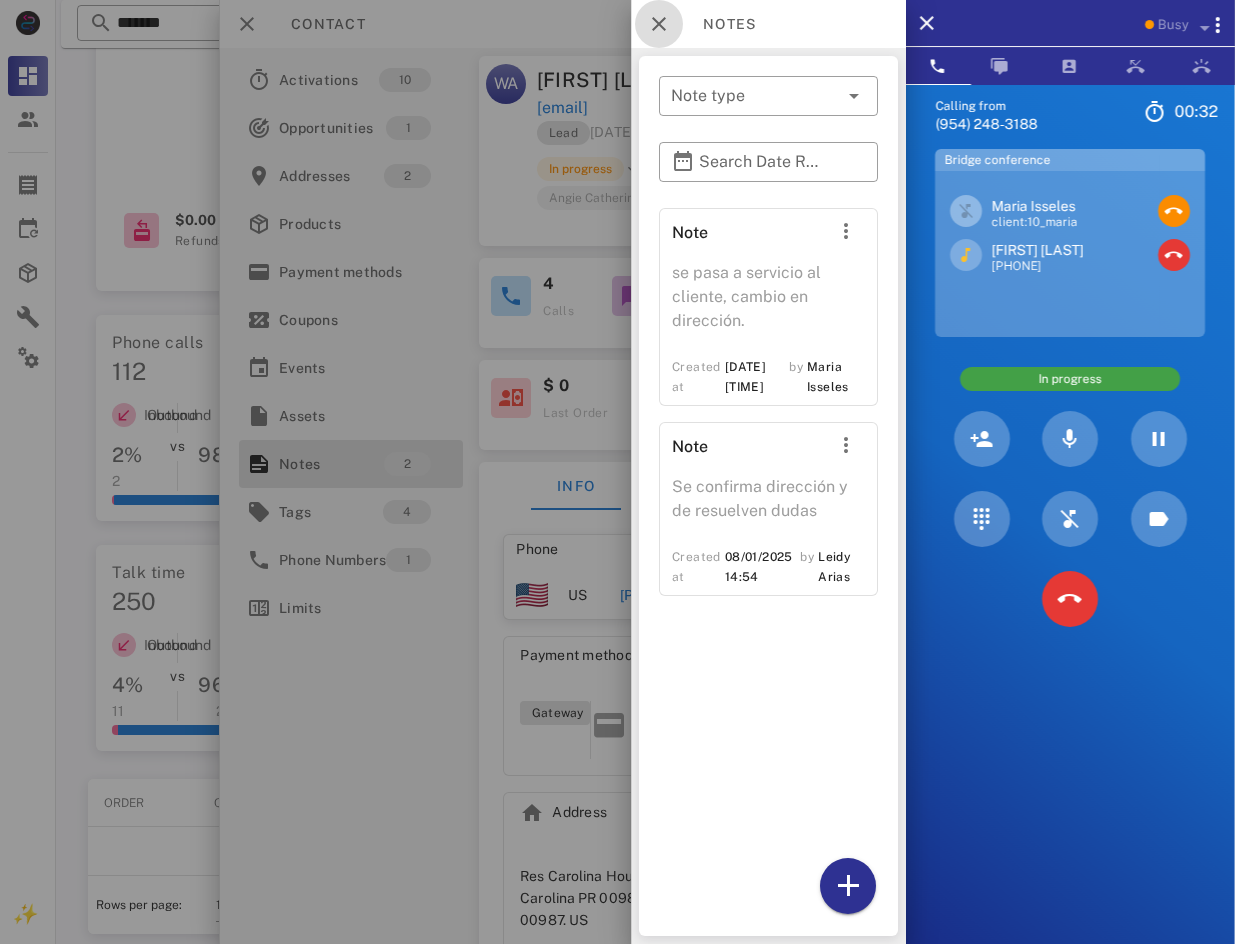 click at bounding box center (659, 24) 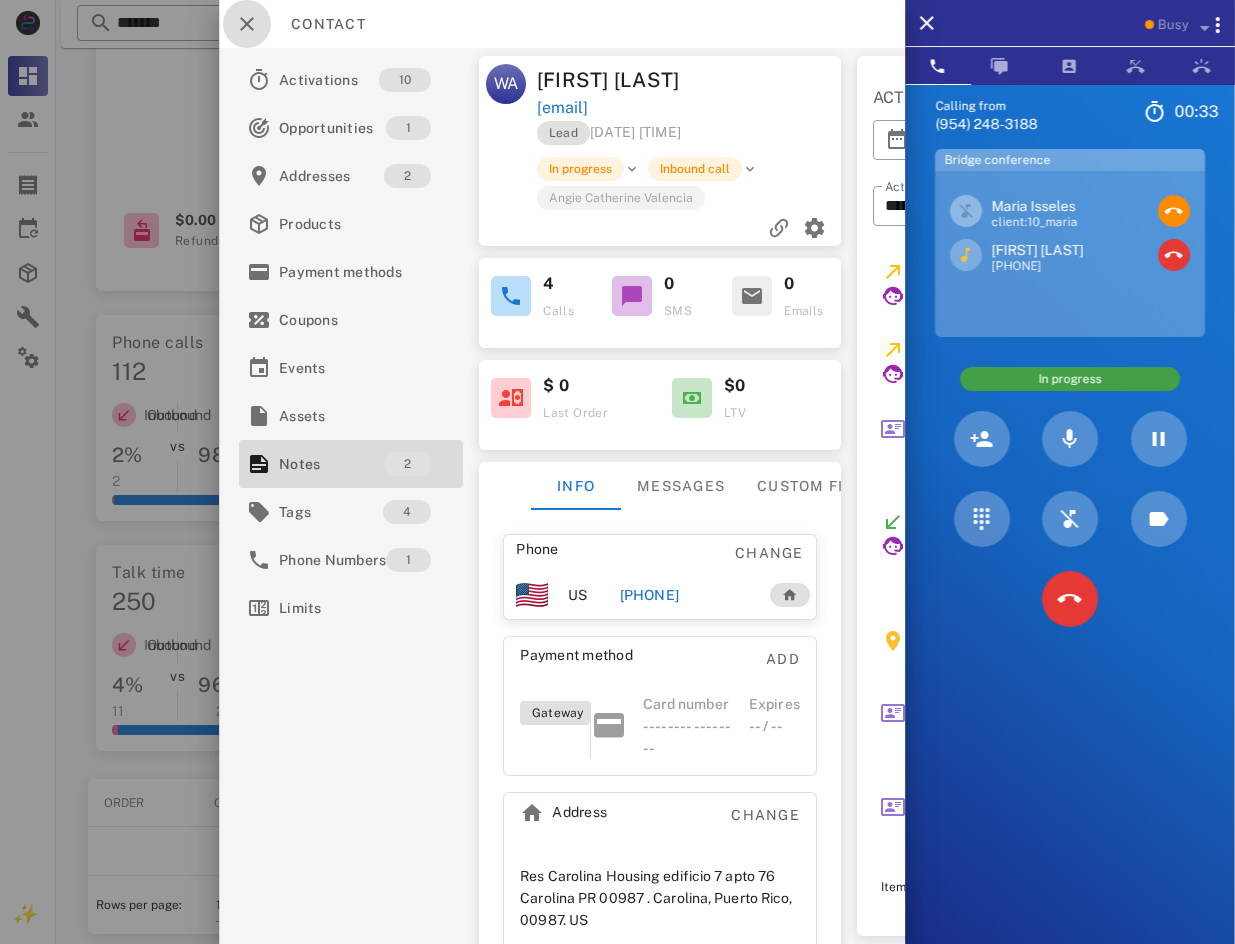 click at bounding box center (247, 24) 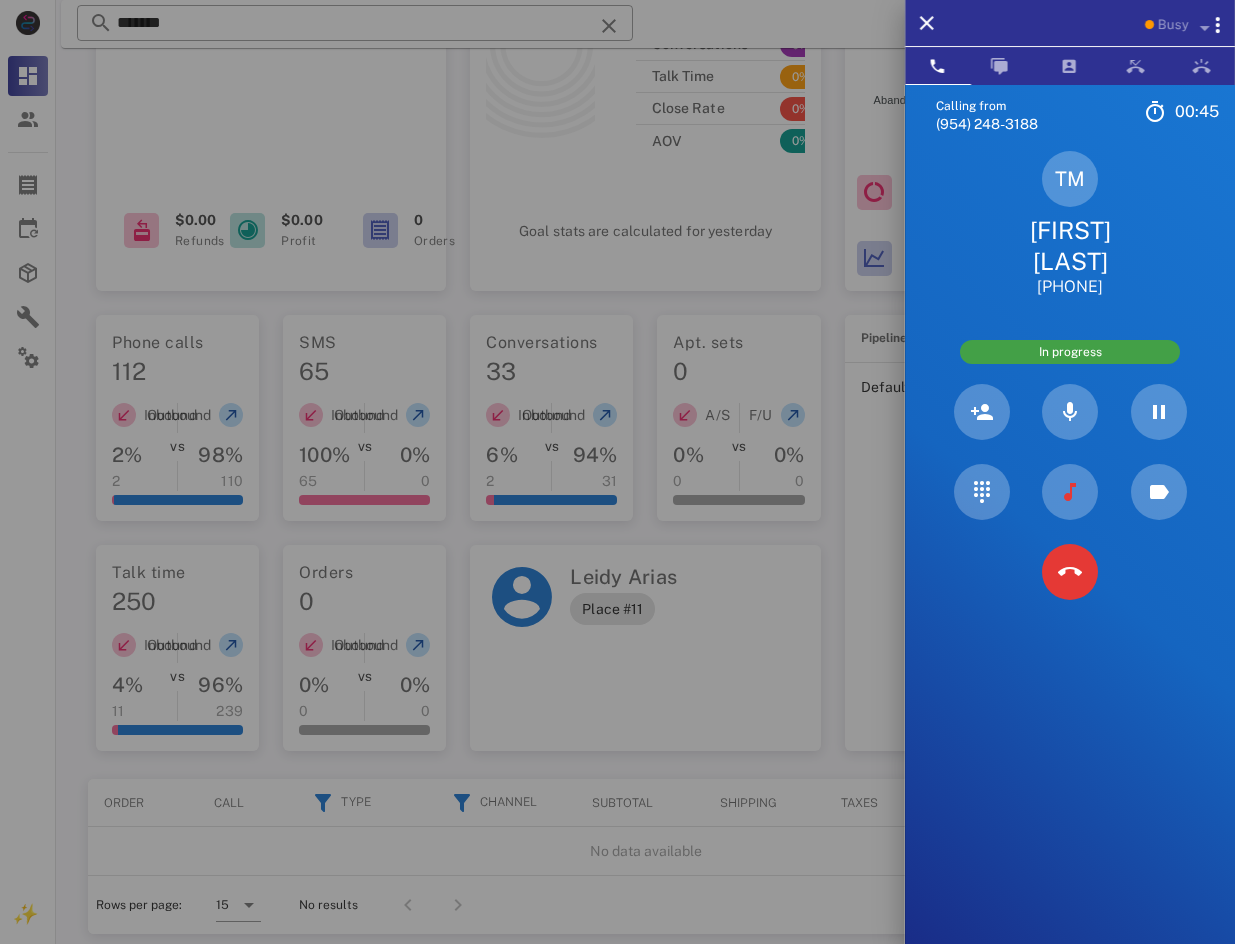 click on "[FIRST] [LAST]" at bounding box center [1070, 246] 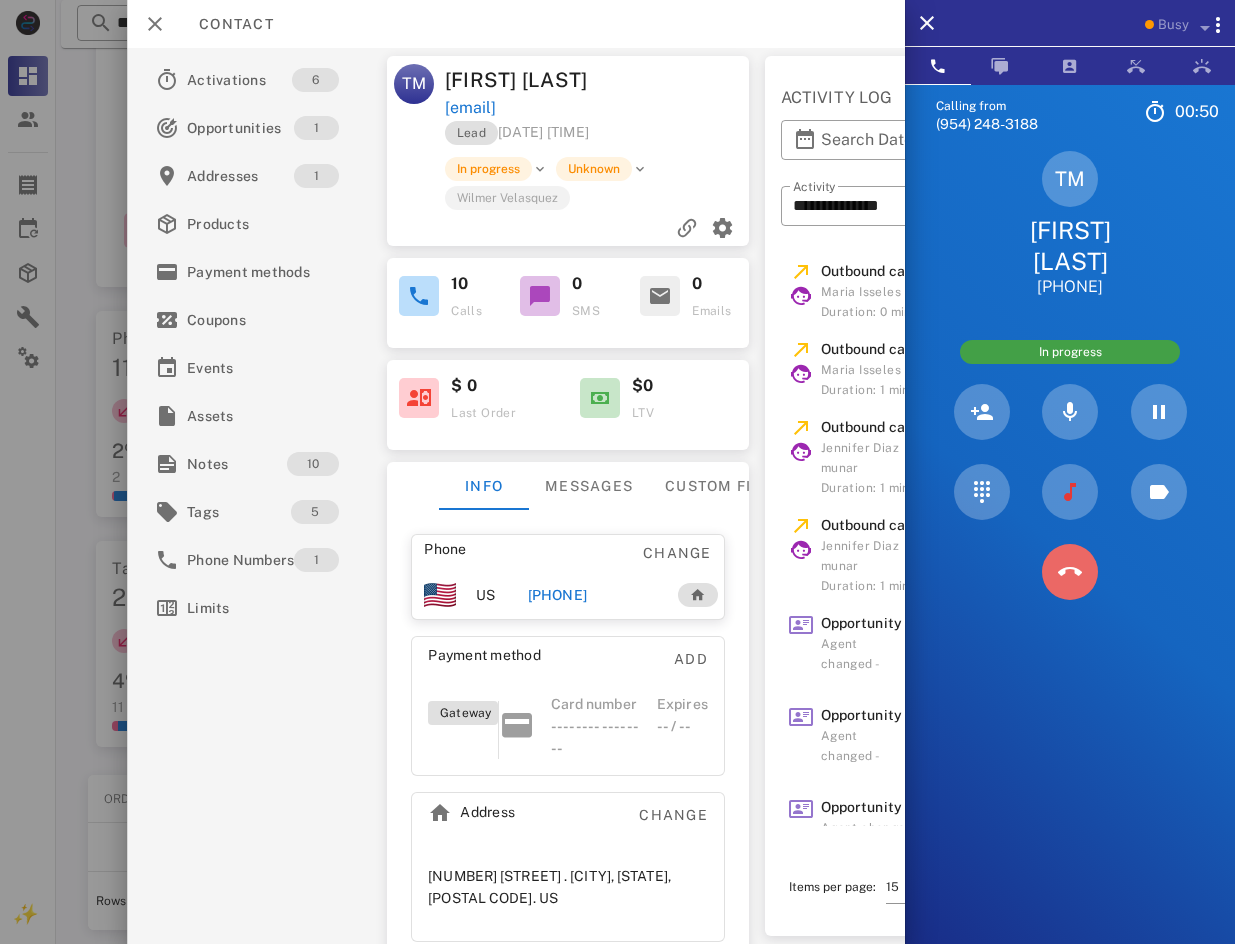 click at bounding box center (1070, 572) 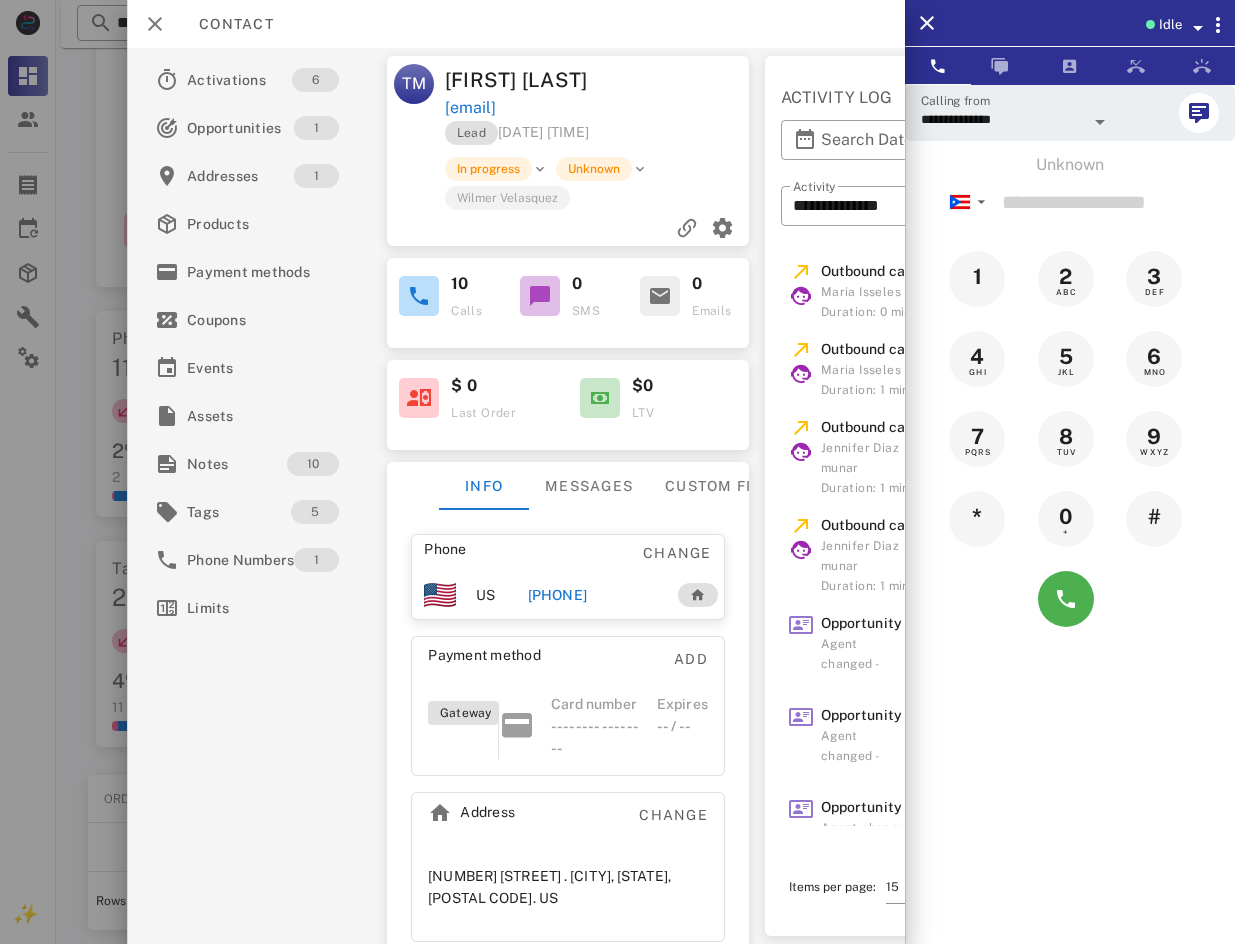 click on "[PHONE]" at bounding box center [557, 595] 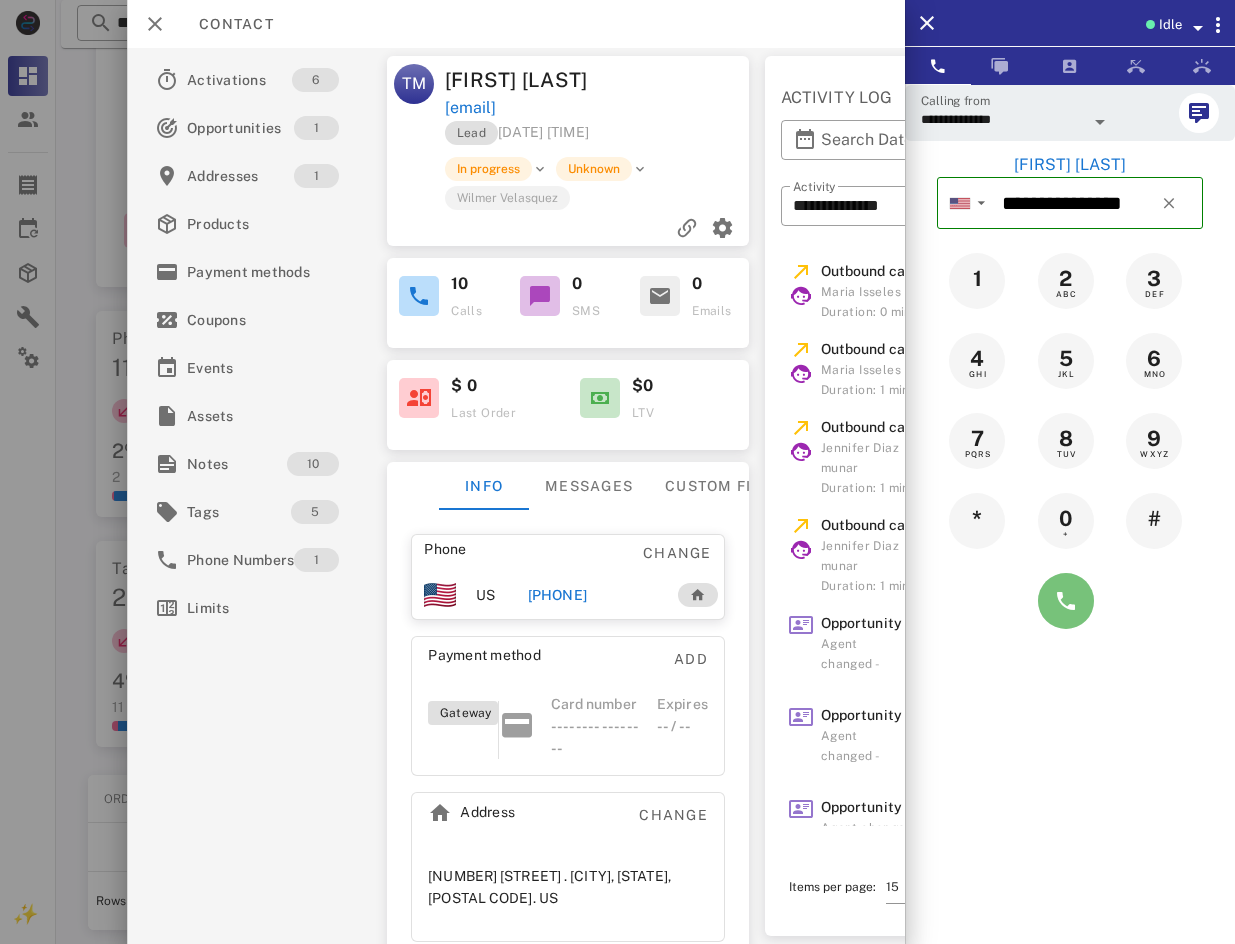 click at bounding box center (1066, 601) 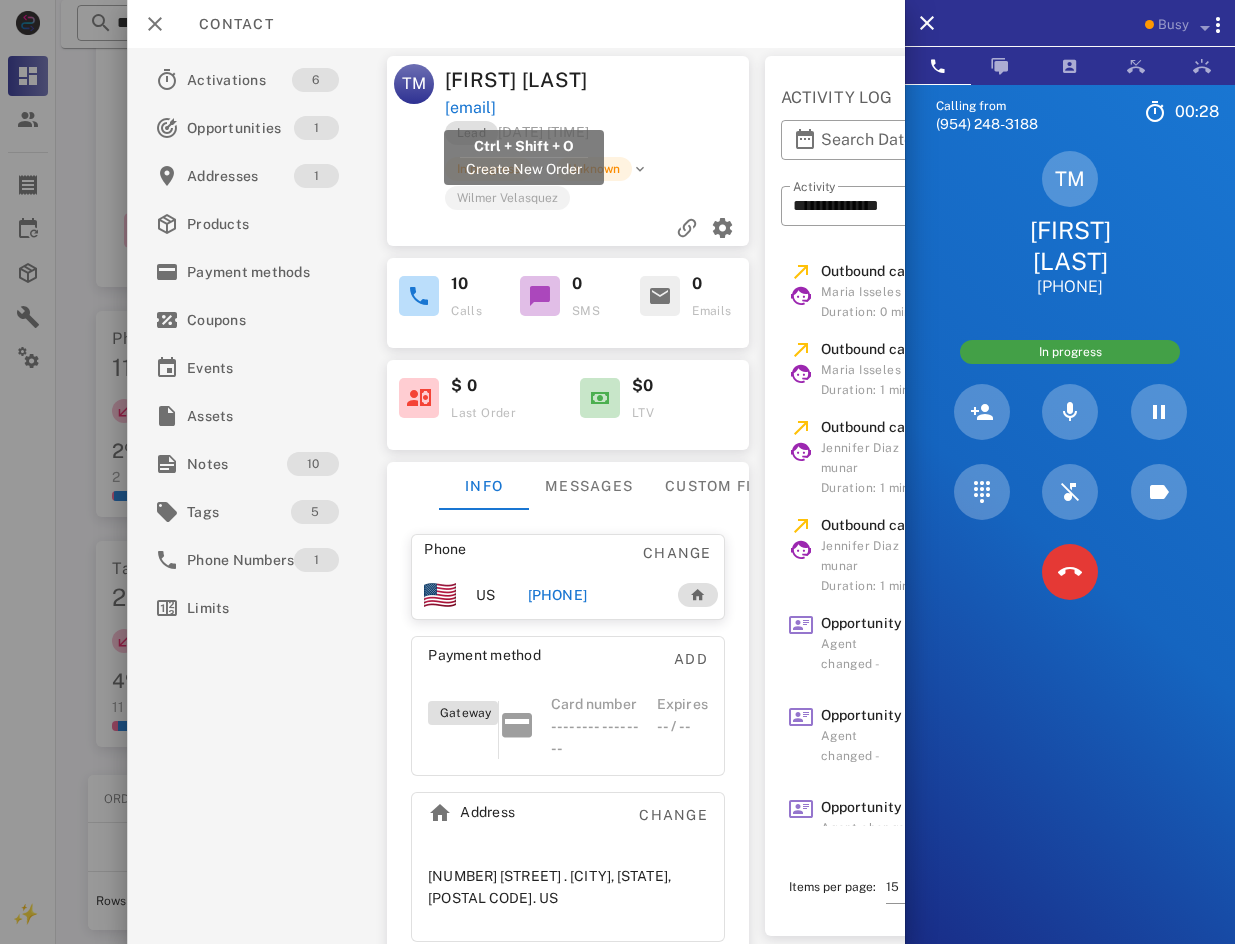 drag, startPoint x: 647, startPoint y: 103, endPoint x: 447, endPoint y: 103, distance: 200 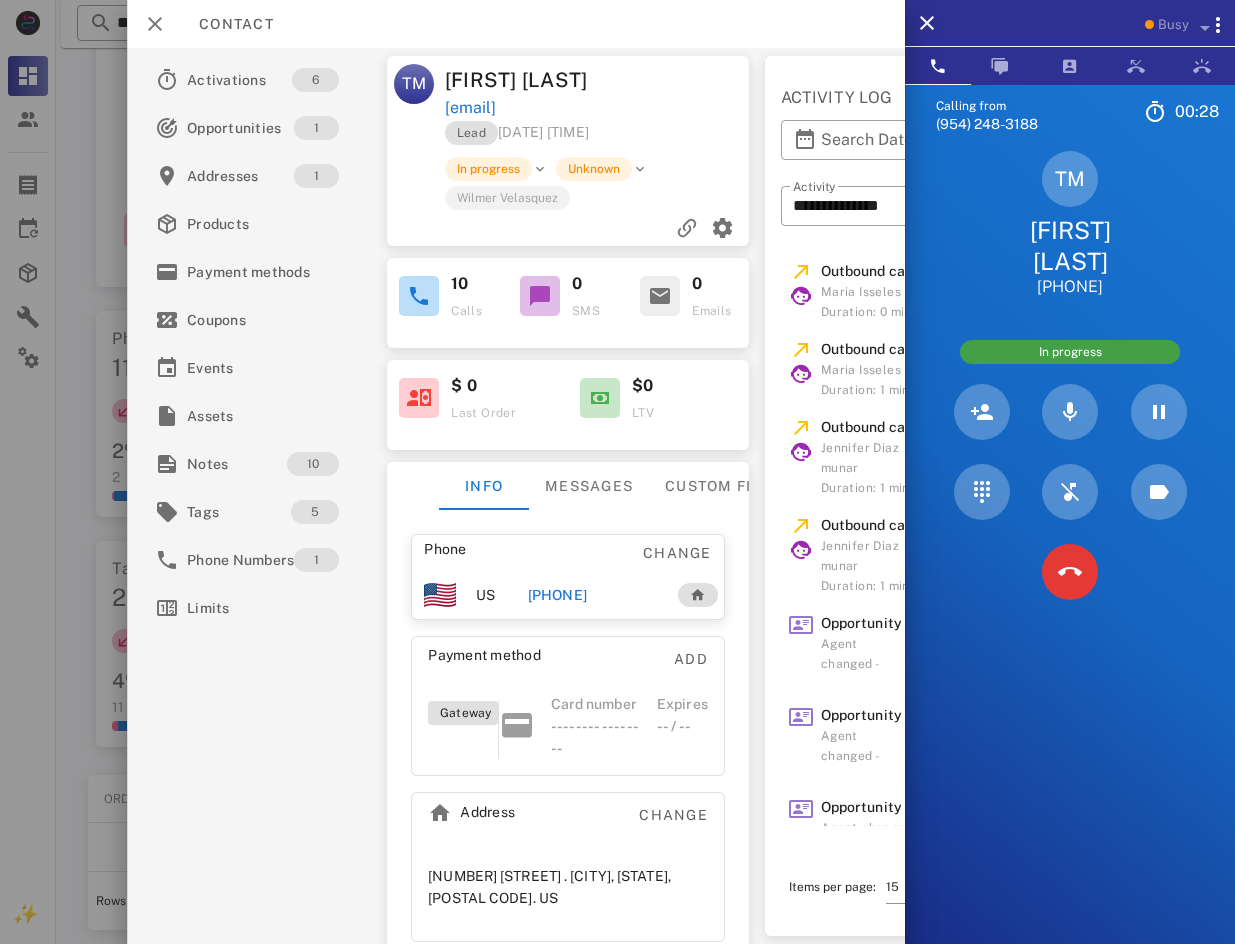 copy on "[EMAIL]" 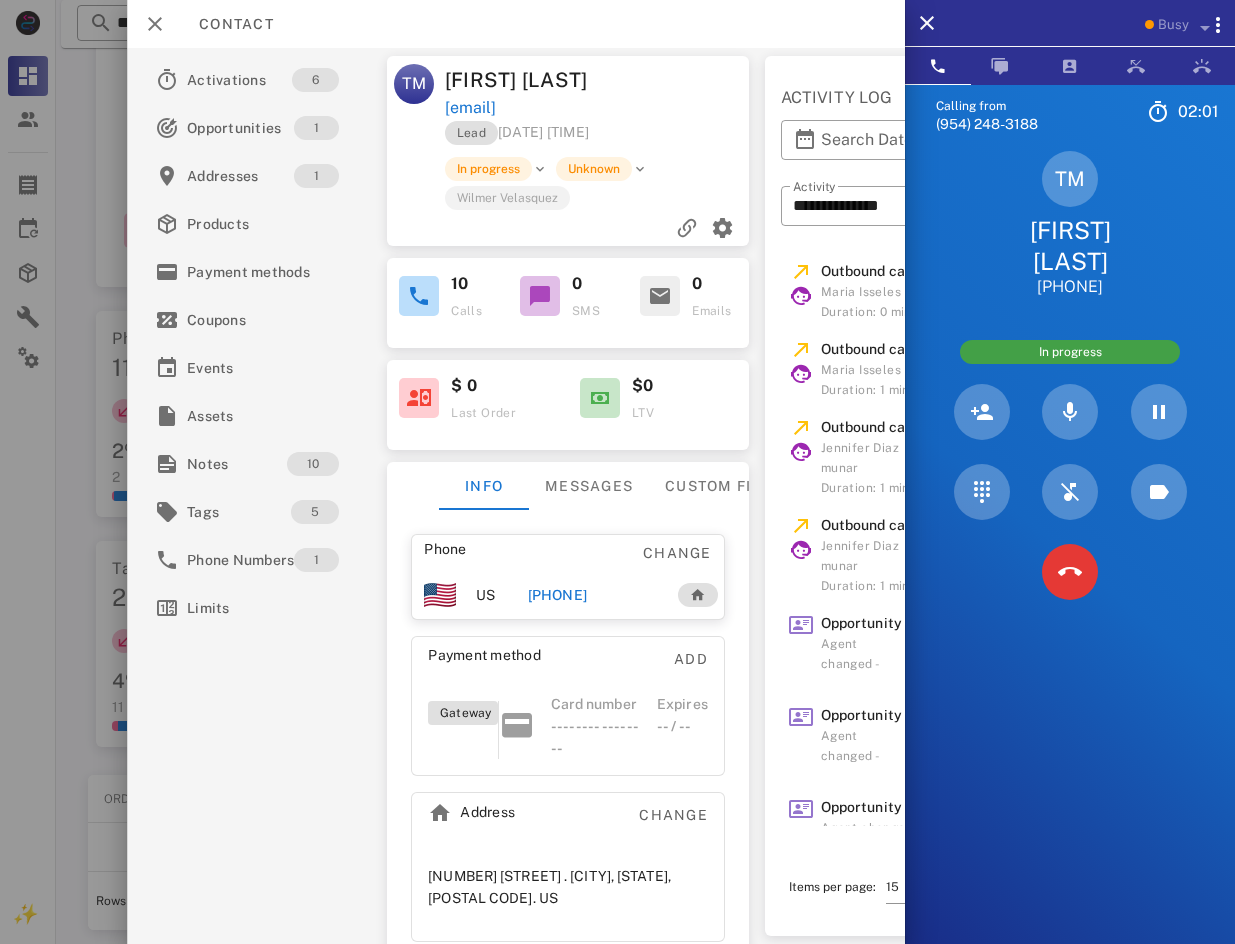 click on "[EMAIL]" at bounding box center (599, 108) 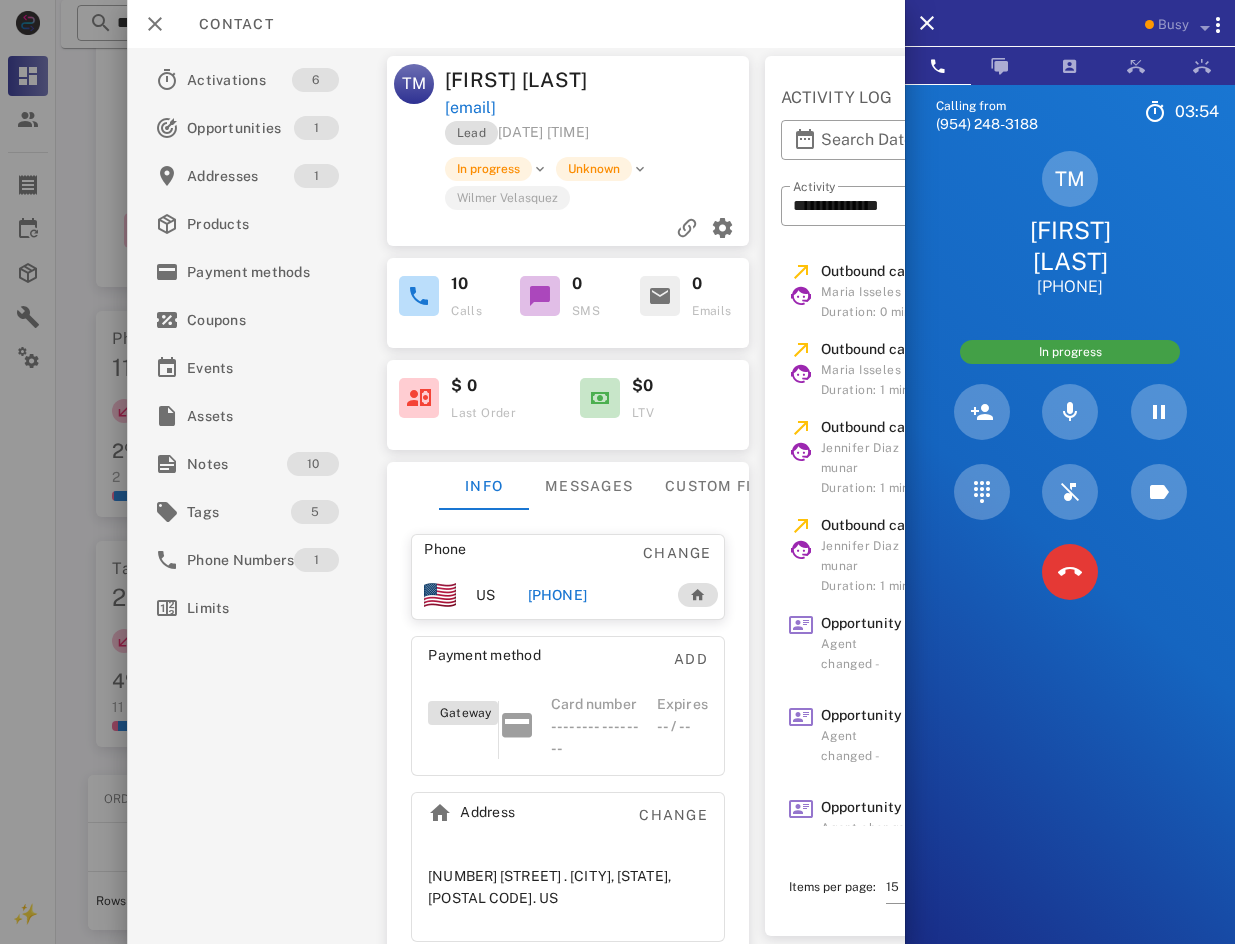 click on "Calling from [PHONE] [TIME]  Unknown      ▼     Andorra
+376
Argentina
+54
Aruba
+297
Australia
+61
Belgium (België)
+32
Bolivia
+591
Brazil (Brasil)
+55
Canada
+1
Chile
+56
Colombia
+57
Costa Rica
+506
Dominican Republic (República Dominicana)
+1
Ecuador
+593
El Salvador
+503
France
+33
Germany (Deutschland)
+49
Guadeloupe
+590
Guatemala
+502
Honduras
+504
Iceland (Ísland)
+354
India (भारत)
+91
Israel (‫ישראל‬‎)
+972
Italy (Italia)
+39" at bounding box center [1070, 556] 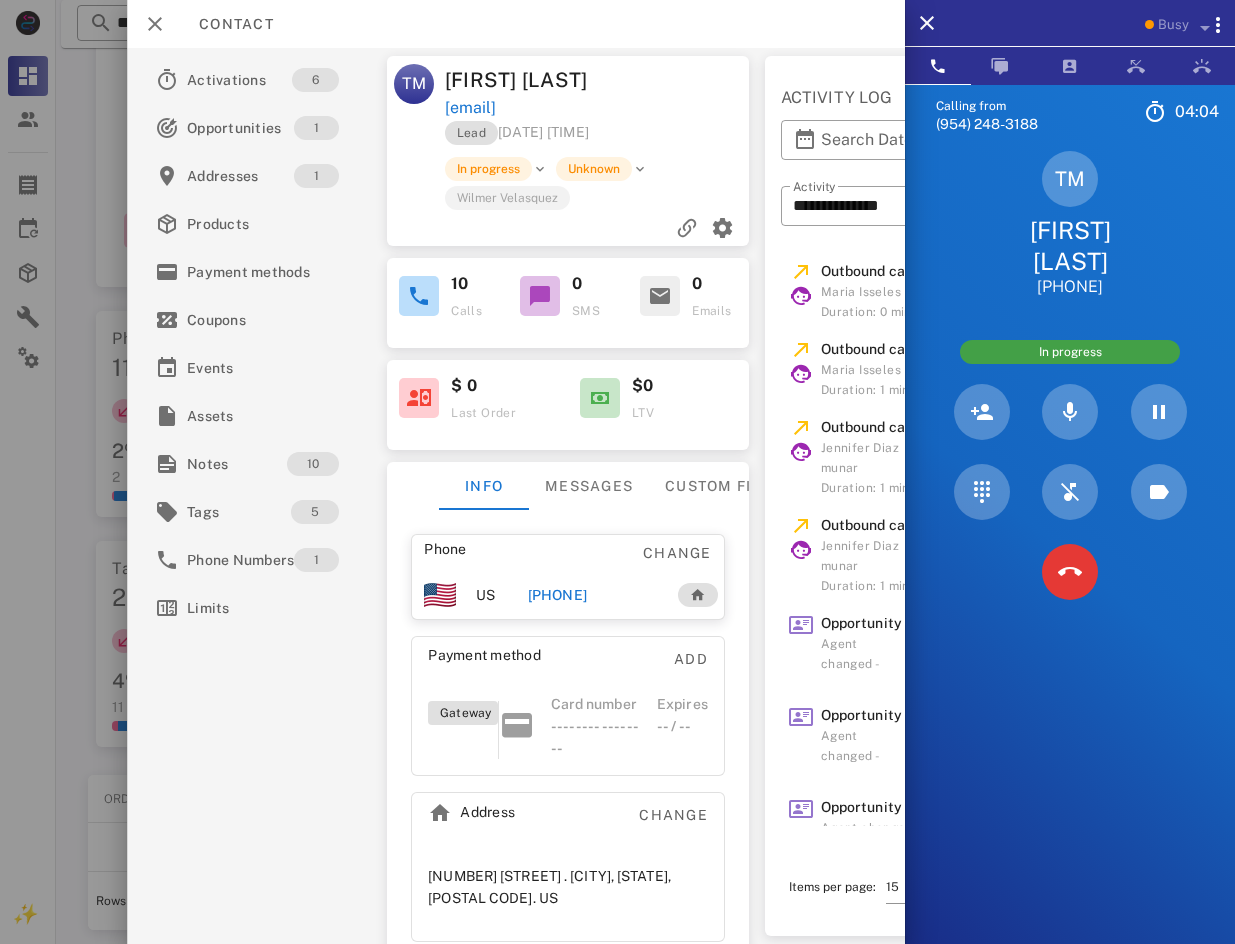 drag, startPoint x: 1133, startPoint y: 298, endPoint x: 1023, endPoint y: 284, distance: 110.88733 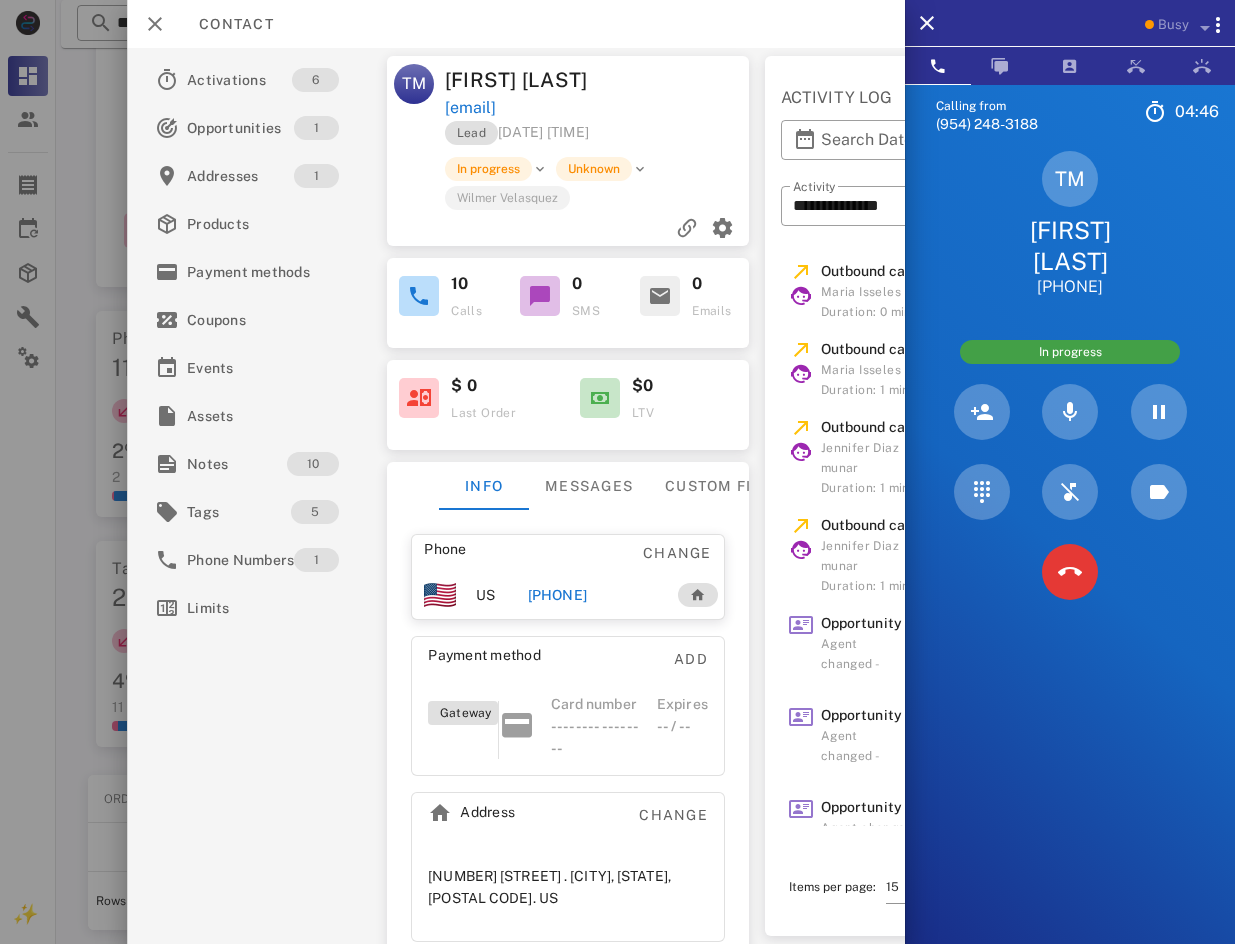 copy on "[PHONE]" 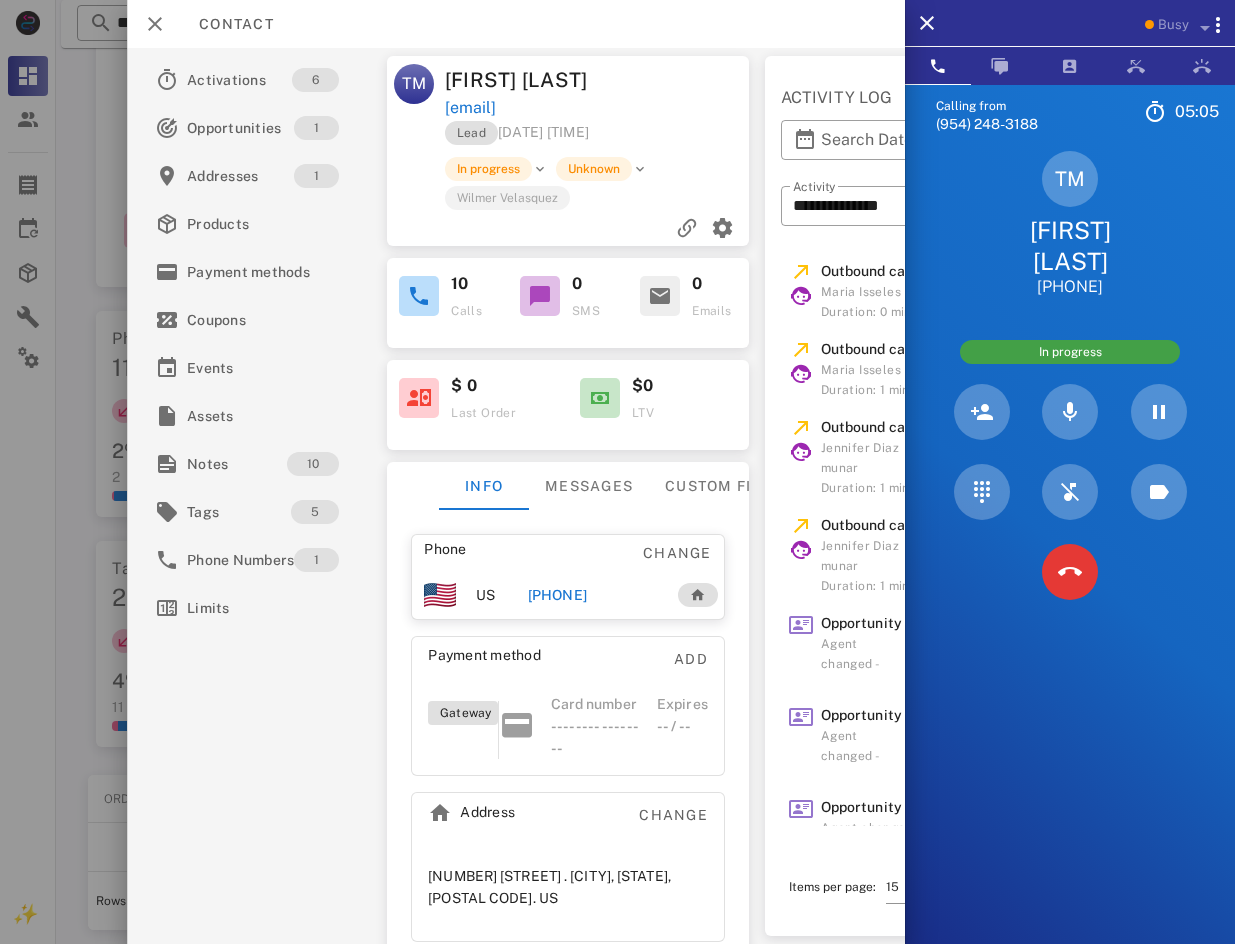 click on "TM   [FIRST] [LAST]  [PHONE]  In progress" at bounding box center (1070, 381) 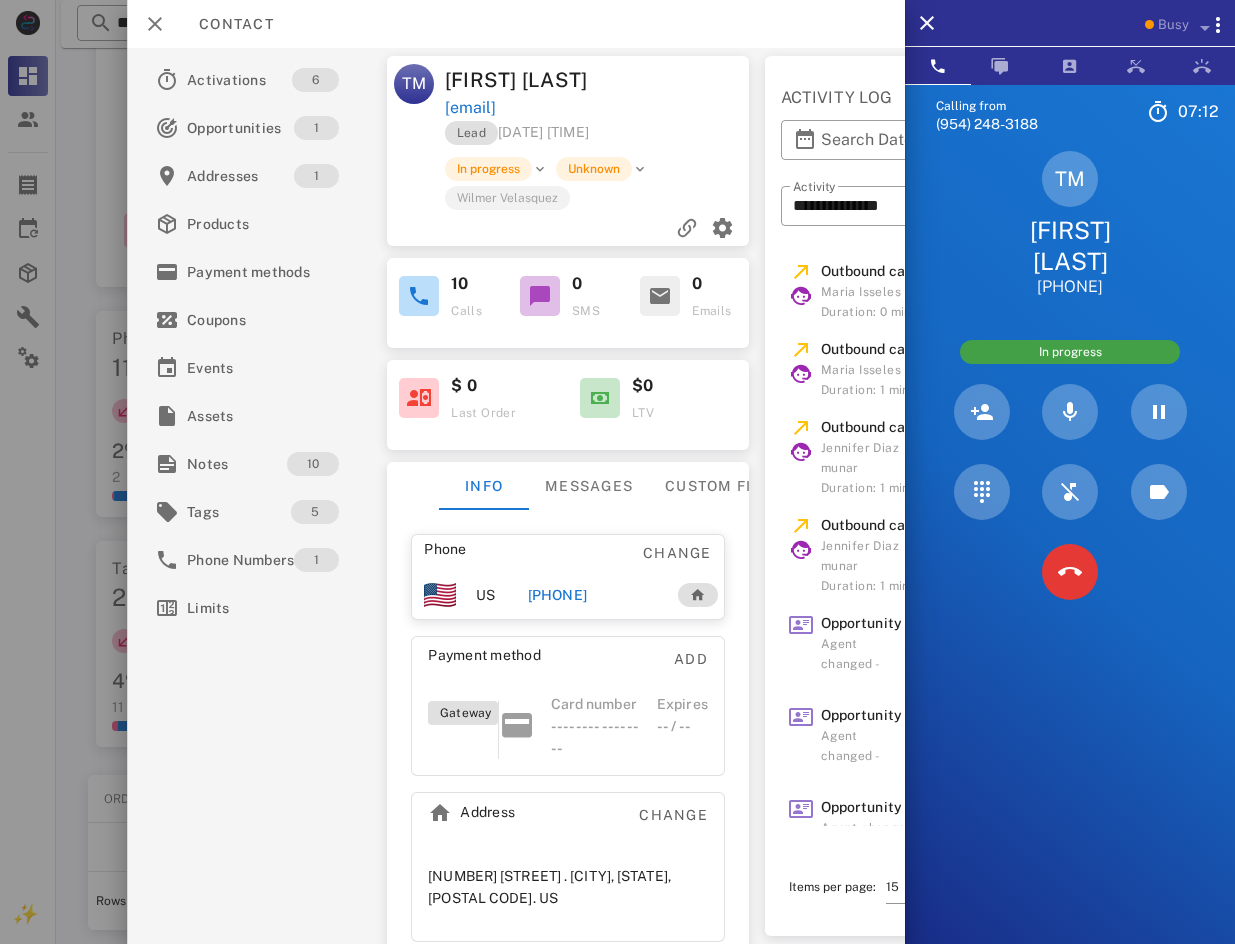click on "[FIRST] [LAST]" at bounding box center [1070, 246] 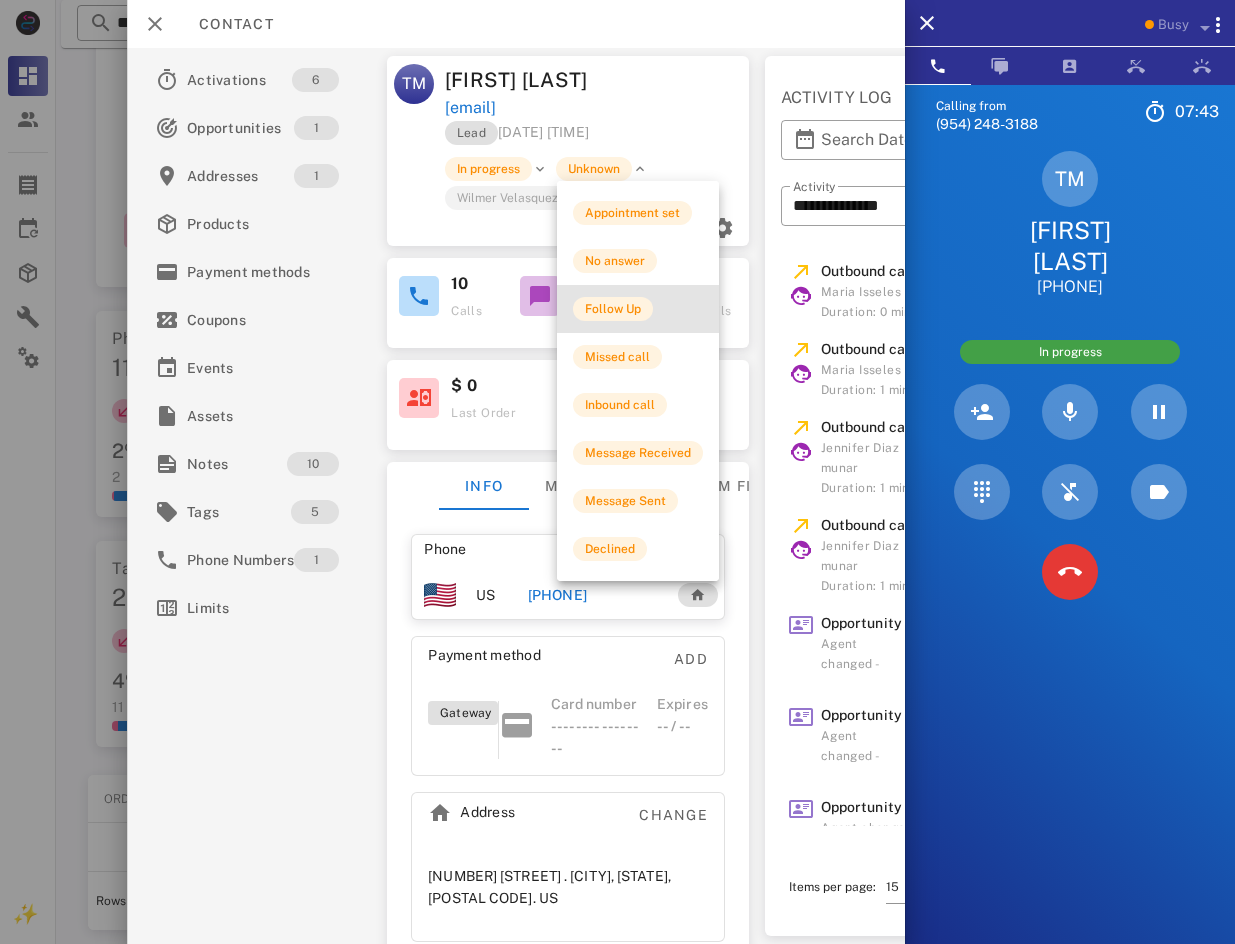 click on "Follow Up" at bounding box center [613, 309] 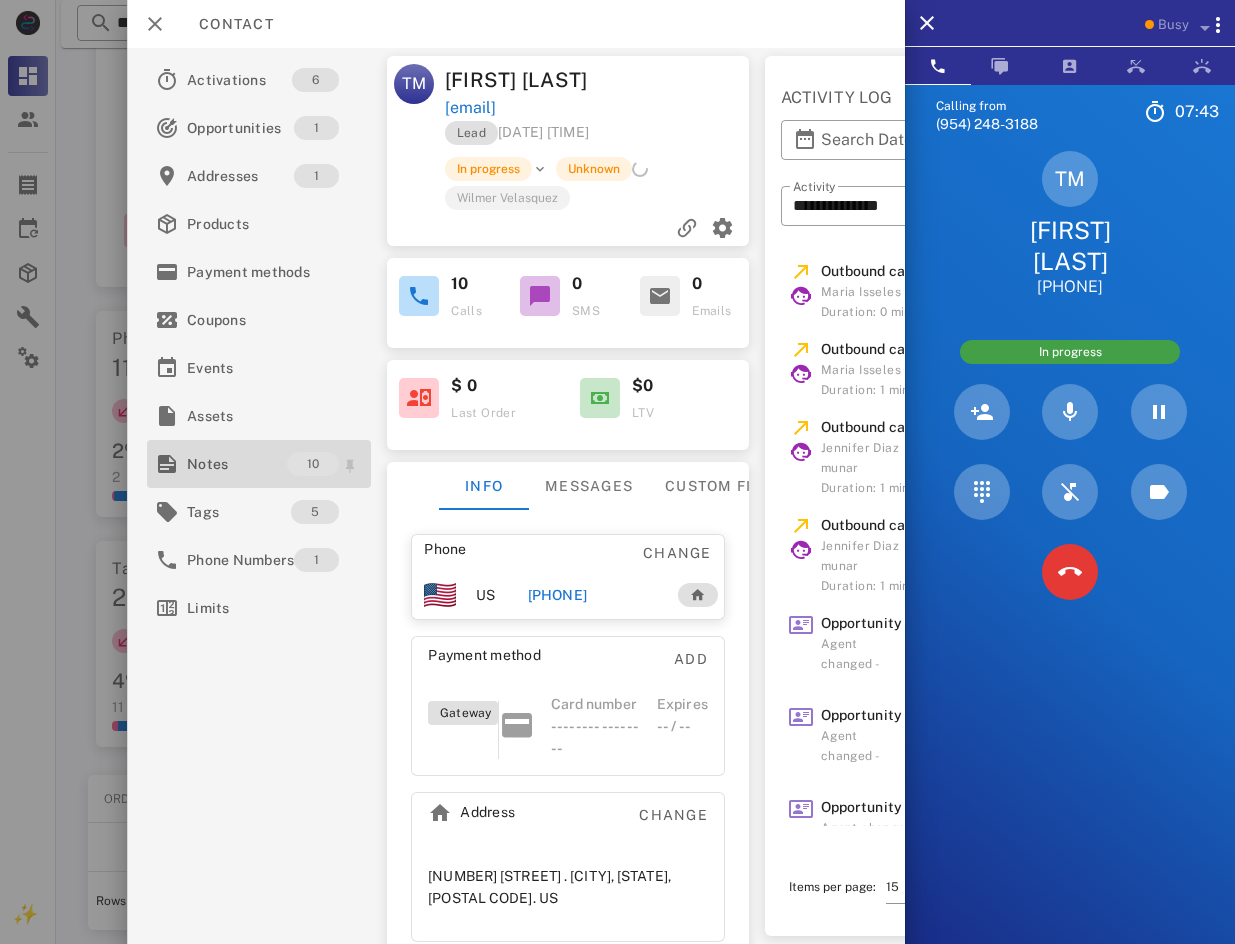 click on "Notes" at bounding box center (237, 464) 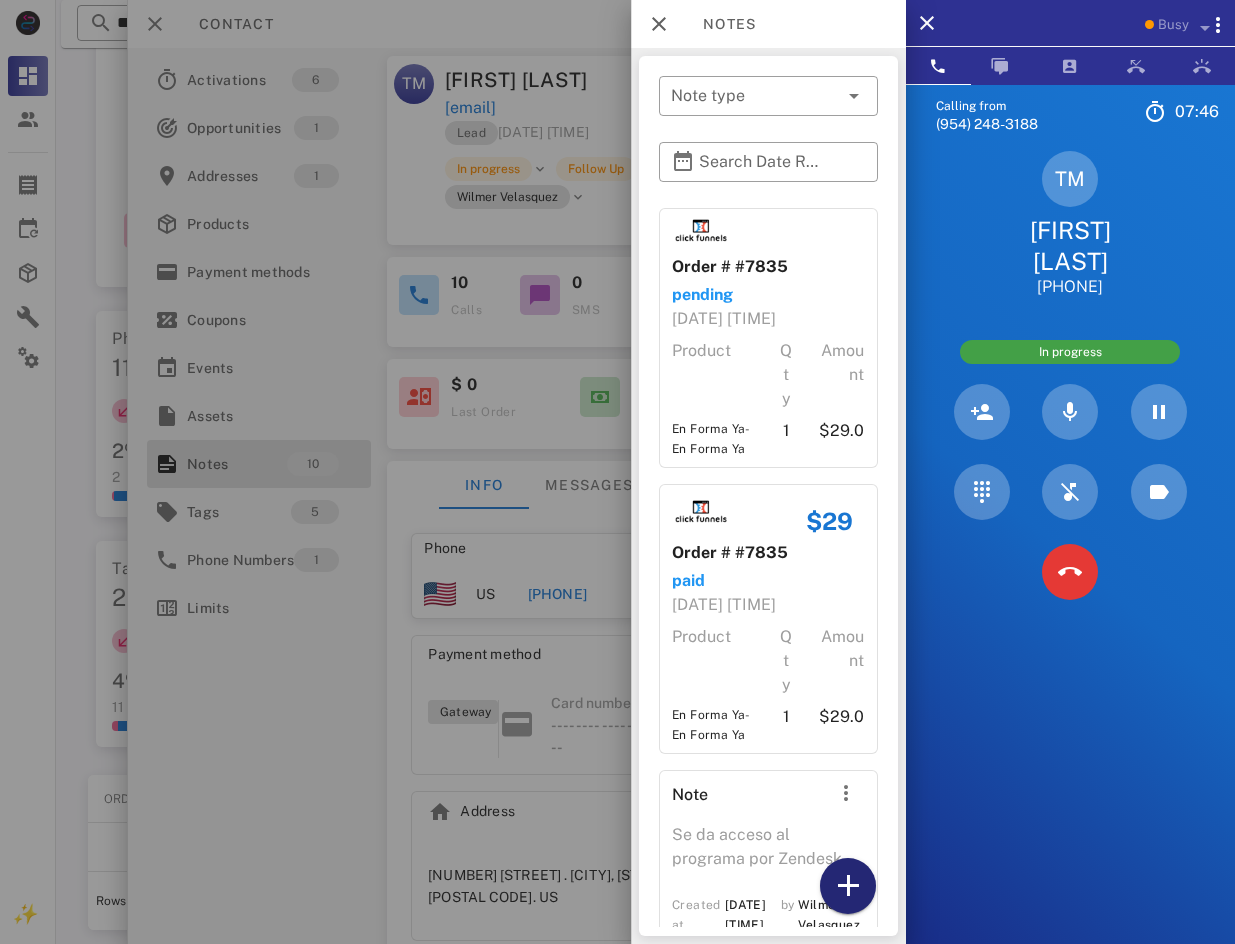 click at bounding box center [847, 886] 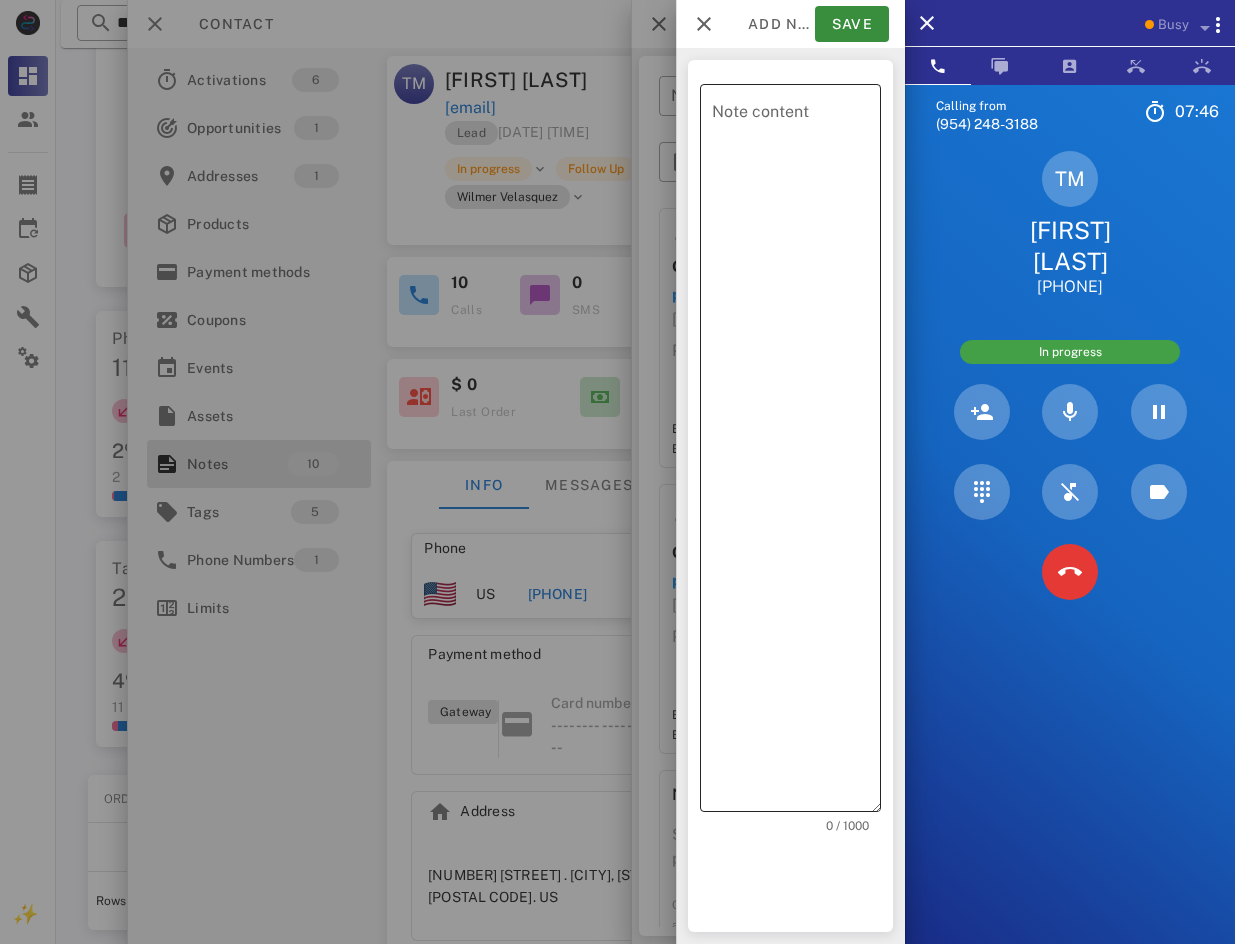 click on "Note content" at bounding box center [796, 453] 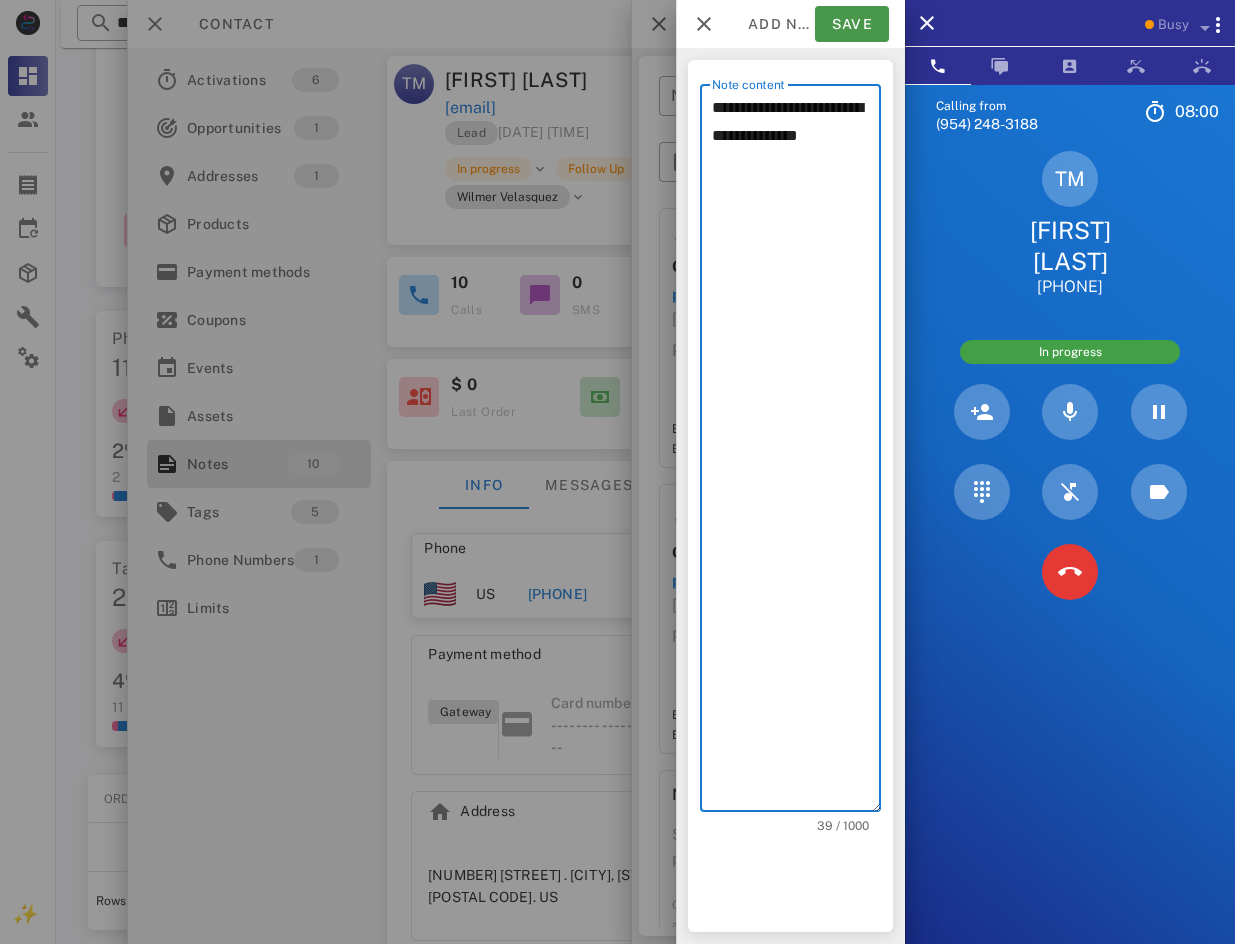 type on "**********" 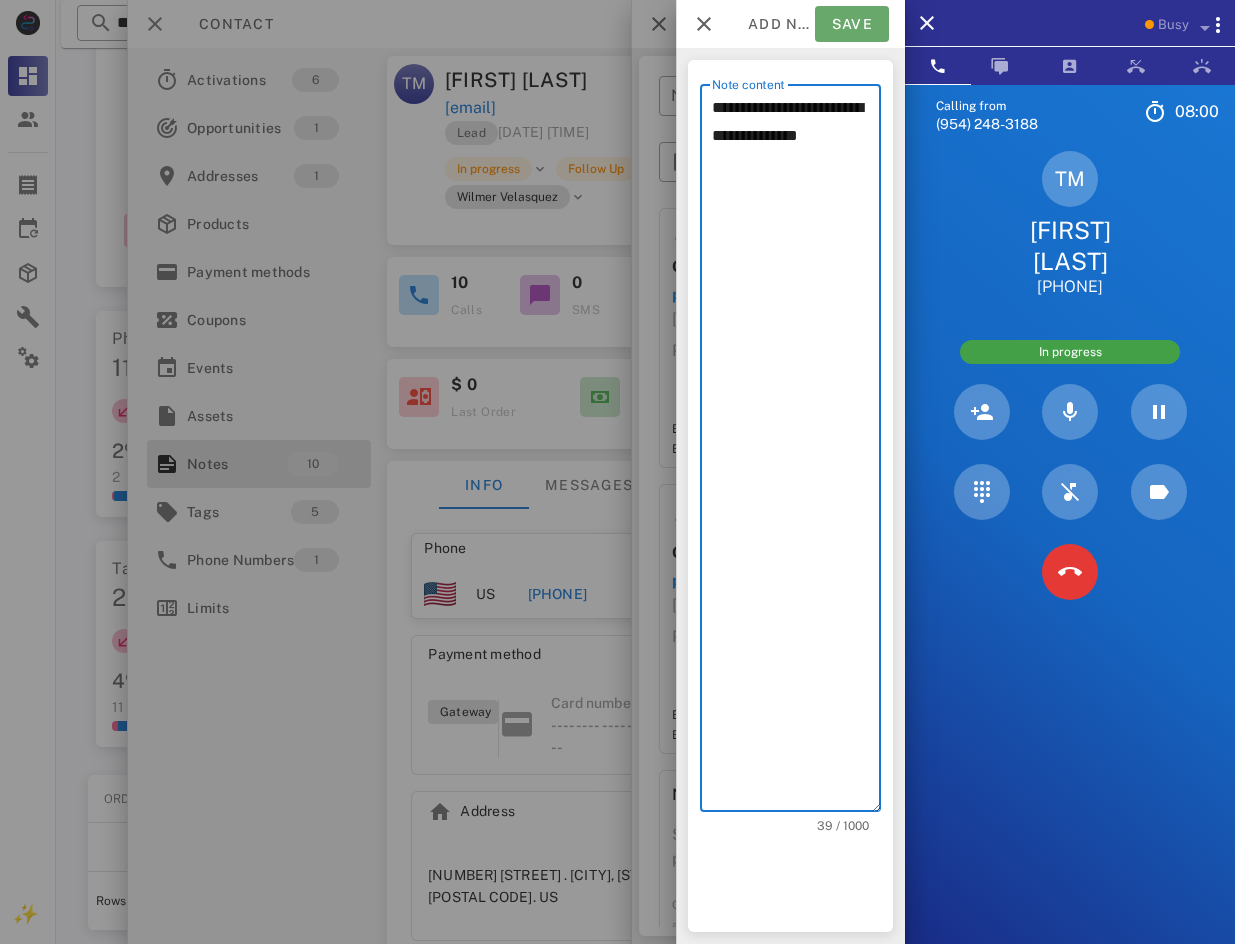 click on "Save" at bounding box center (852, 24) 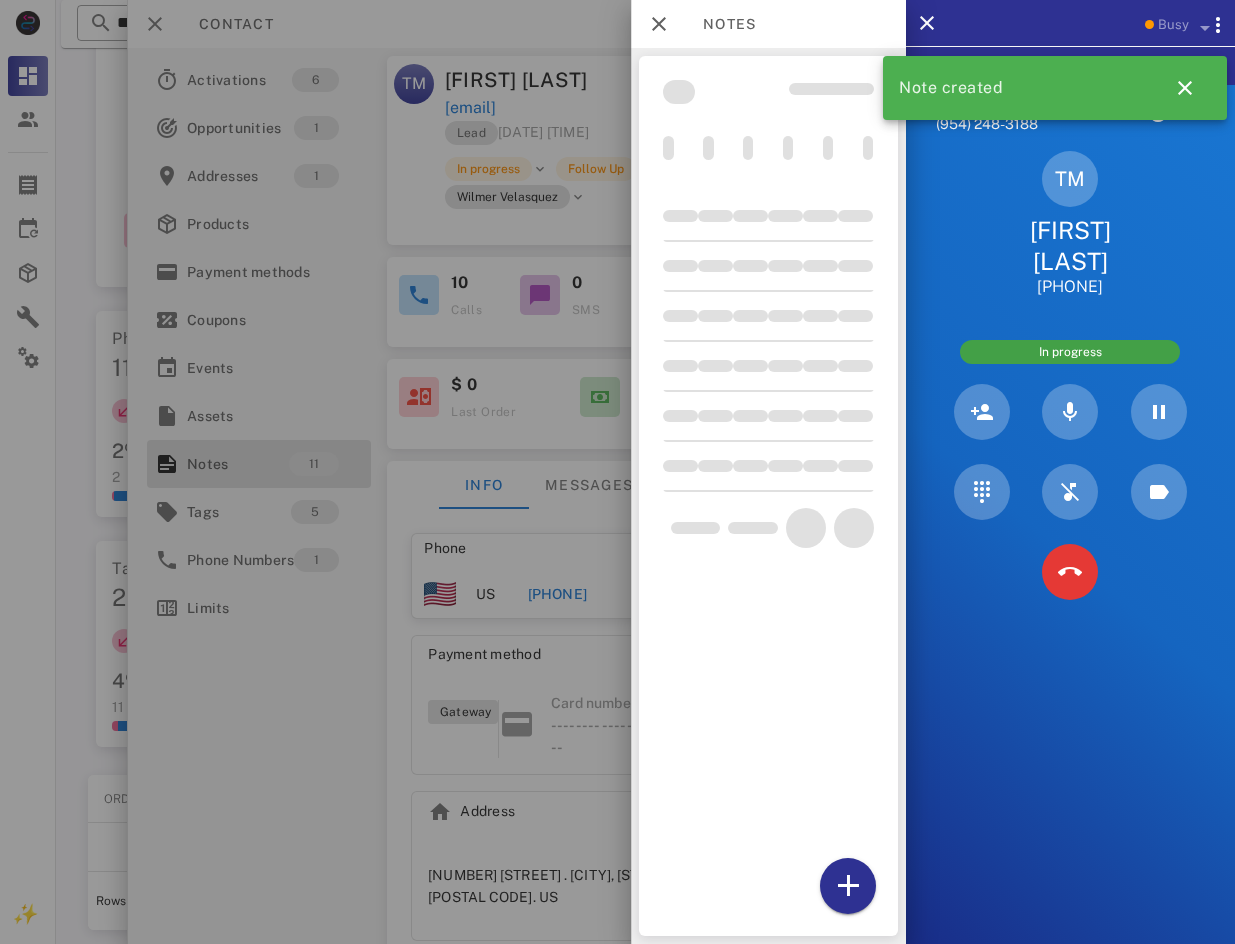 click at bounding box center (617, 472) 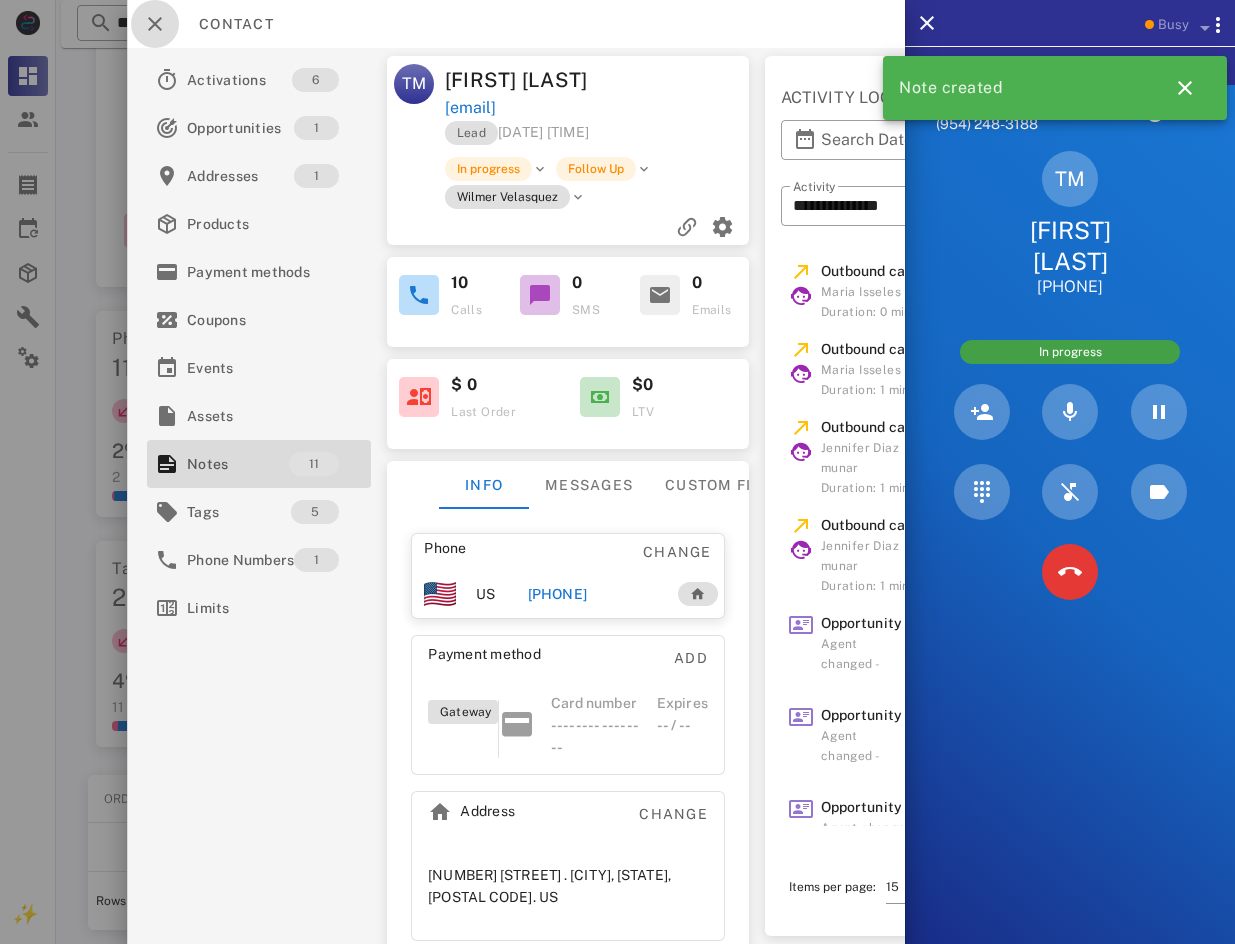 click at bounding box center (155, 24) 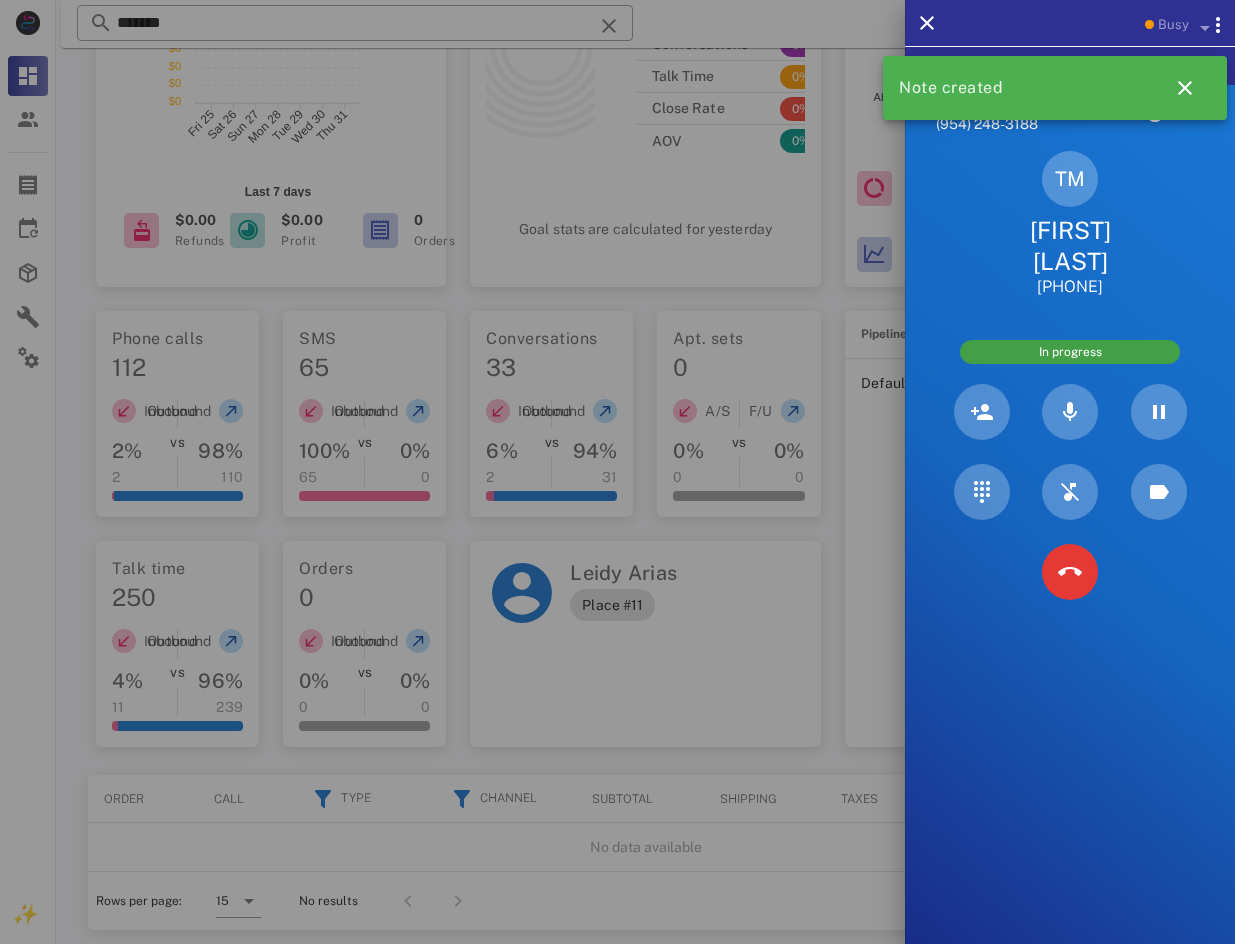 click at bounding box center [617, 472] 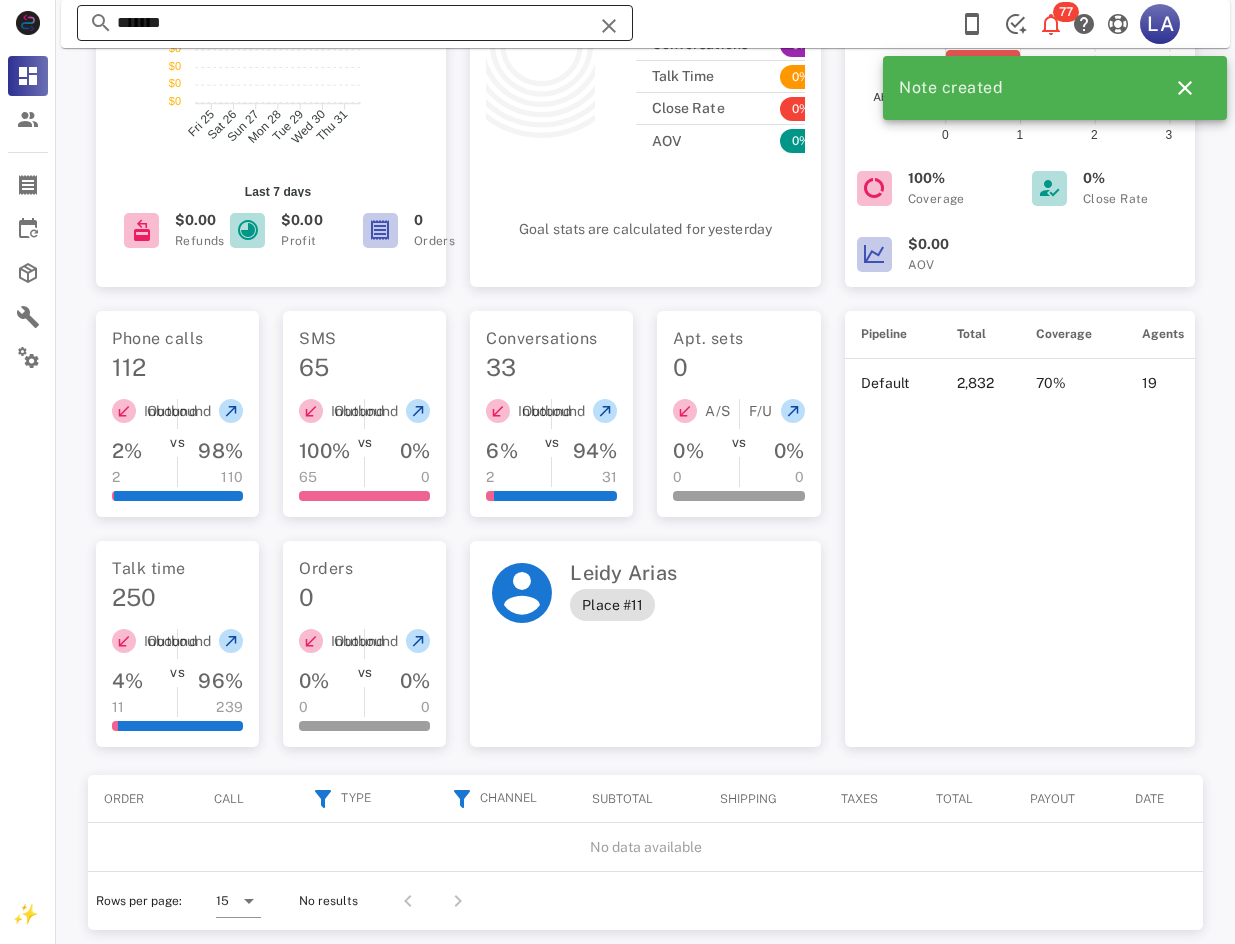 click on "*******" at bounding box center [355, 23] 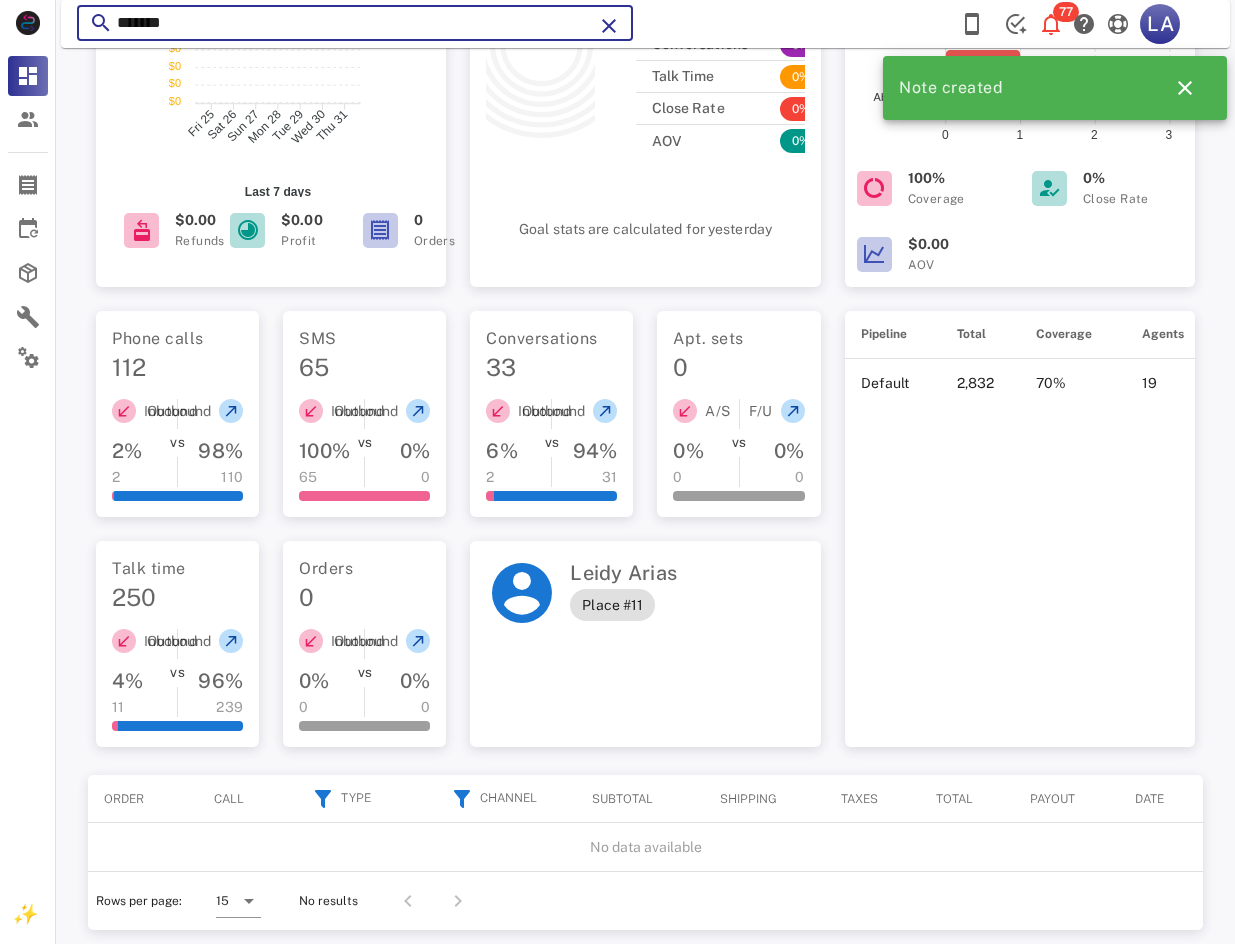 click on "*******" at bounding box center (355, 23) 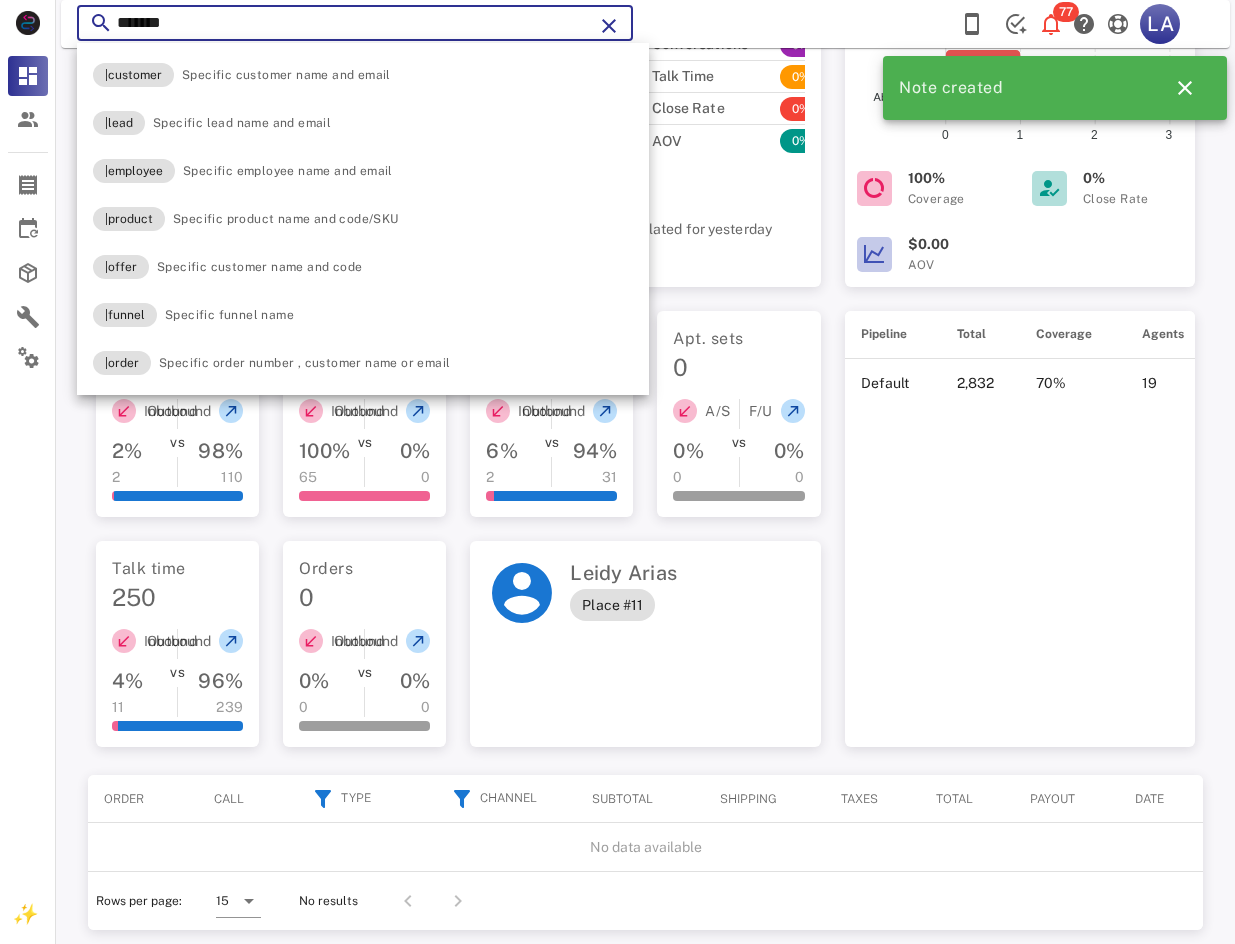paste on "**********" 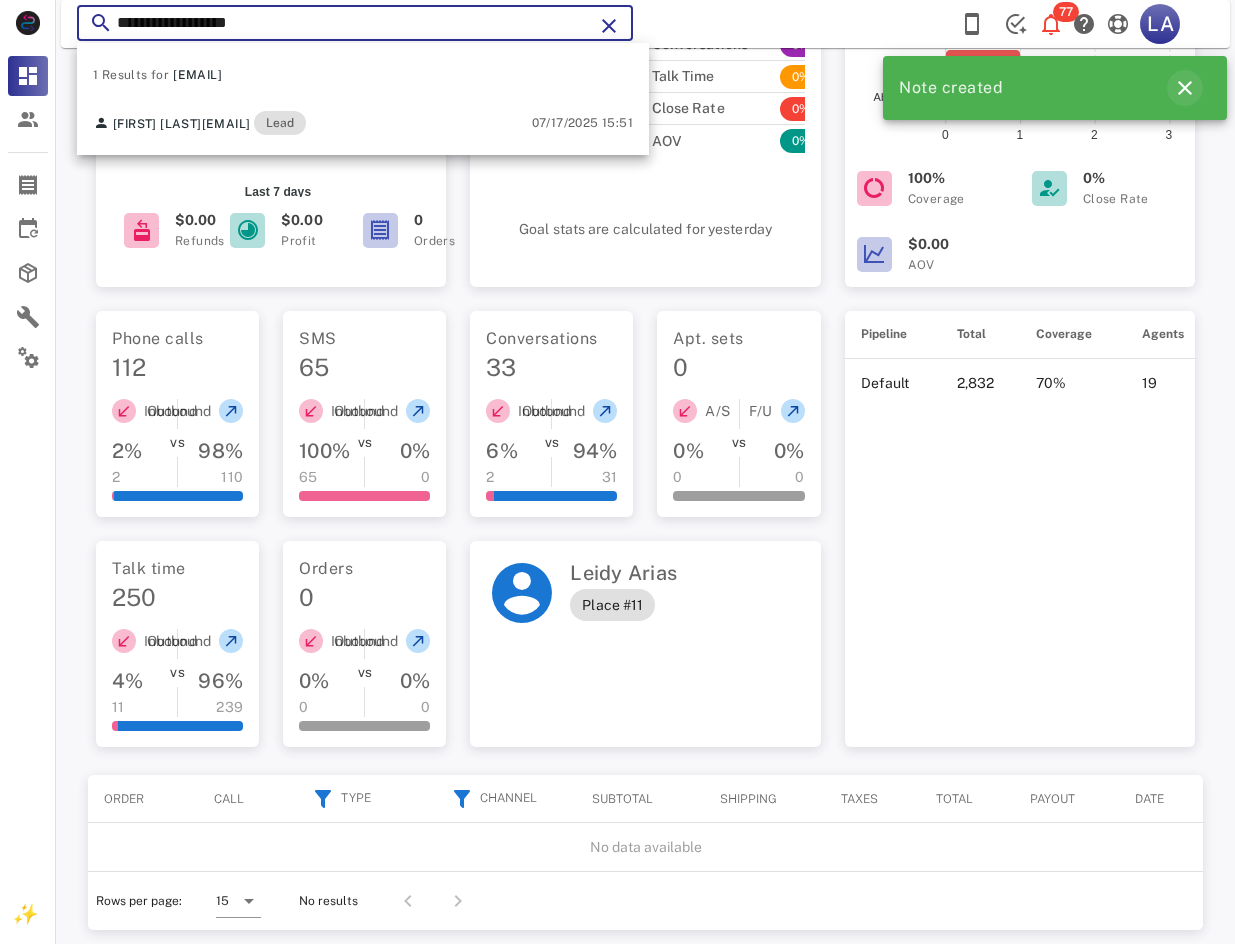 type on "**********" 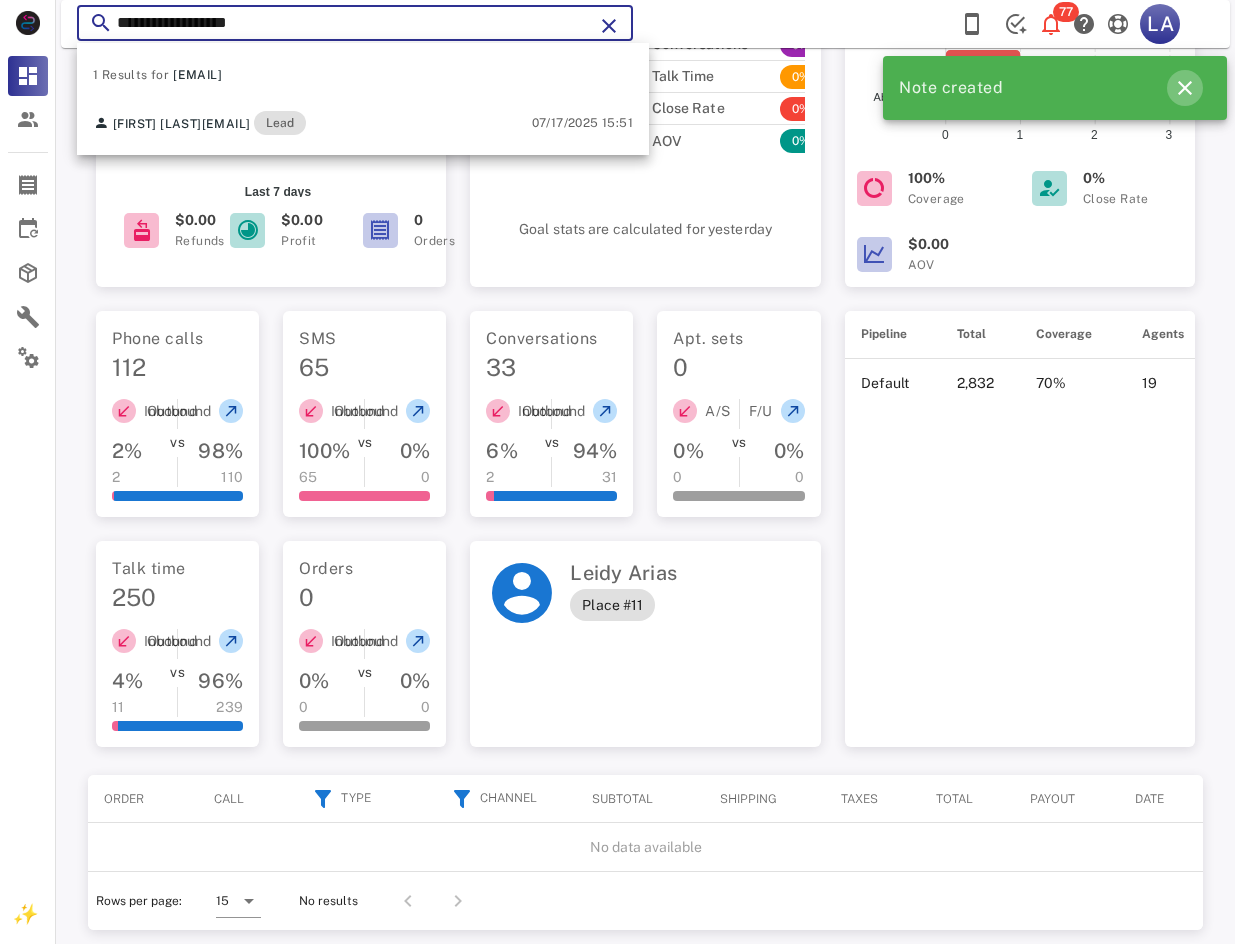 click at bounding box center (1185, 88) 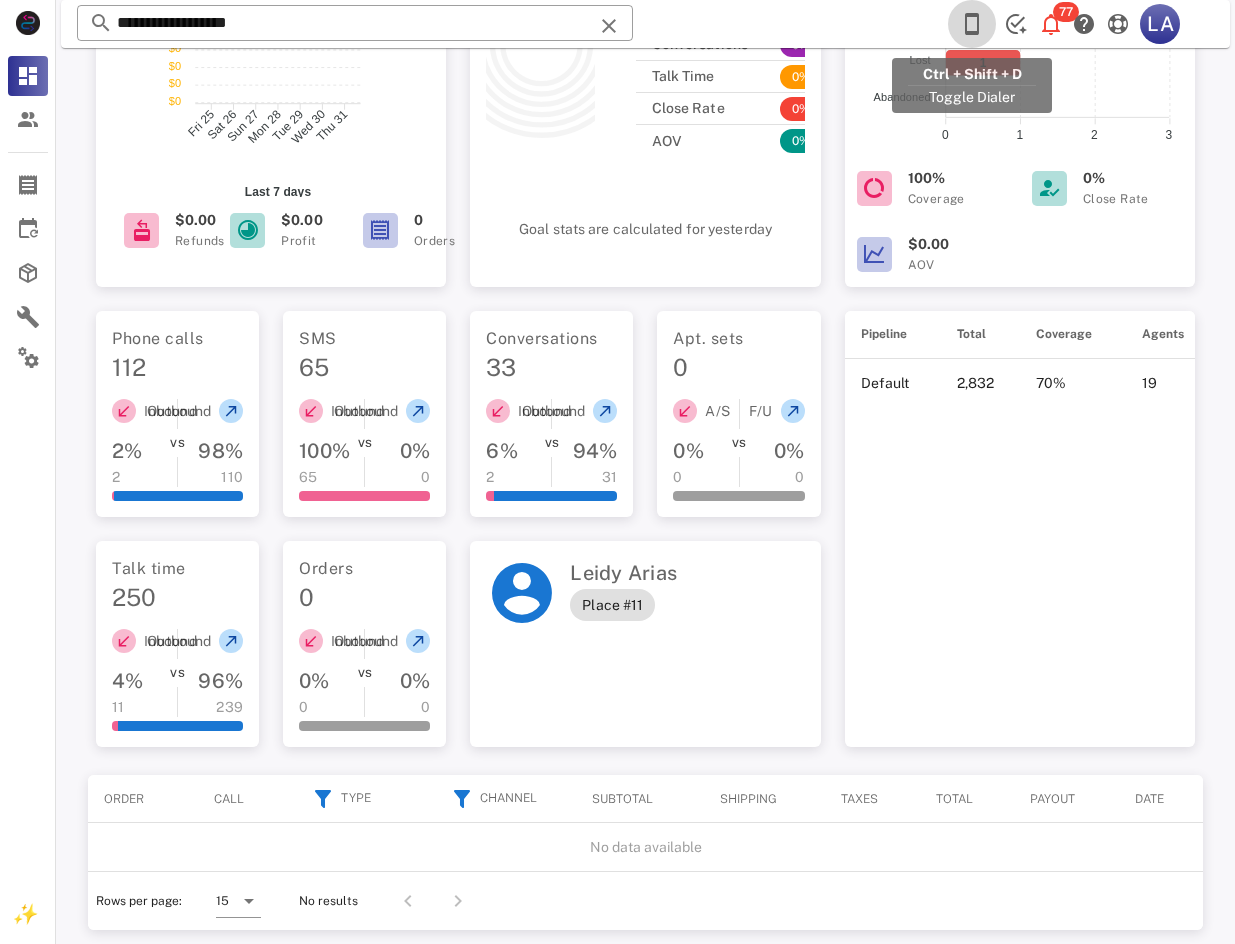 click at bounding box center (972, 24) 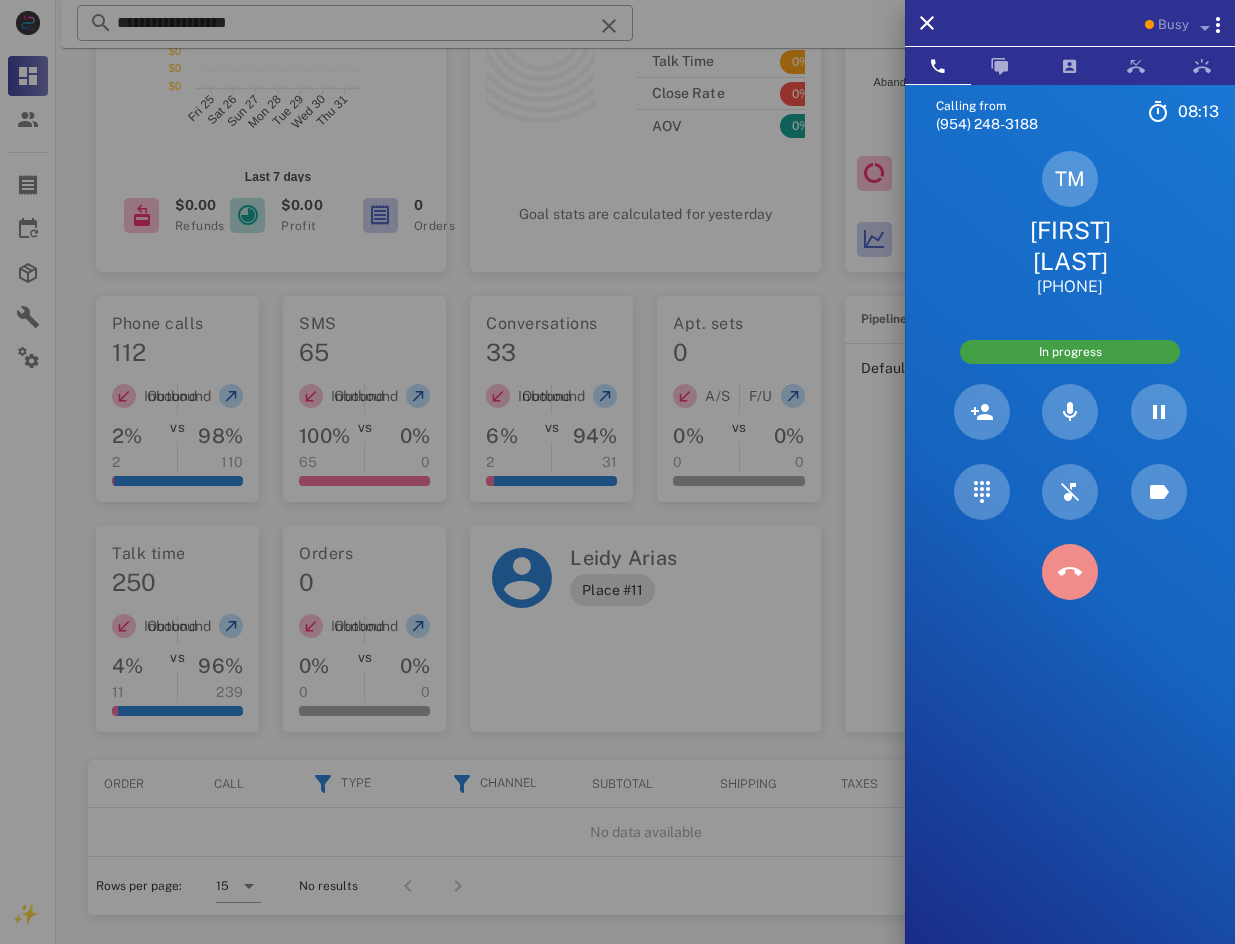 scroll, scrollTop: 317, scrollLeft: 0, axis: vertical 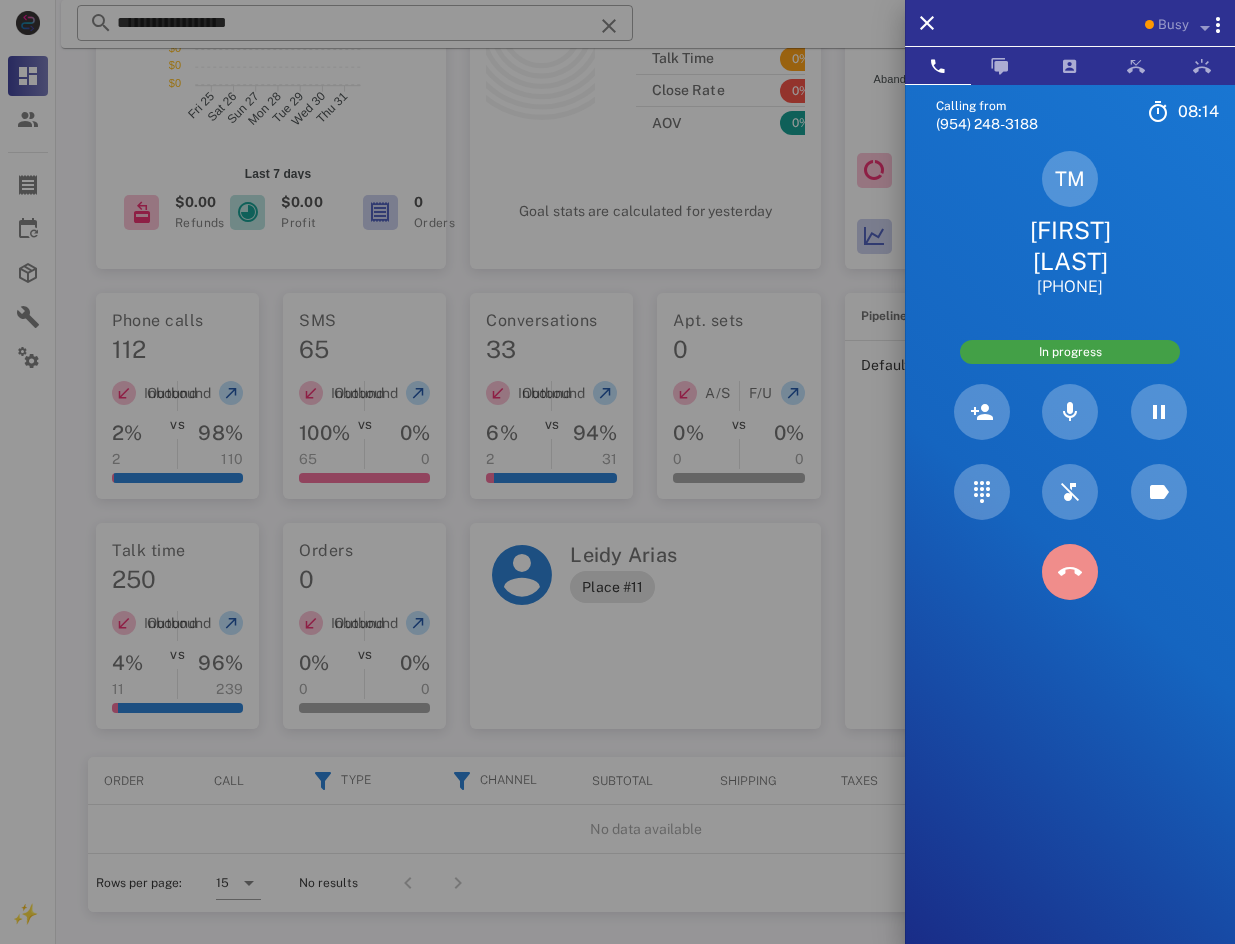 click at bounding box center [1070, 572] 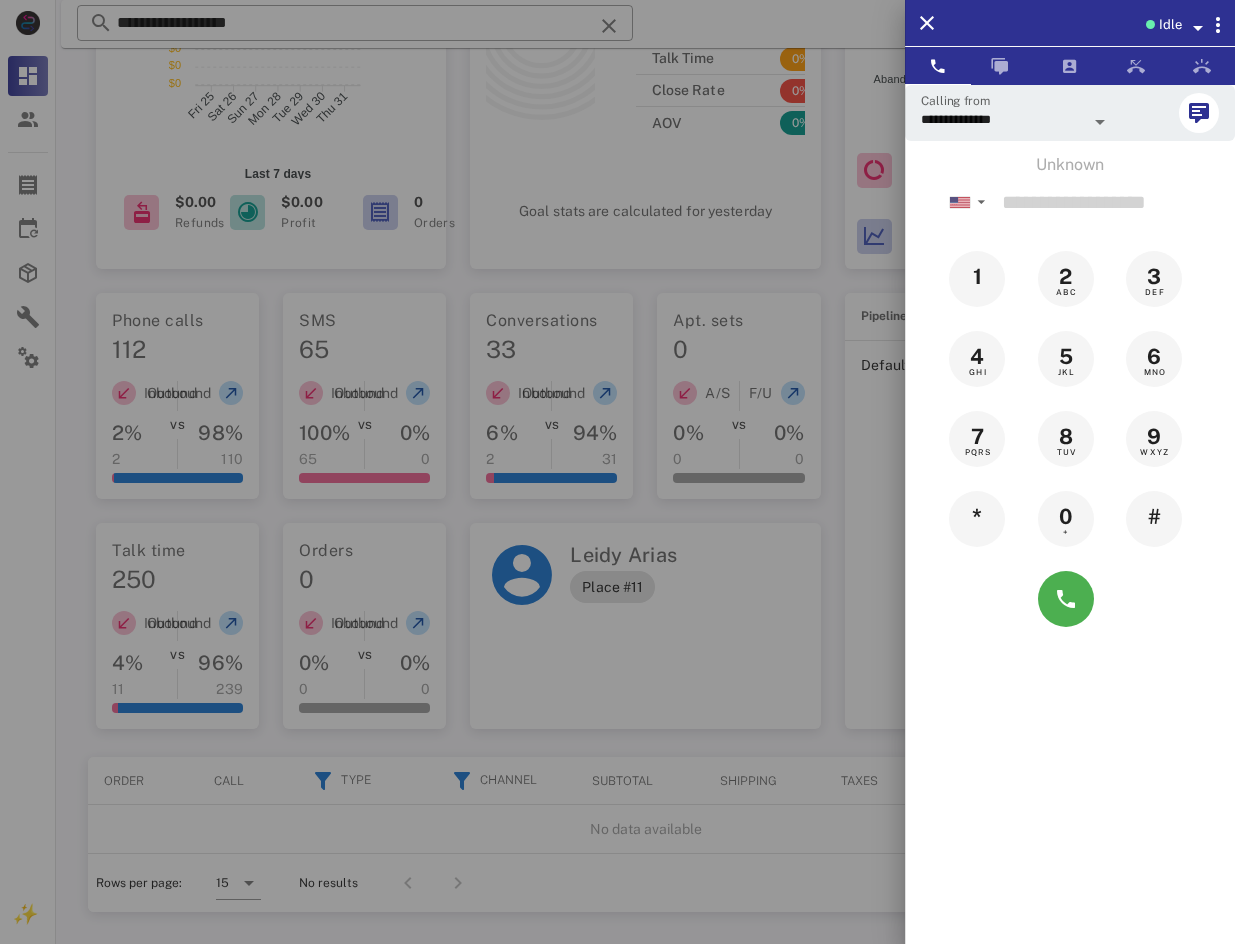 click at bounding box center [617, 472] 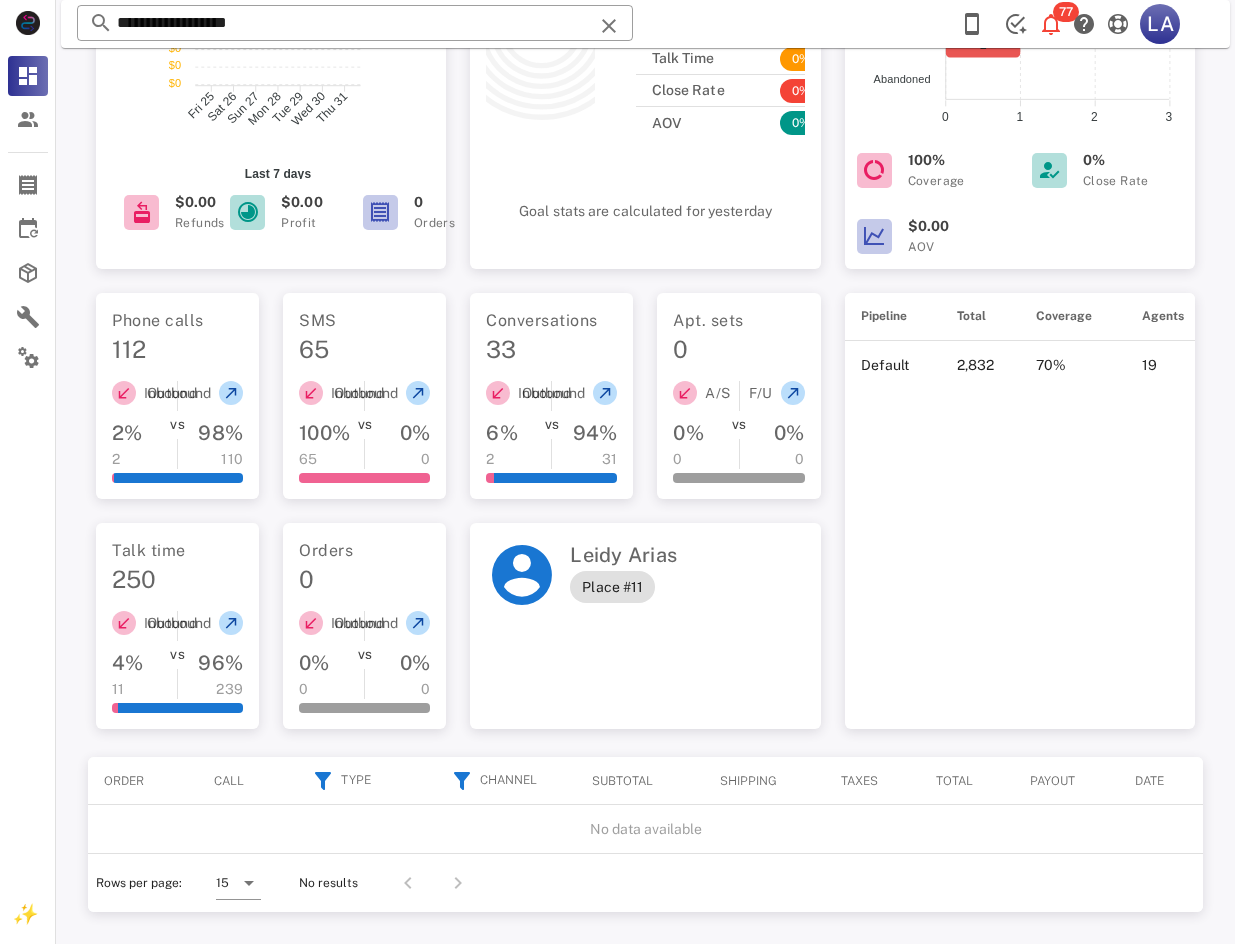 click on "**********" at bounding box center [355, 23] 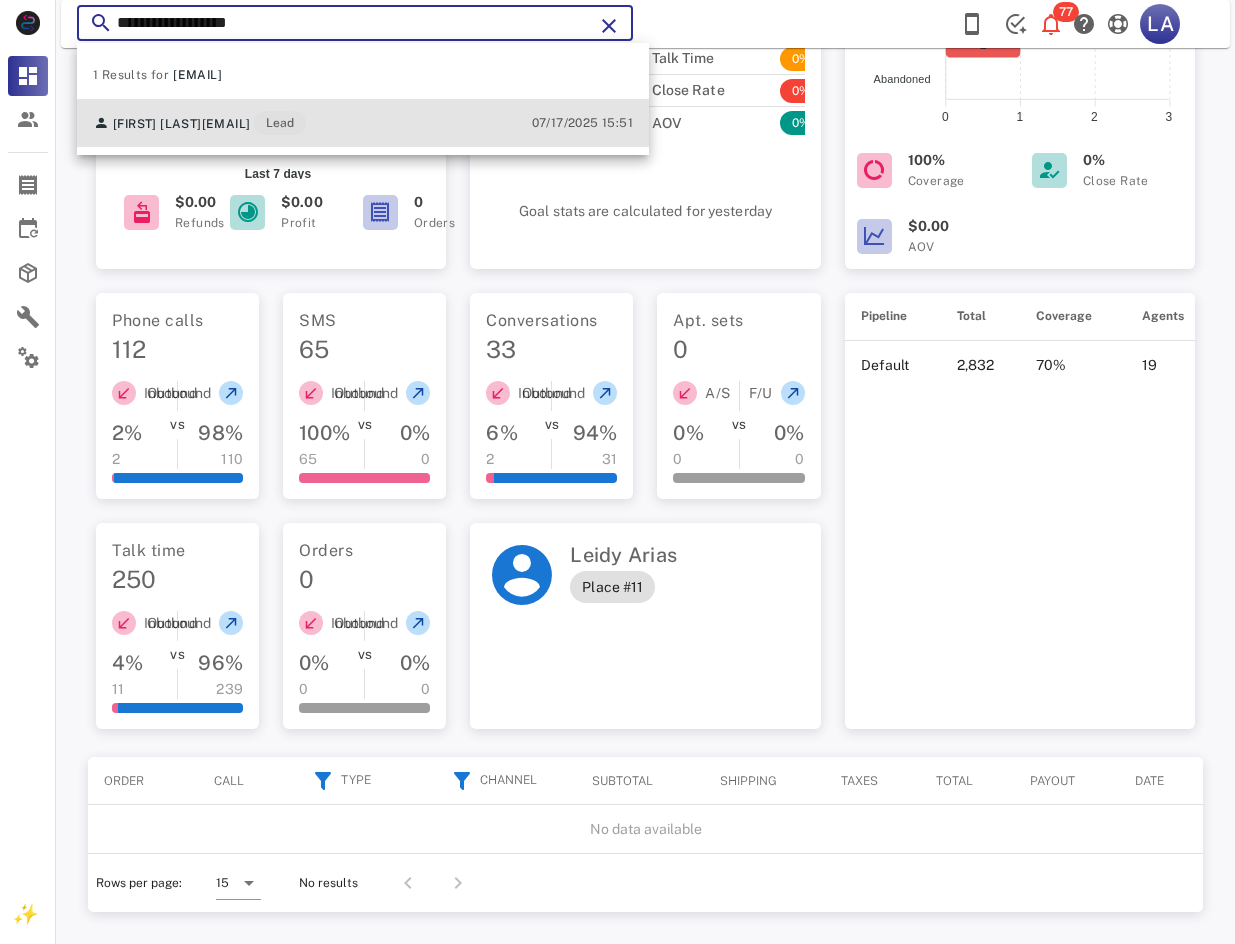 click on "[FIRST] [LAST]   [EMAIL]   Lead   [DATE] [TIME]" at bounding box center (363, 123) 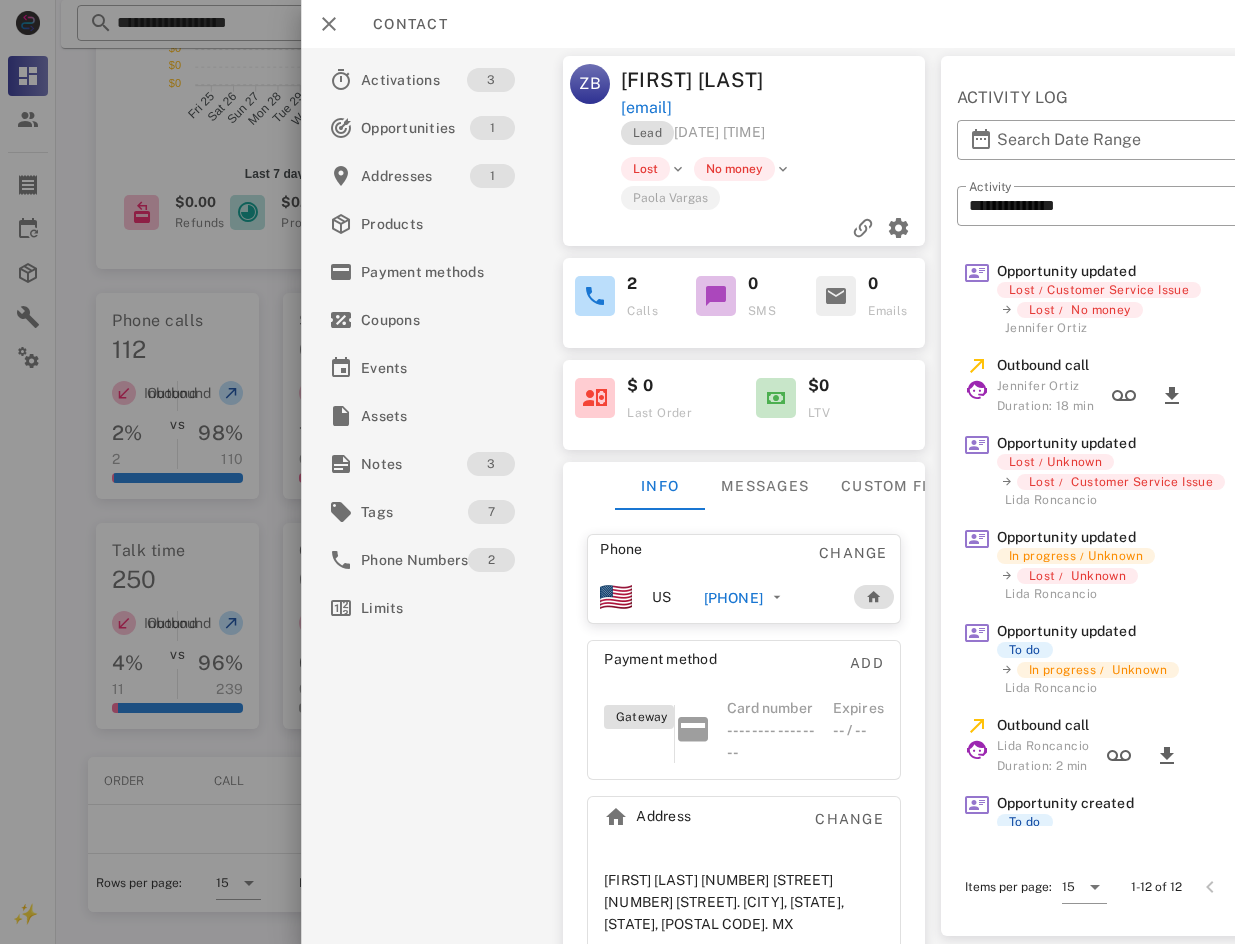 click on "[PHONE]" at bounding box center [733, 598] 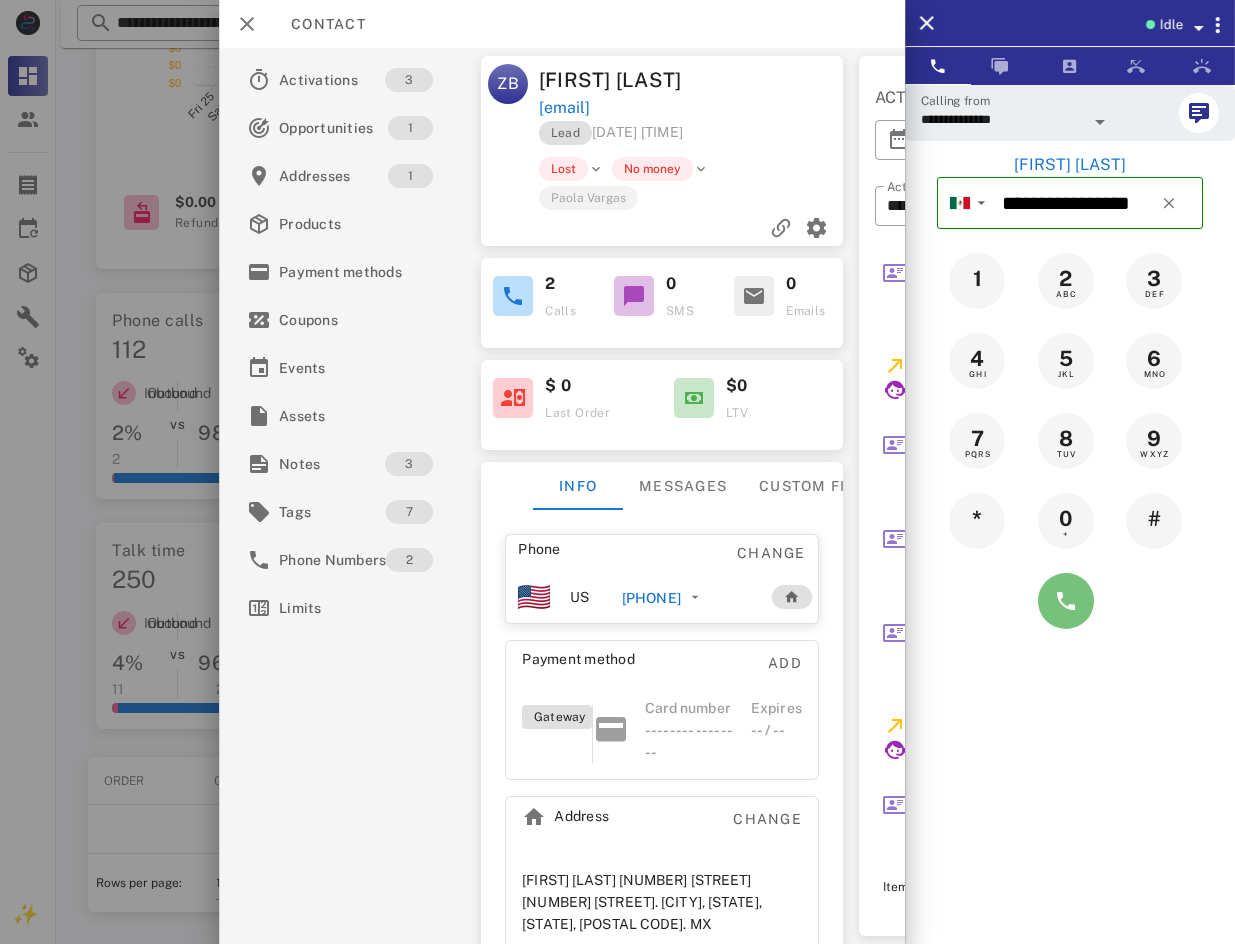 click at bounding box center (1066, 601) 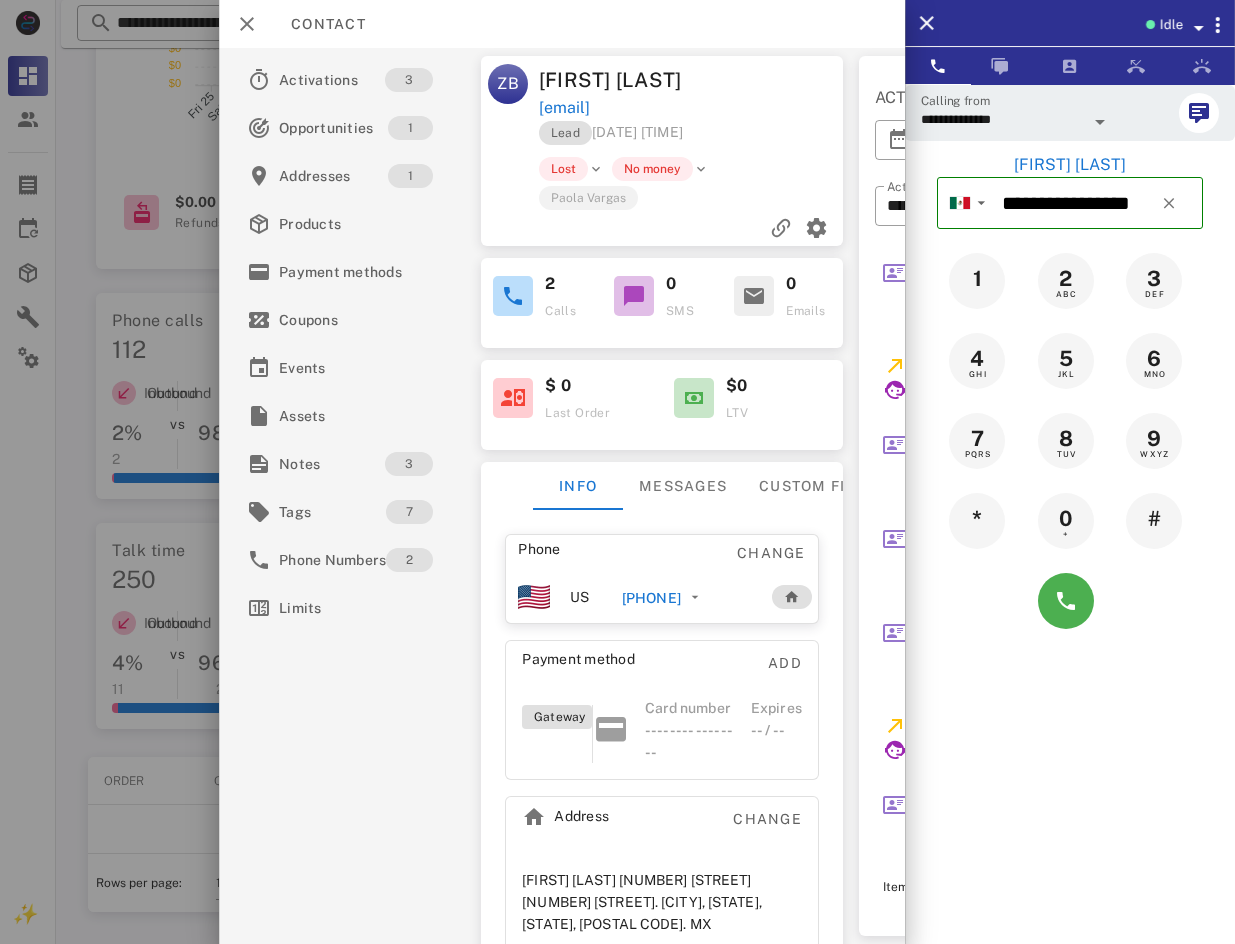type 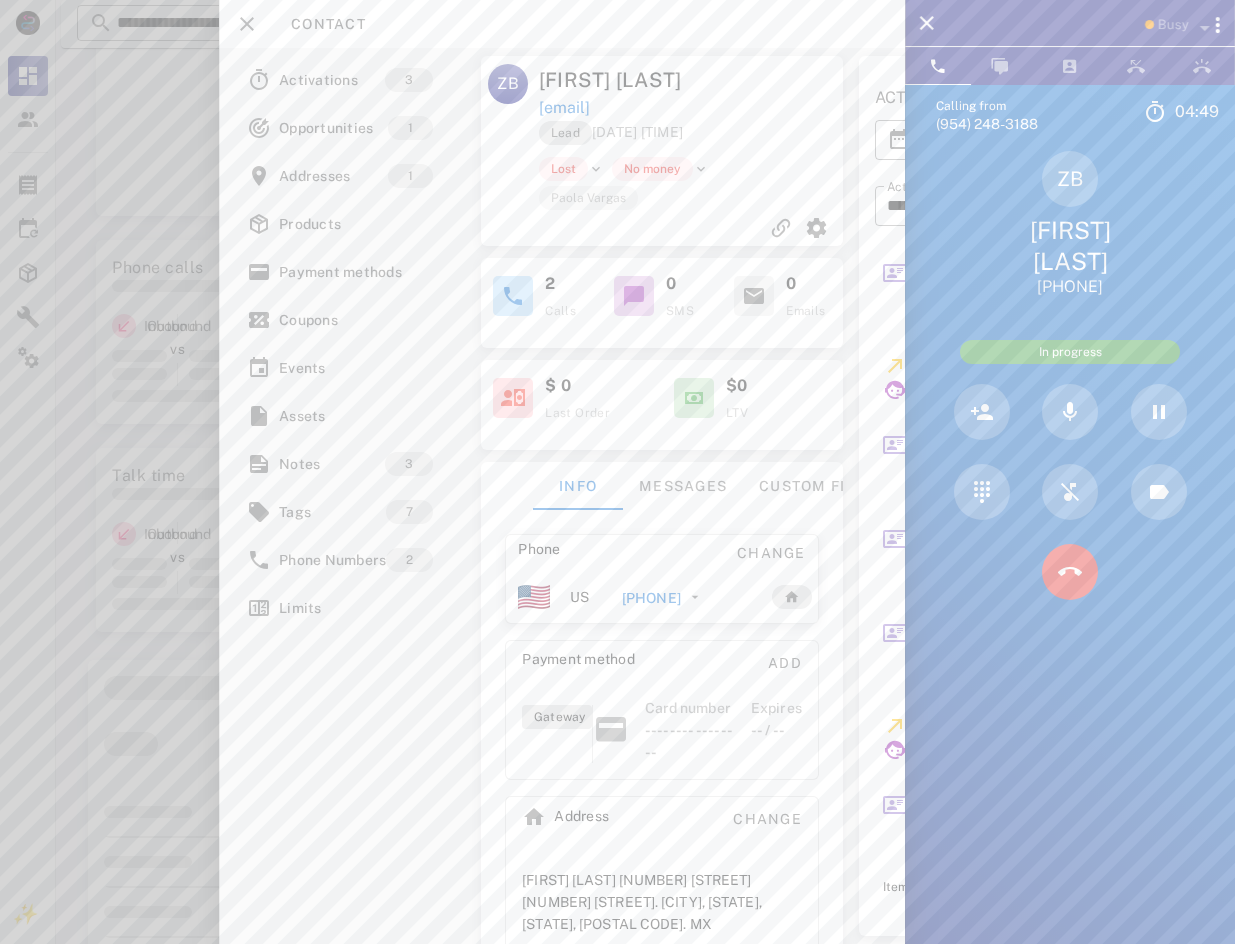 scroll, scrollTop: 309, scrollLeft: 0, axis: vertical 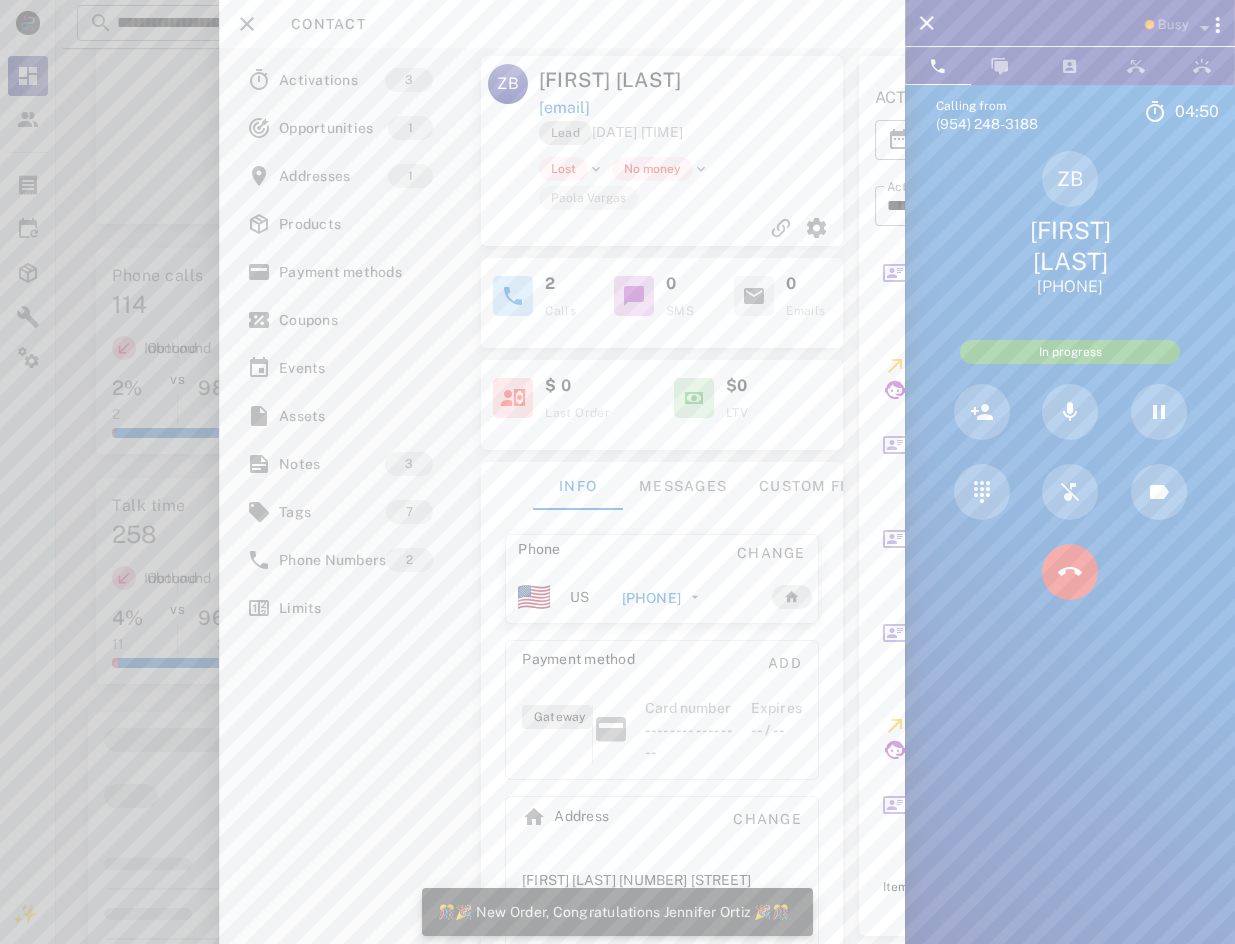 drag, startPoint x: 551, startPoint y: 106, endPoint x: 541, endPoint y: 109, distance: 10.440307 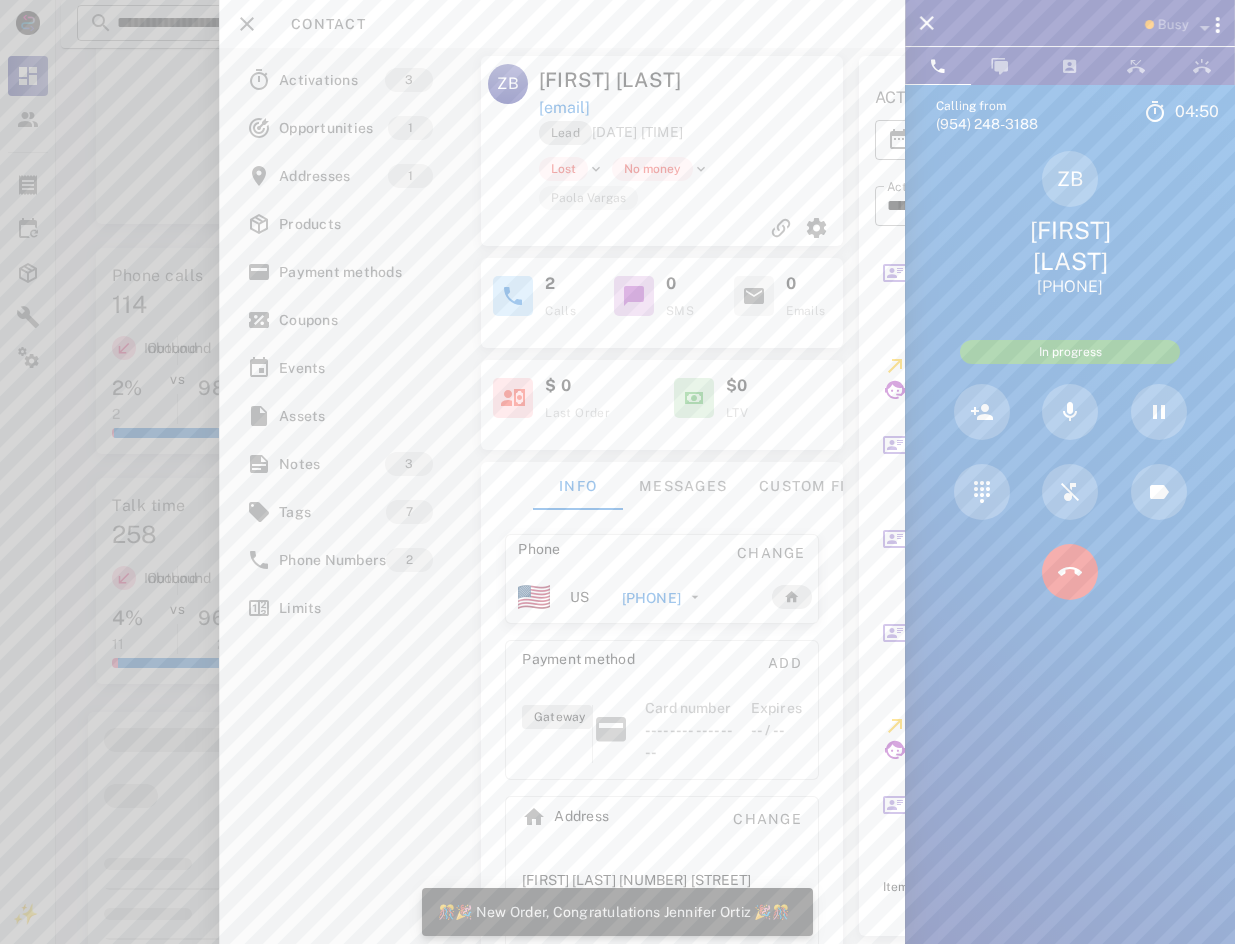 click on "[EMAIL]" at bounding box center (693, 108) 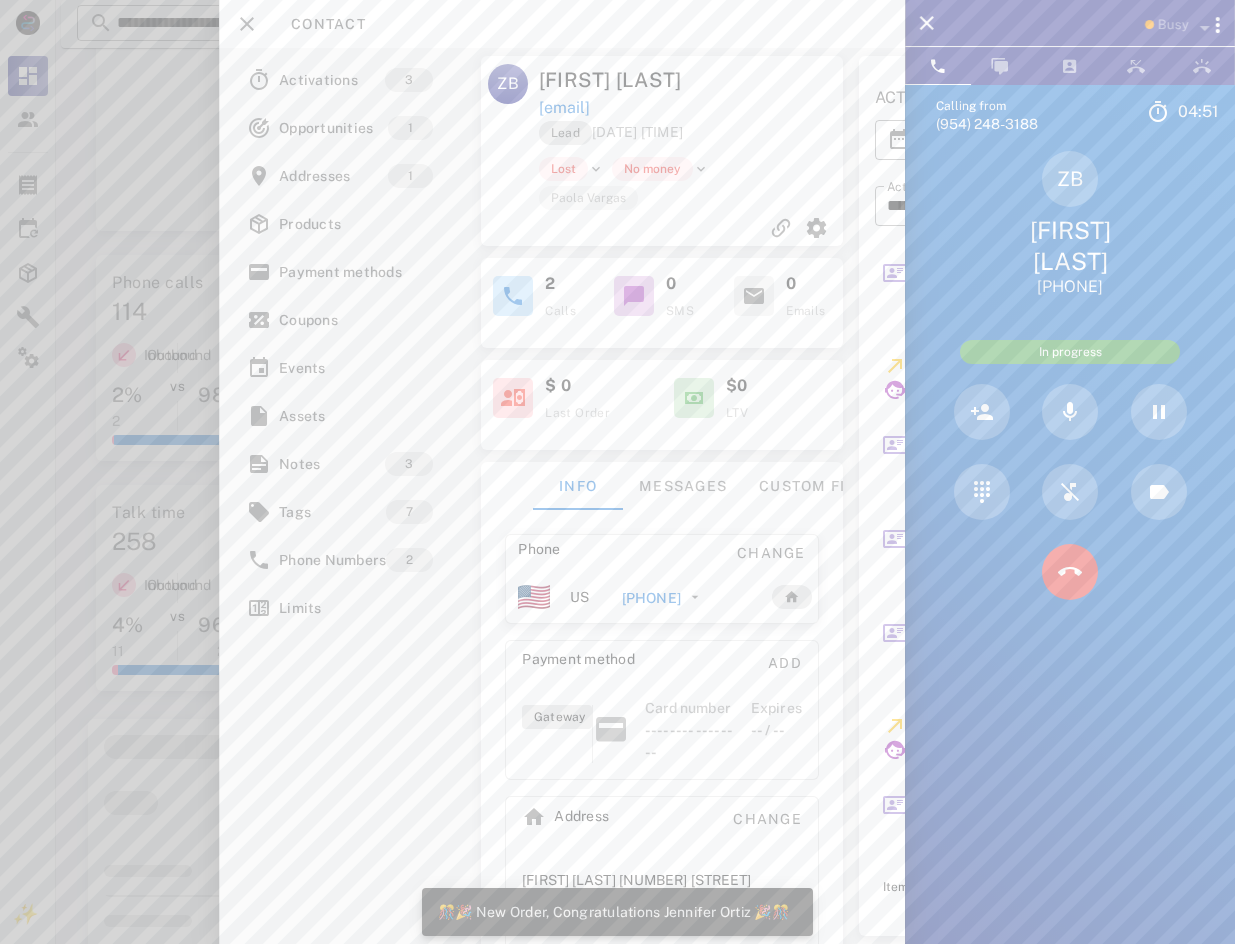 scroll, scrollTop: 317, scrollLeft: 0, axis: vertical 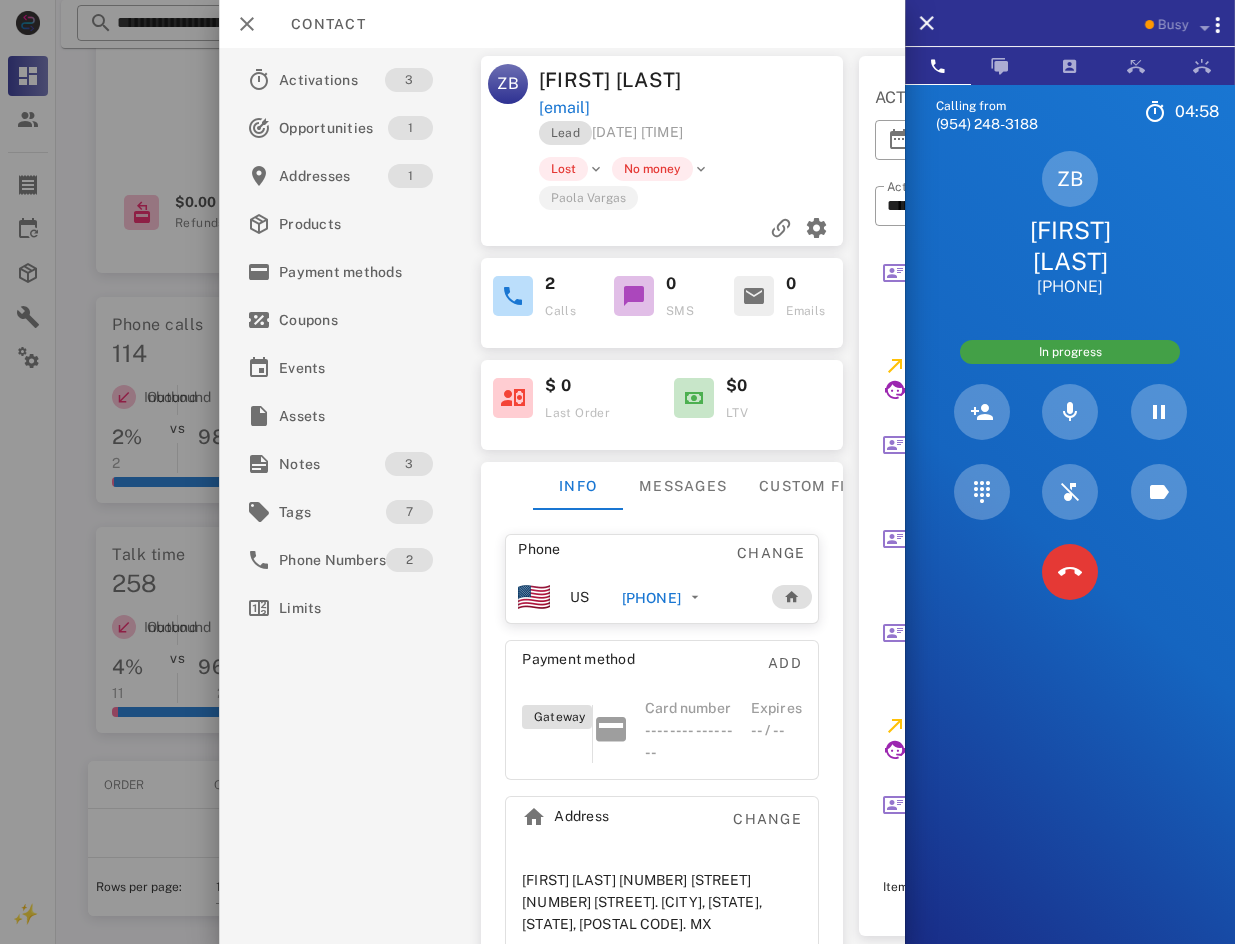 click on "Contact" at bounding box center [562, 24] 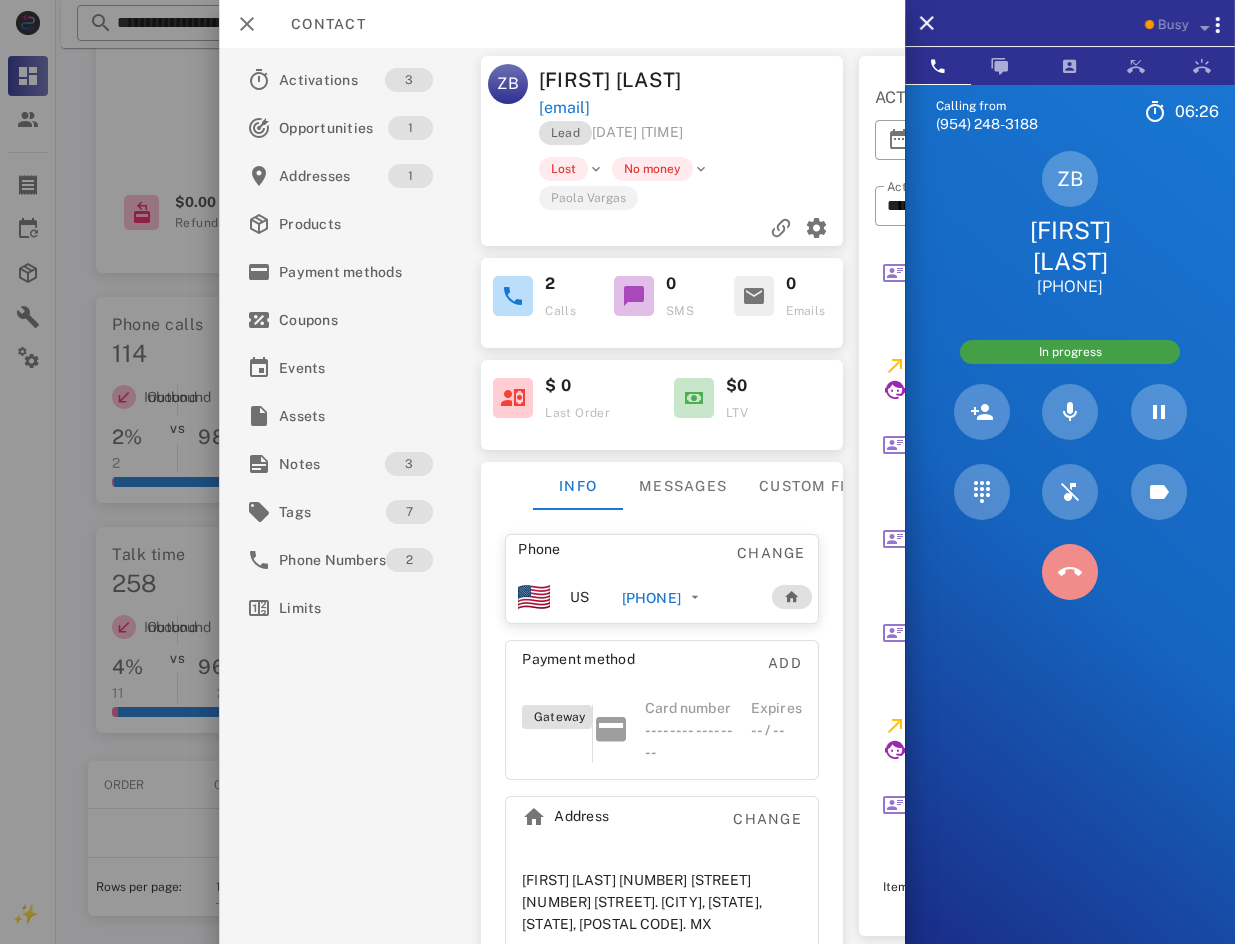 click at bounding box center (1070, 572) 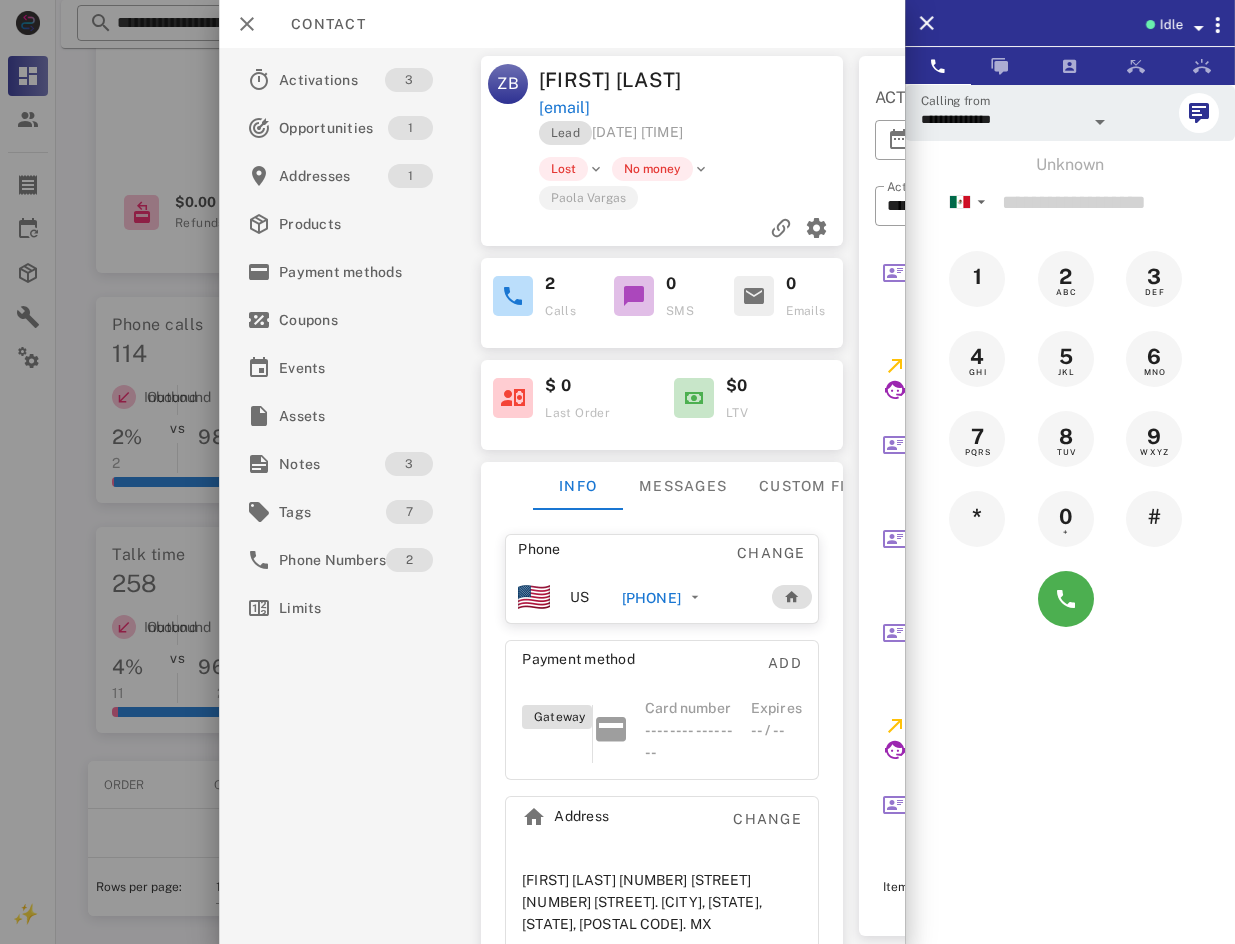 click at bounding box center (1196, 24) 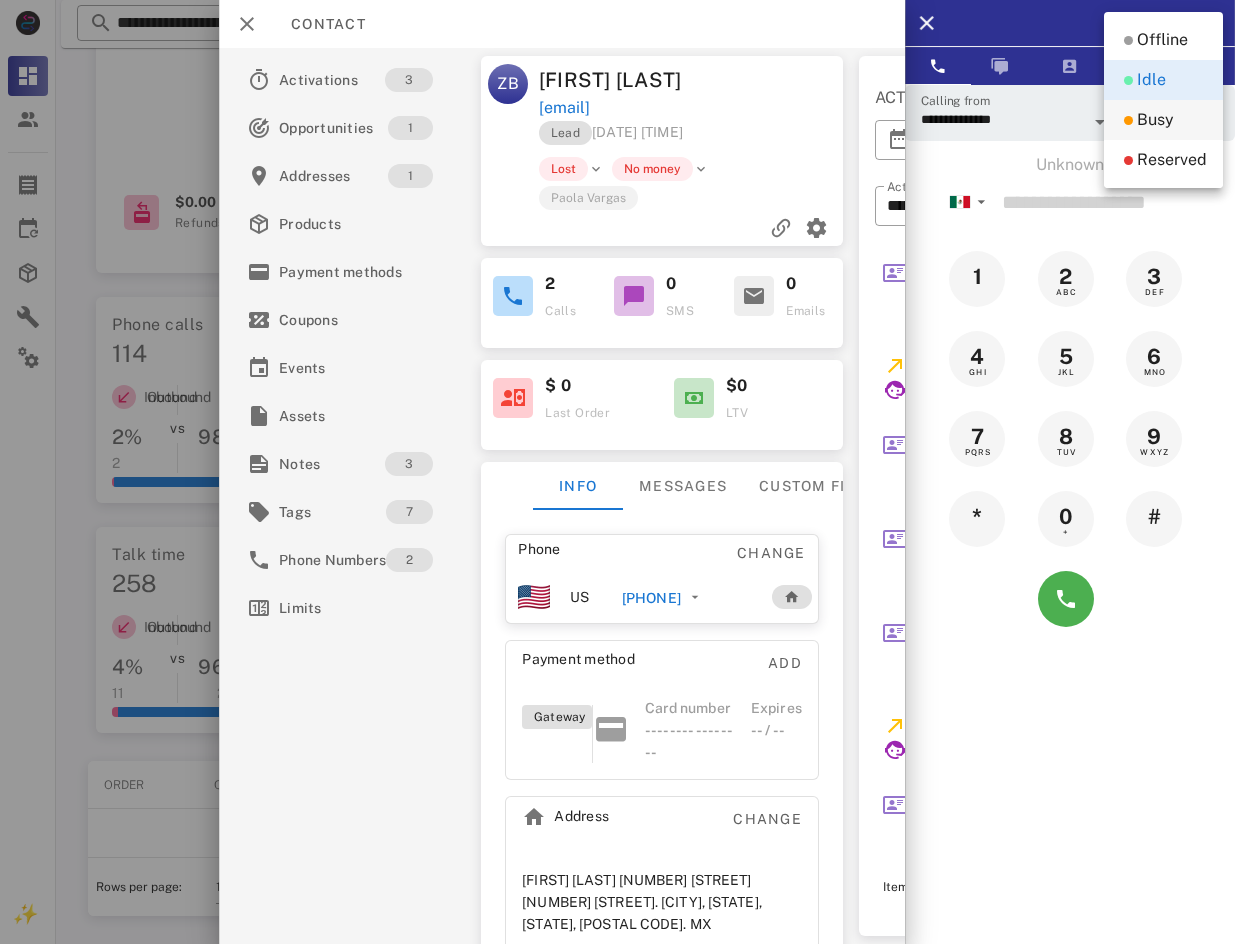 click on "Busy" at bounding box center (1155, 120) 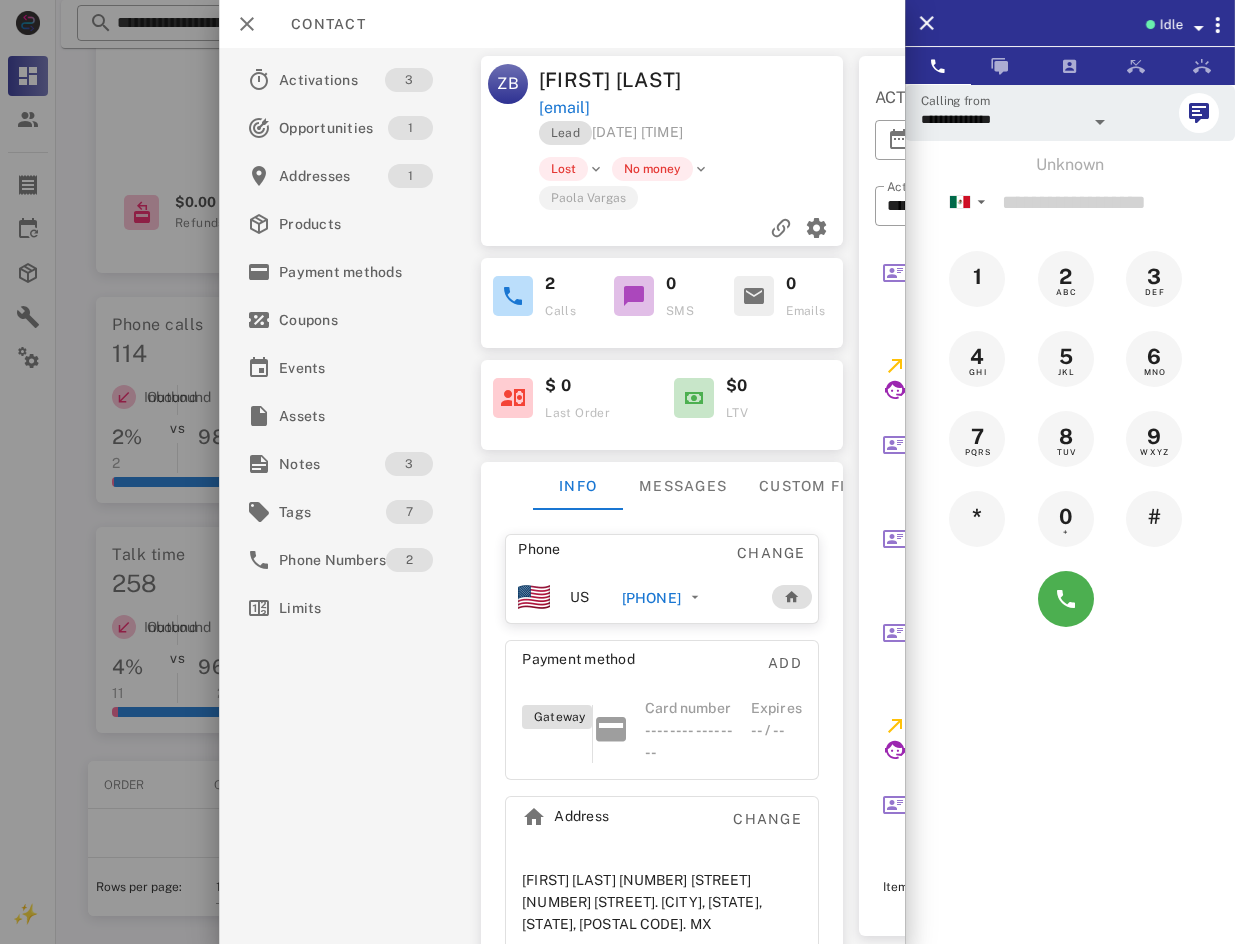 click on "Idle" at bounding box center (1170, 25) 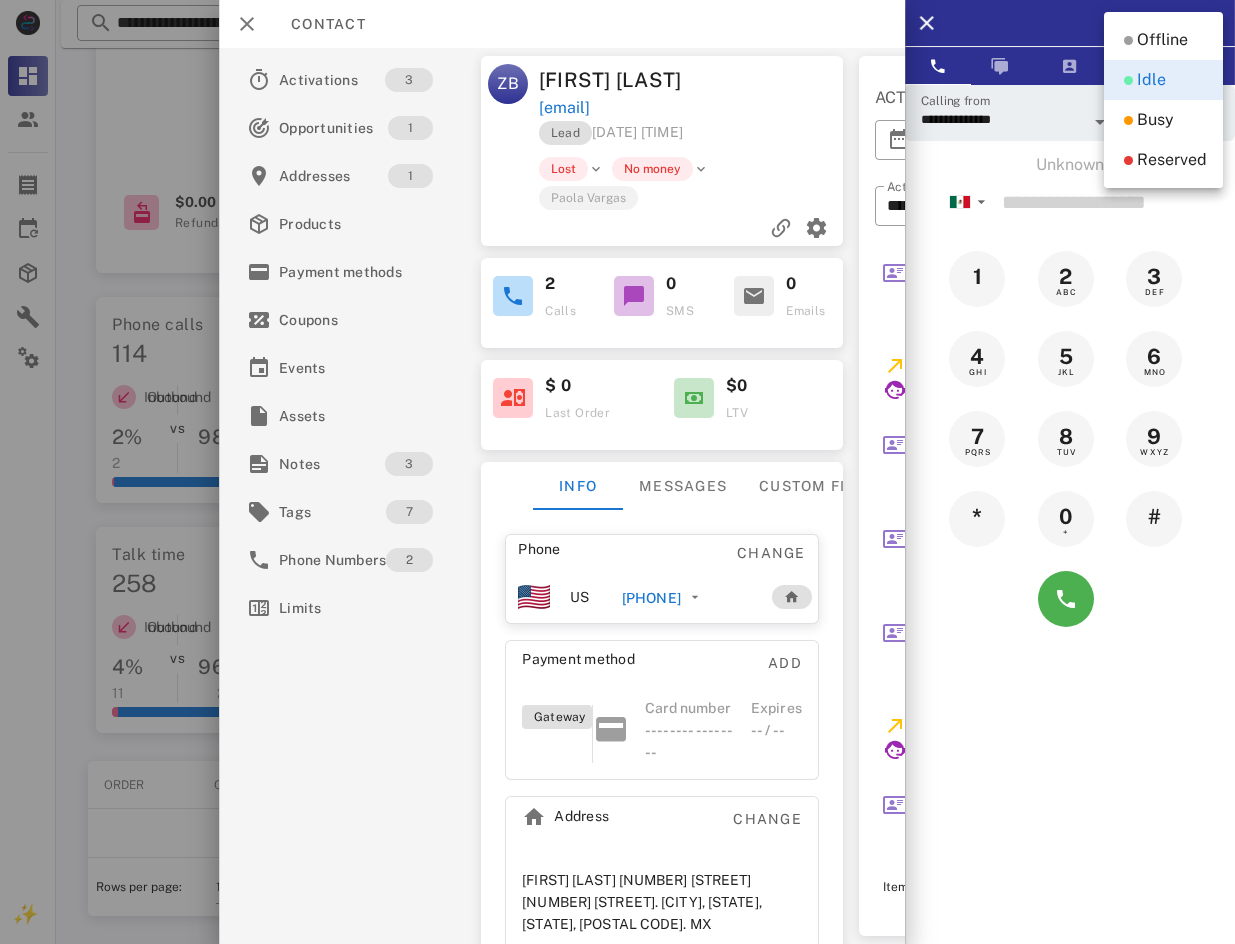 click on "Idle" at bounding box center (1100, 23) 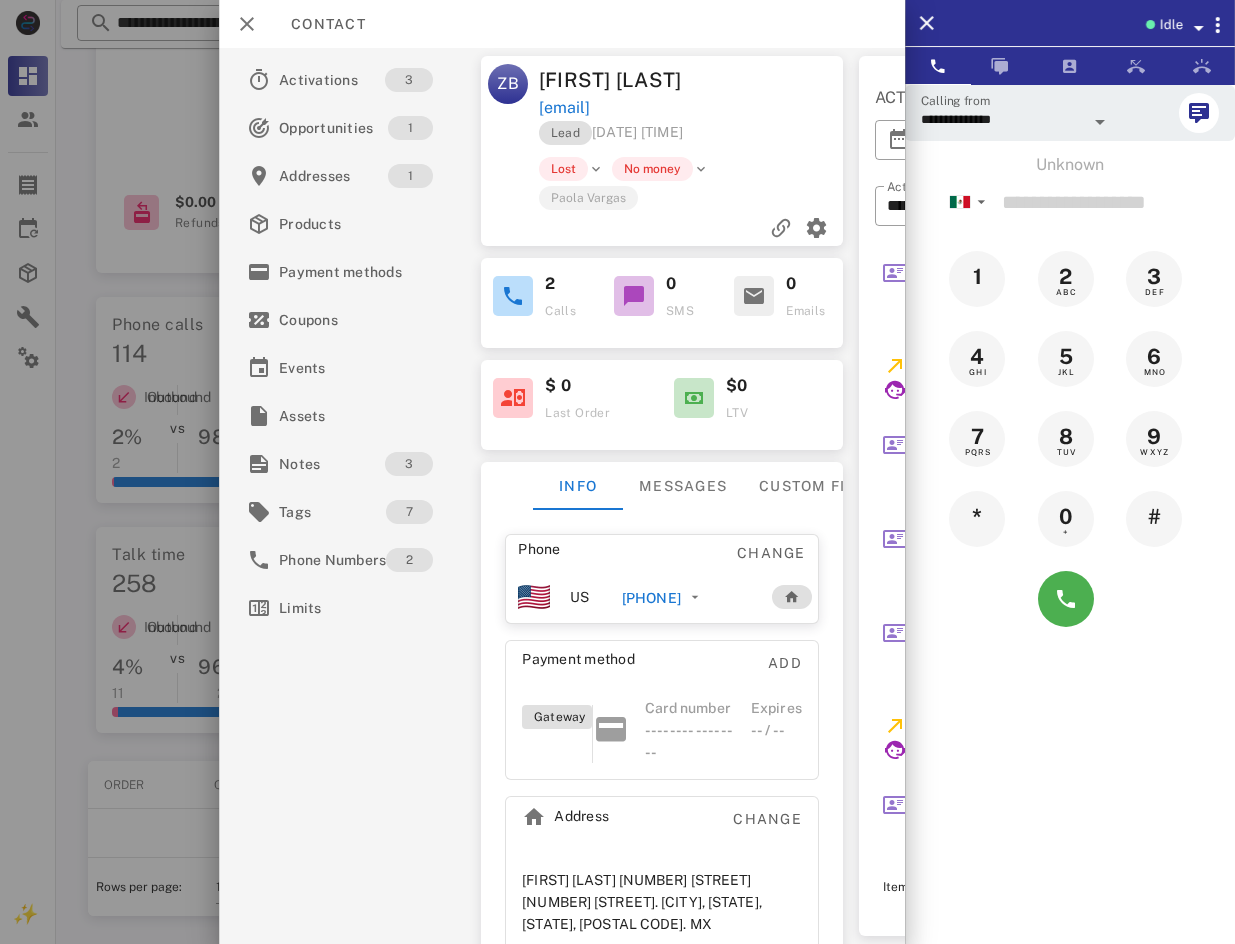 click on "Idle" at bounding box center (1170, 25) 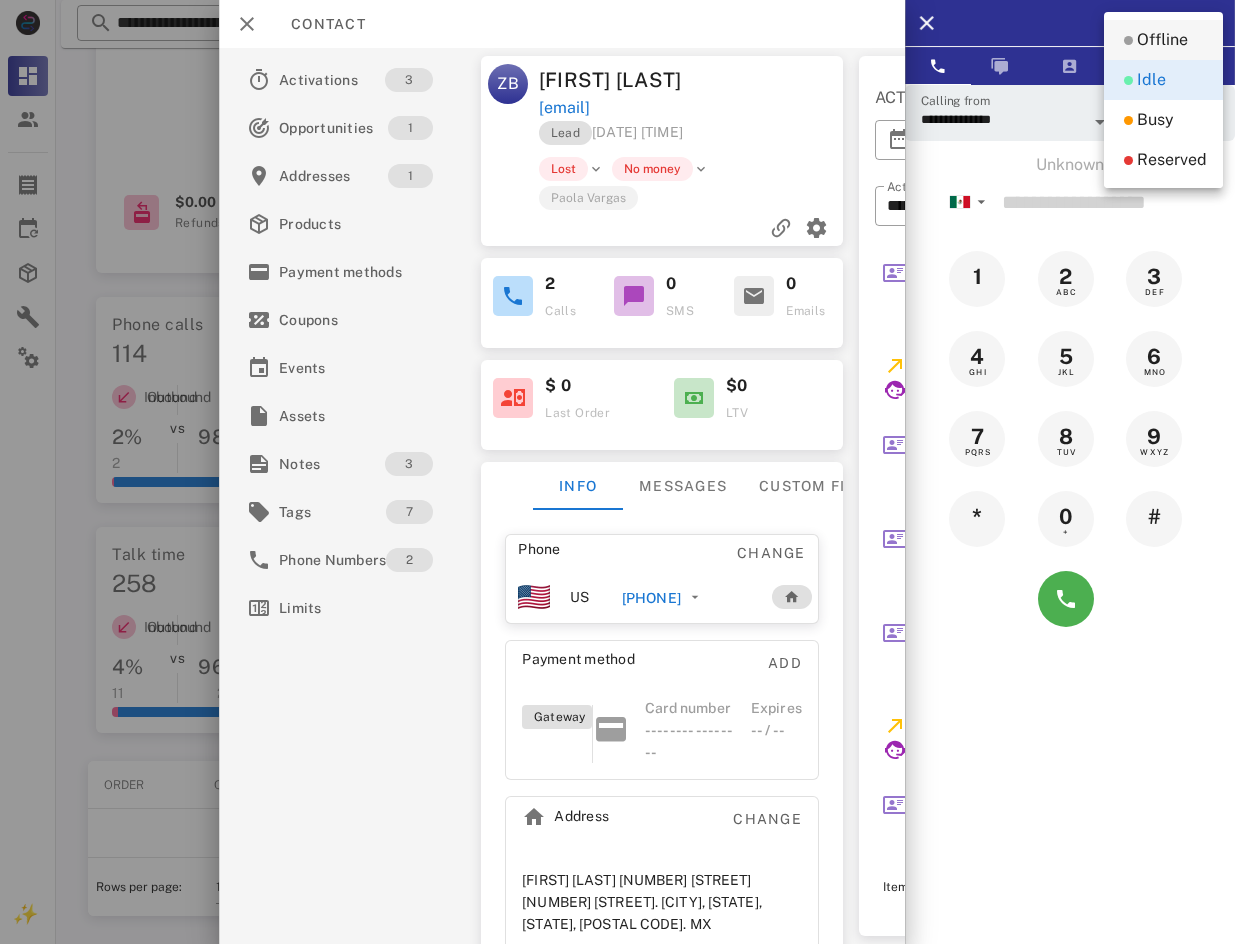 click on "Offline" at bounding box center [1162, 40] 